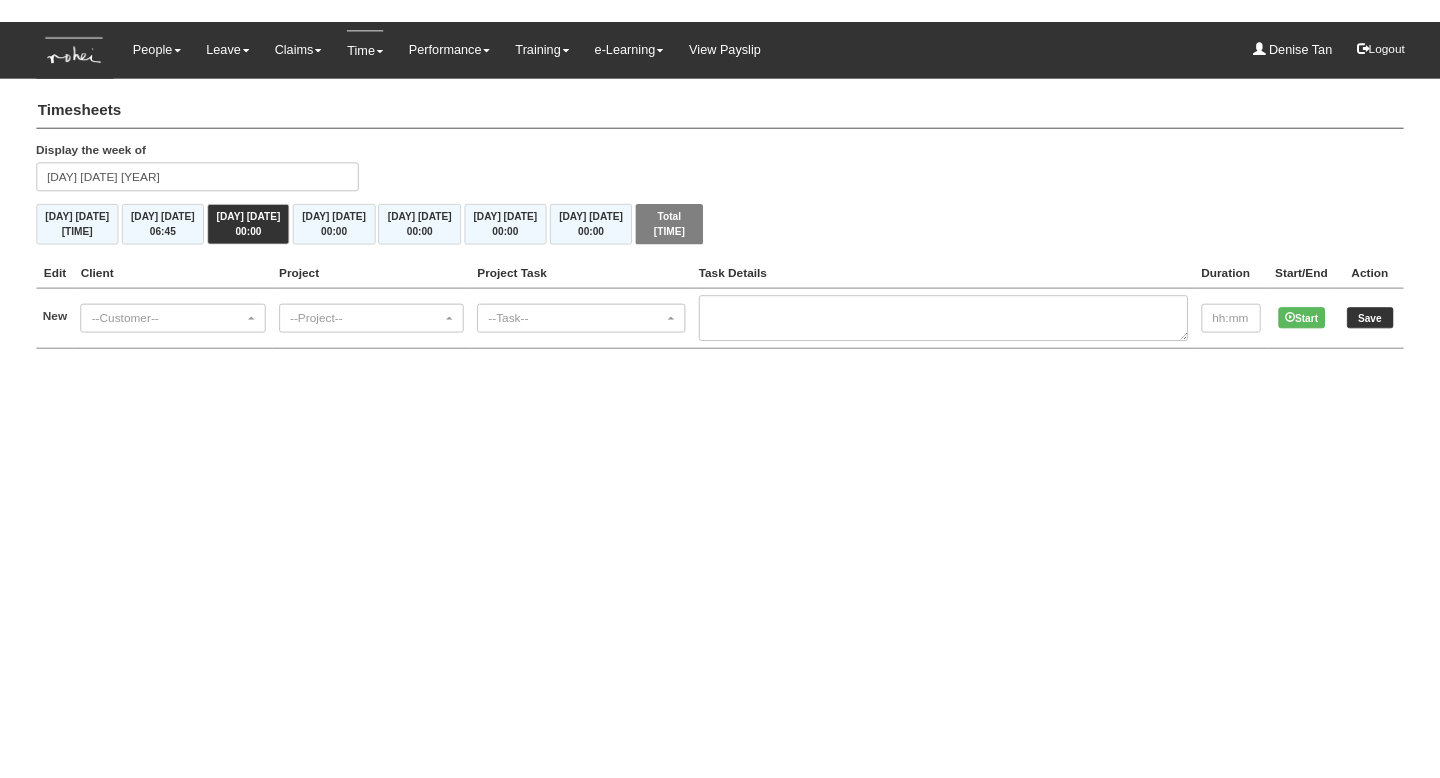 scroll, scrollTop: 0, scrollLeft: 0, axis: both 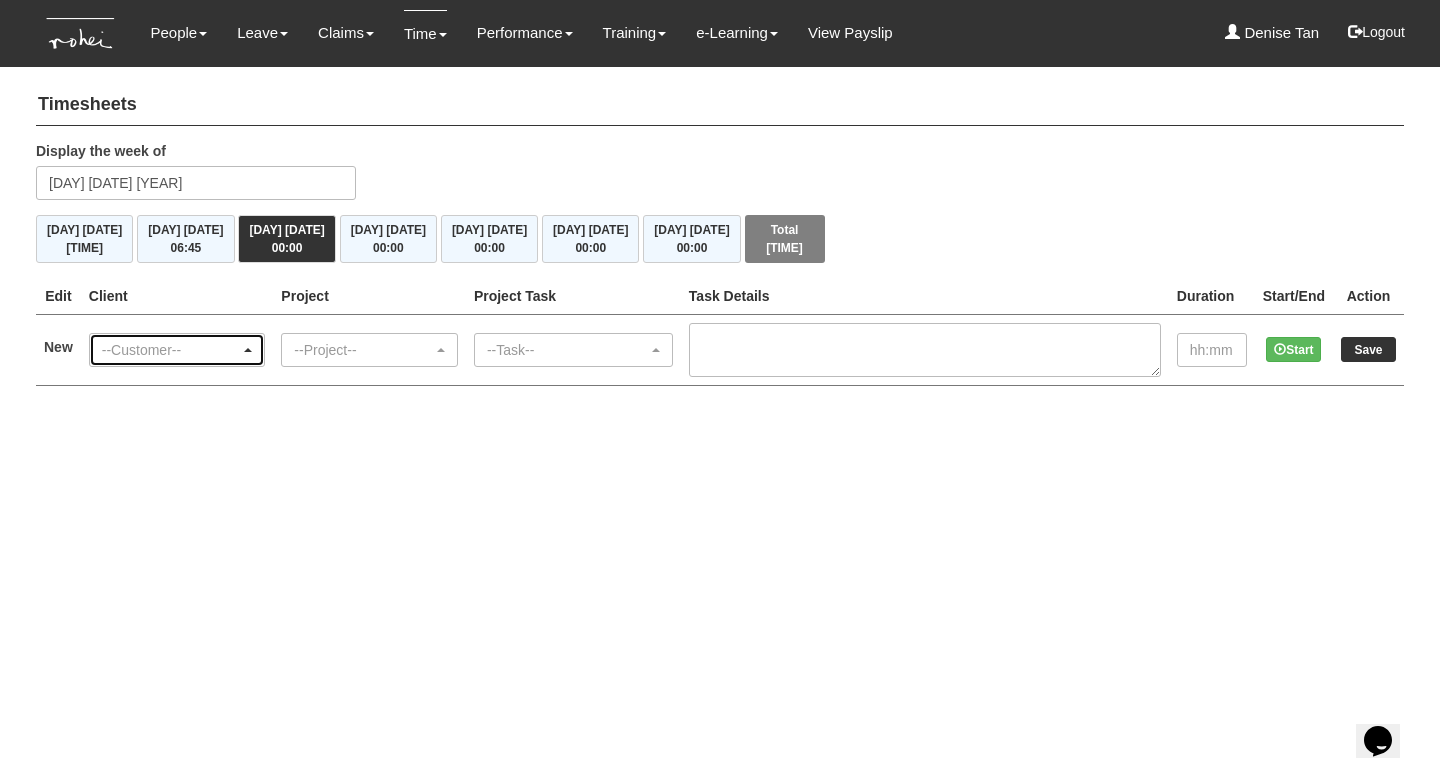 click on "--Customer--" at bounding box center [171, 350] 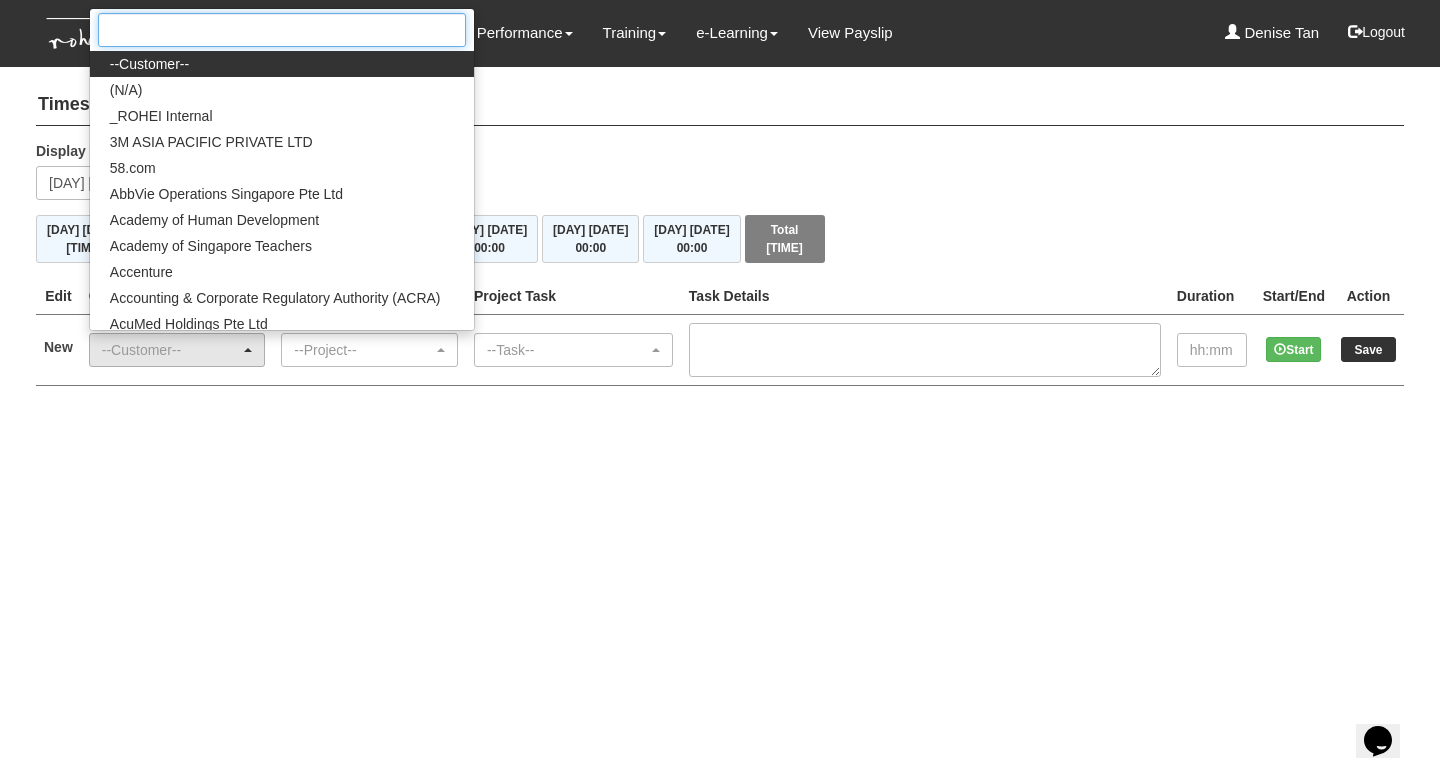 click at bounding box center (282, 30) 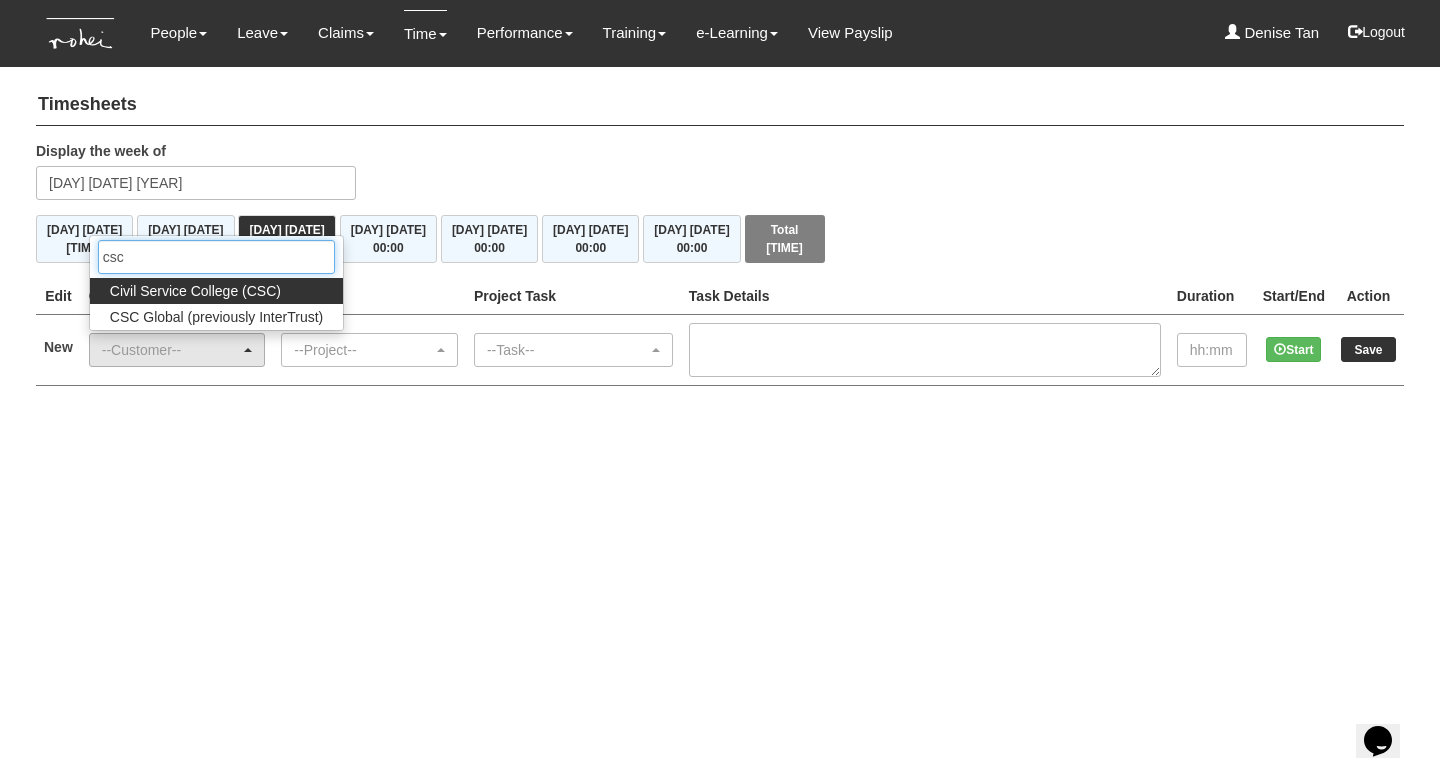 type on "csc" 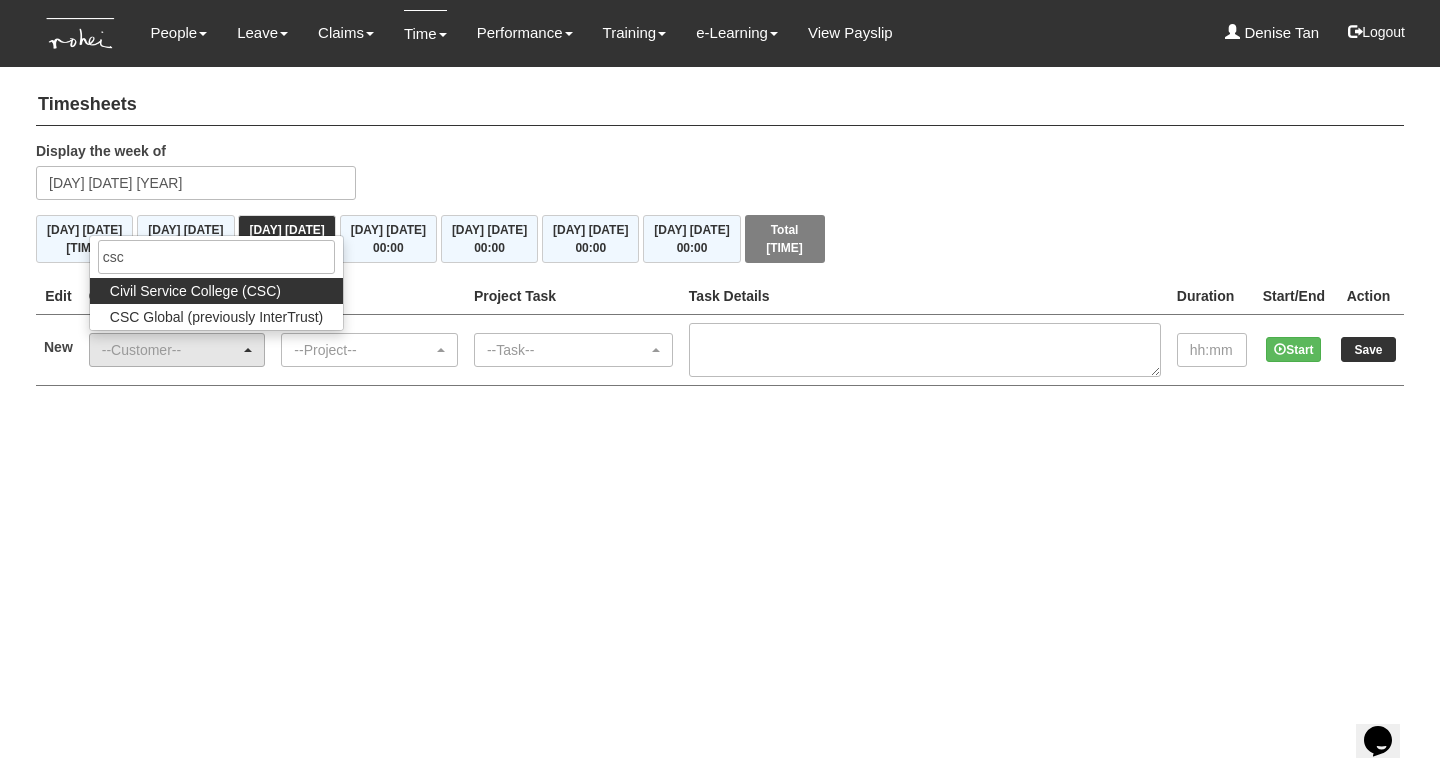 click on "Civil Service College (CSC)" at bounding box center [195, 291] 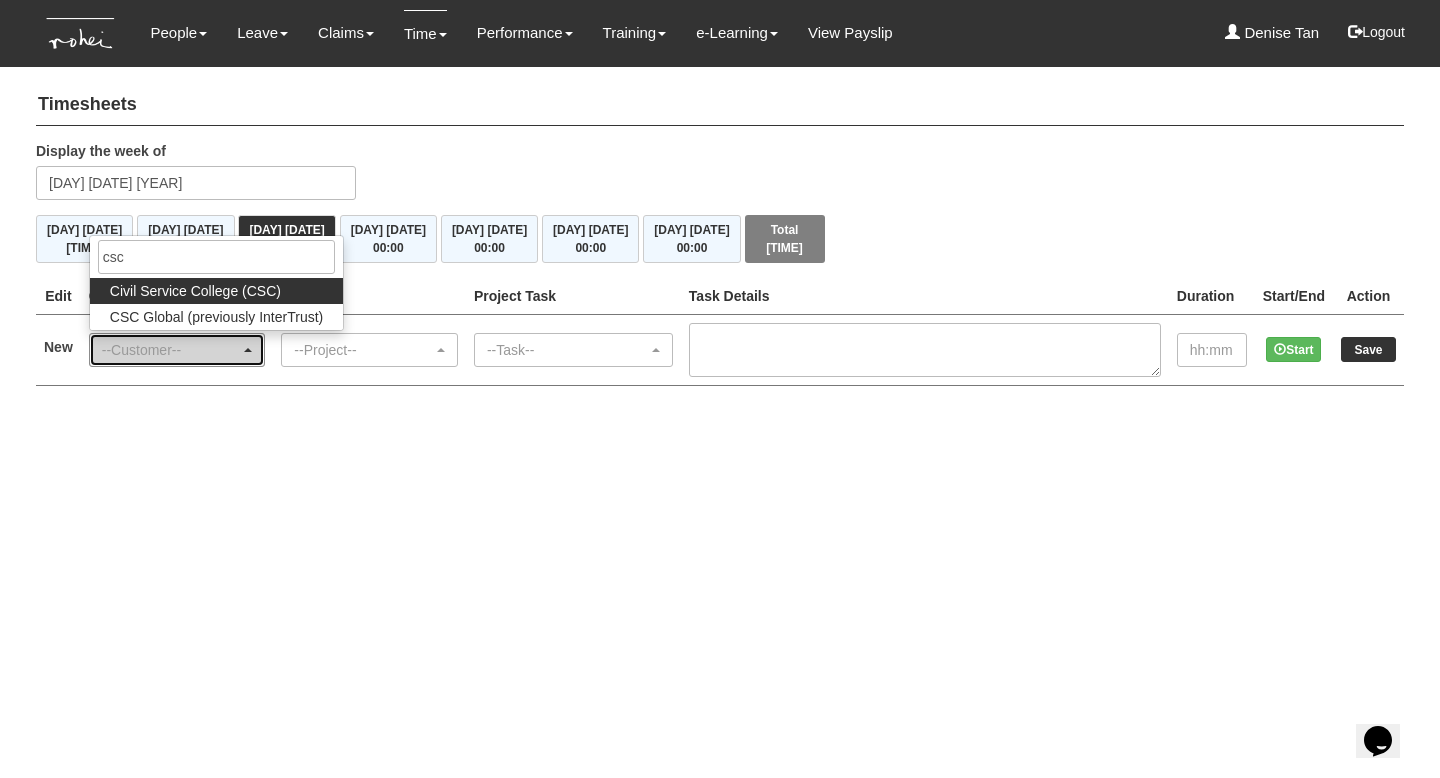 select on "122" 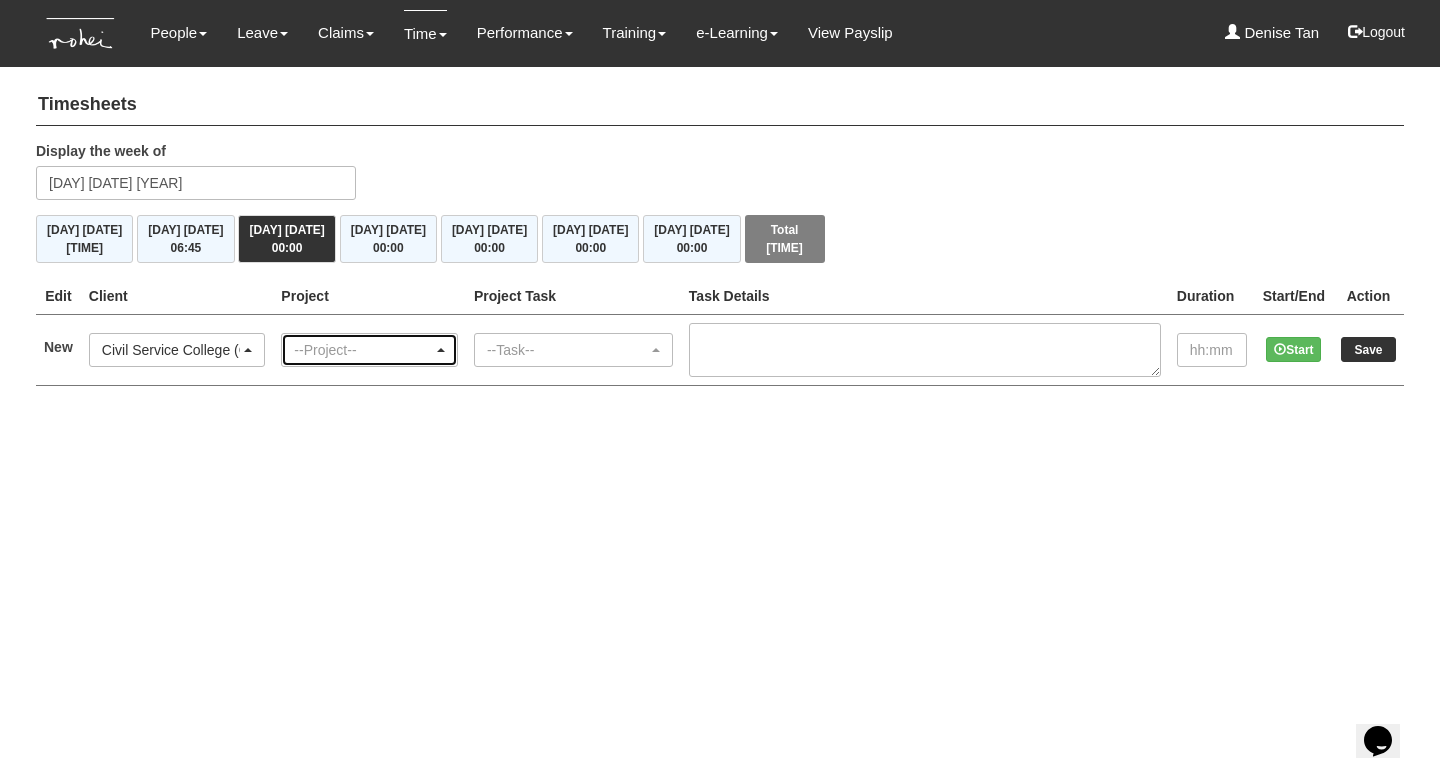 click on "--Project--" at bounding box center (363, 350) 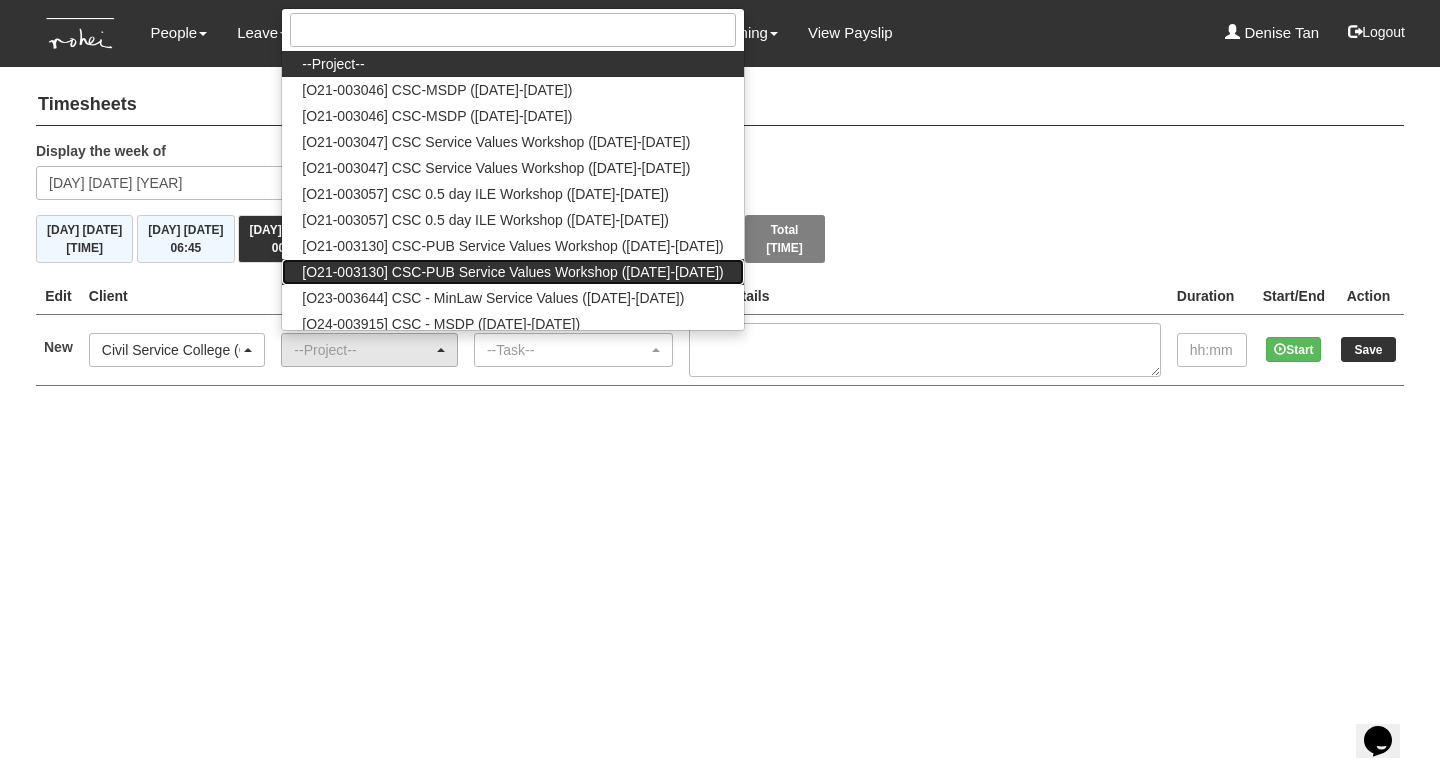 click on "[O21-003130] CSC-PUB Service Values Workshop ([DATE]-[DATE])" at bounding box center (512, 272) 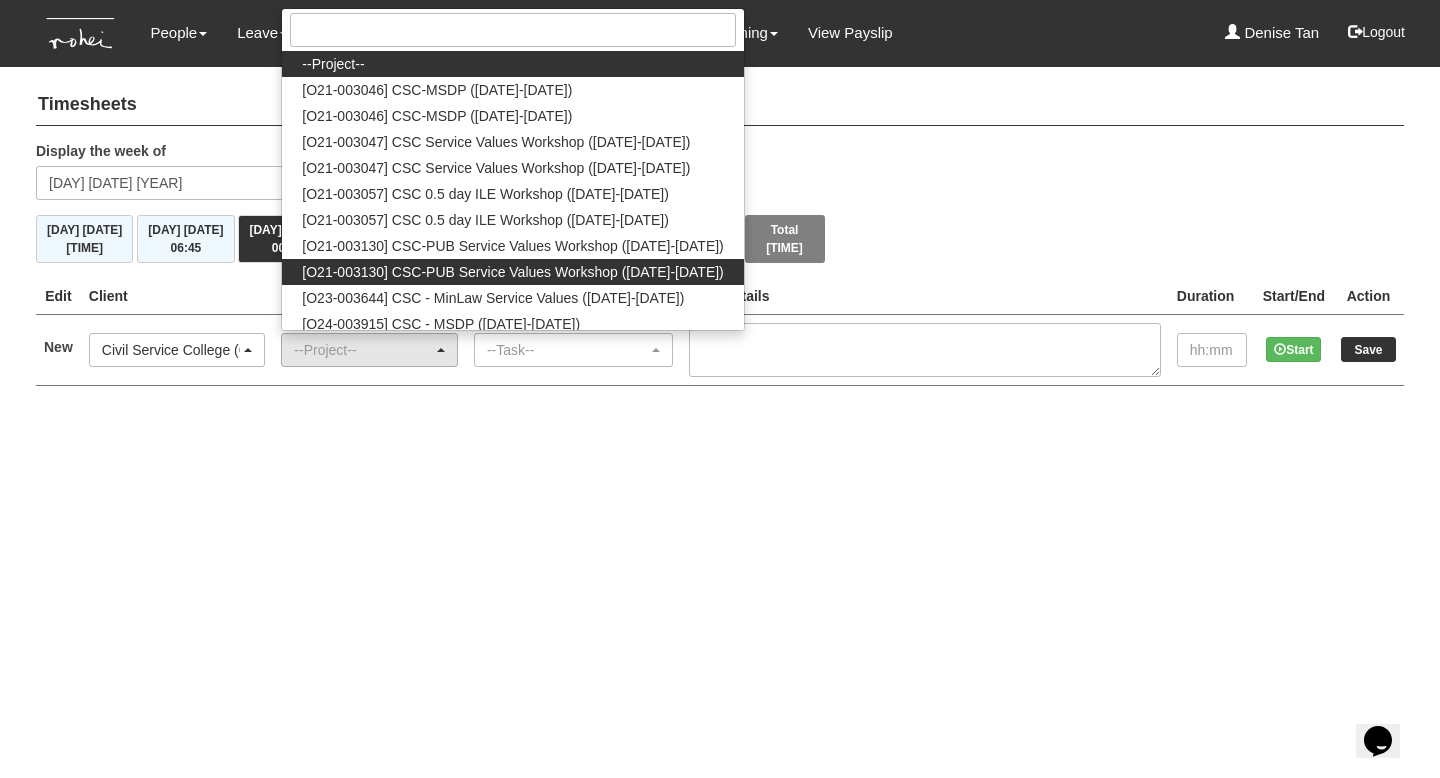 select on "1354" 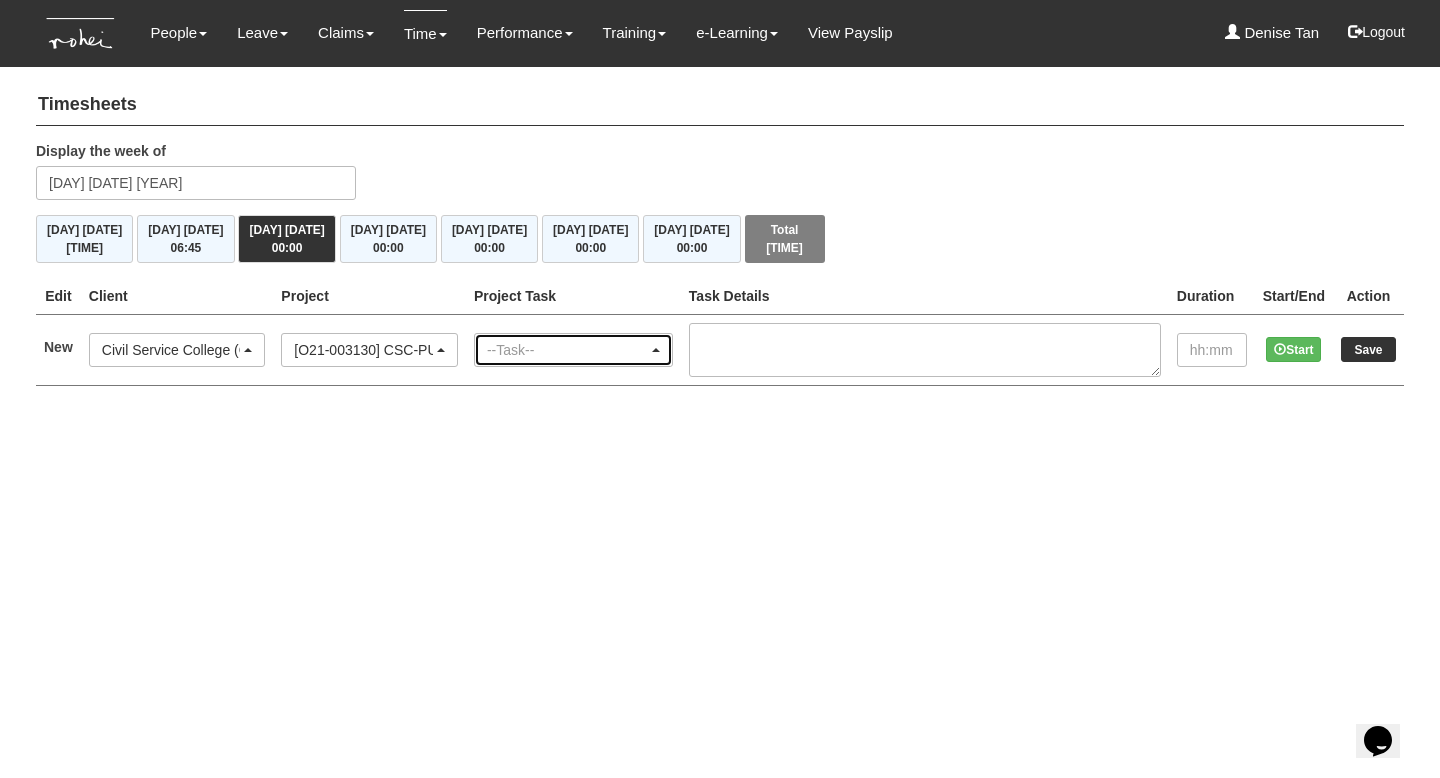 click on "--Task--" at bounding box center [573, 350] 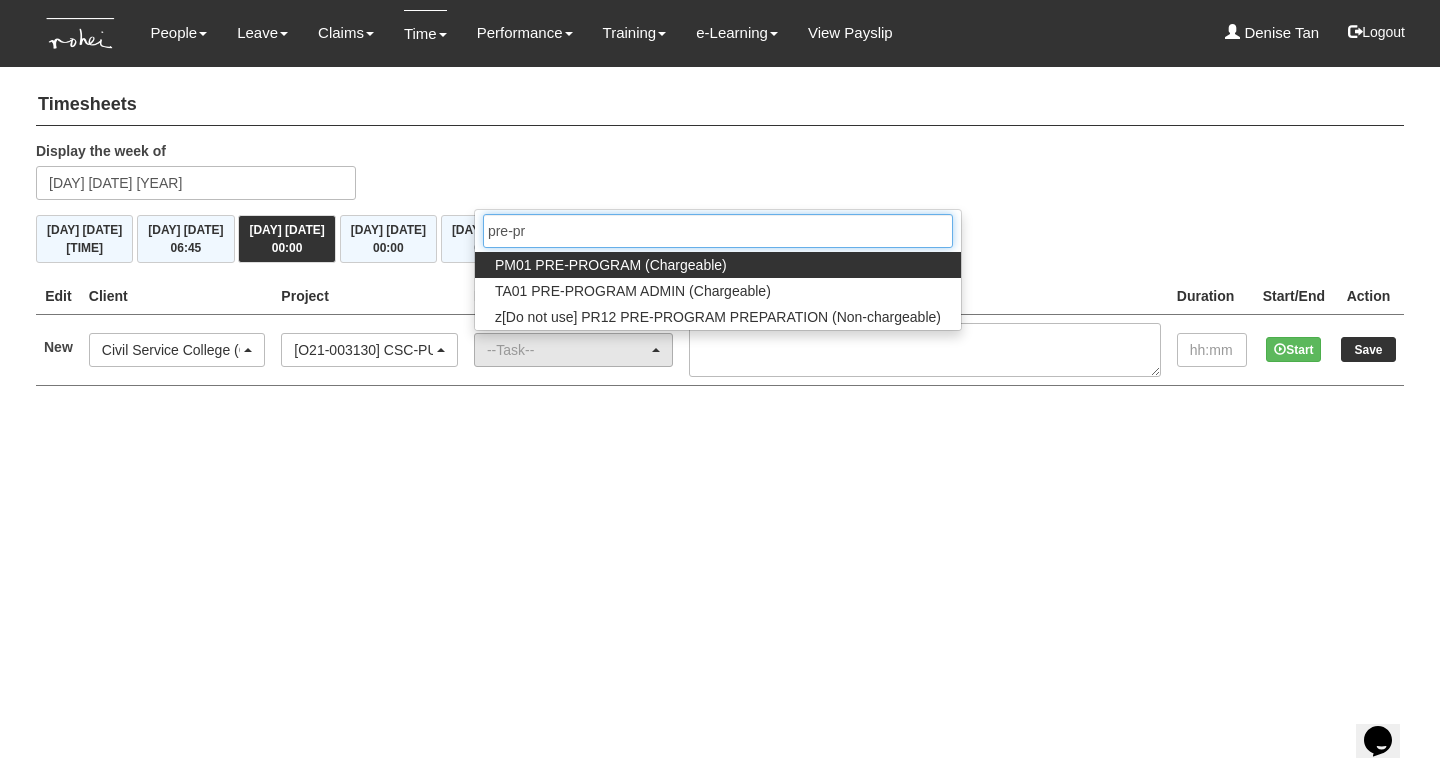 type on "pre-pr" 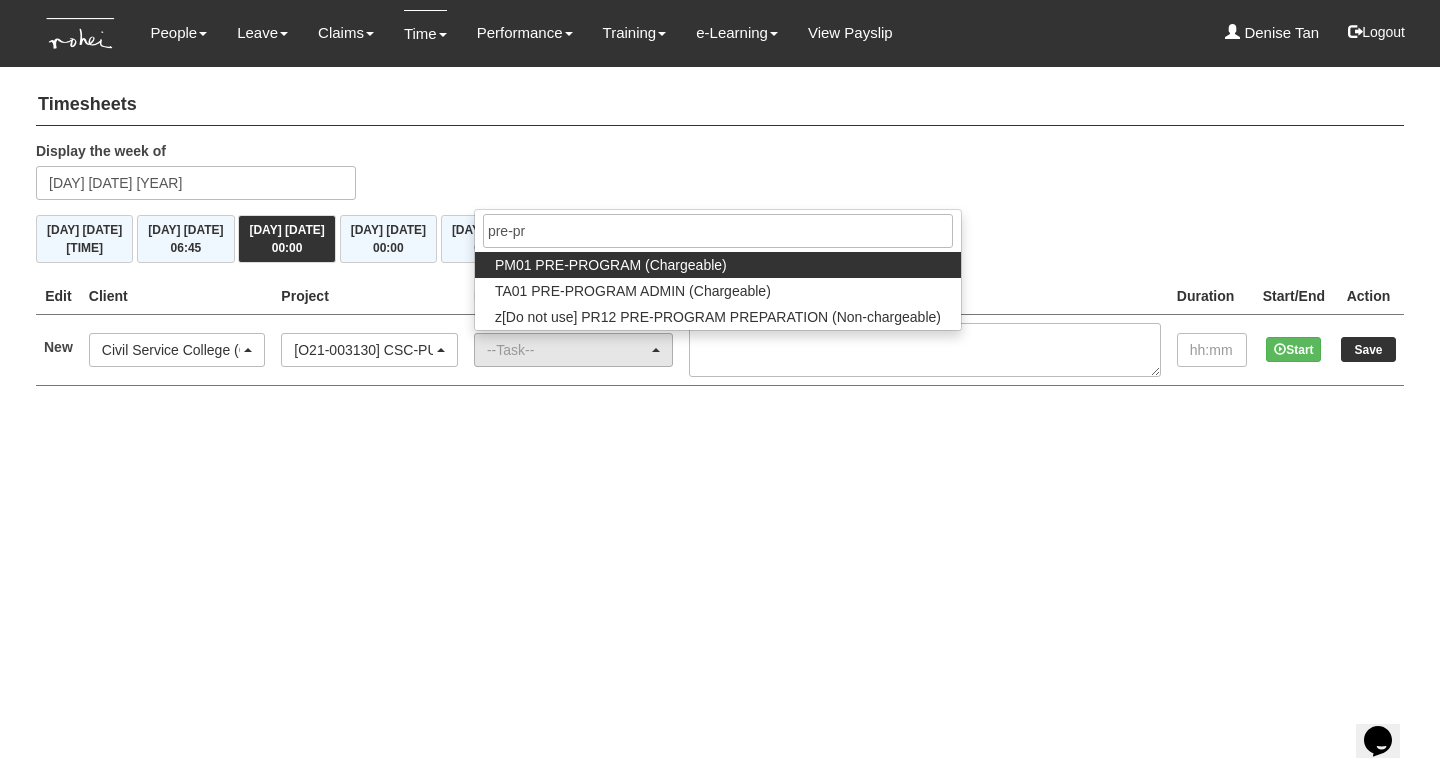 click on "PM01 PRE-PROGRAM (Chargeable)" at bounding box center (611, 265) 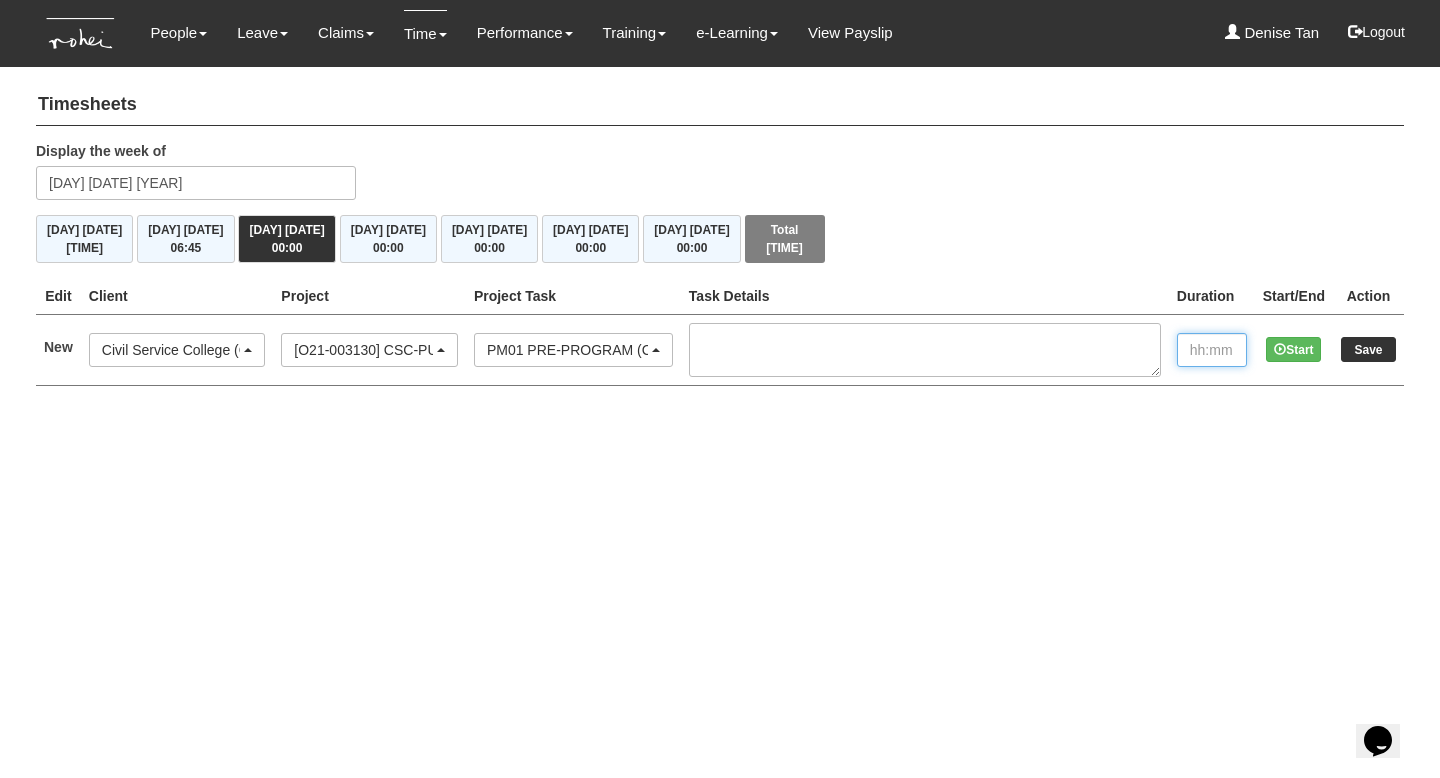 click at bounding box center (1212, 350) 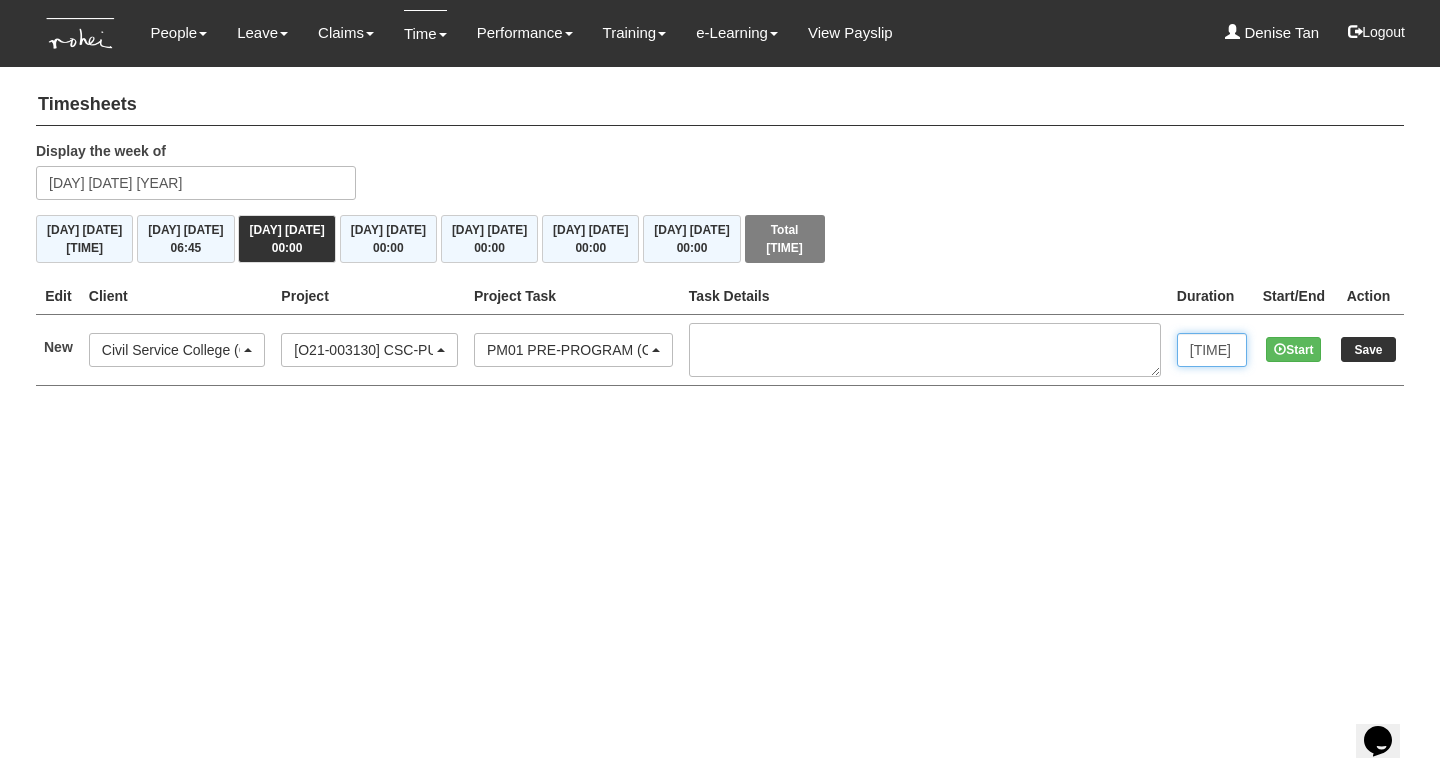 type on "[TIME]" 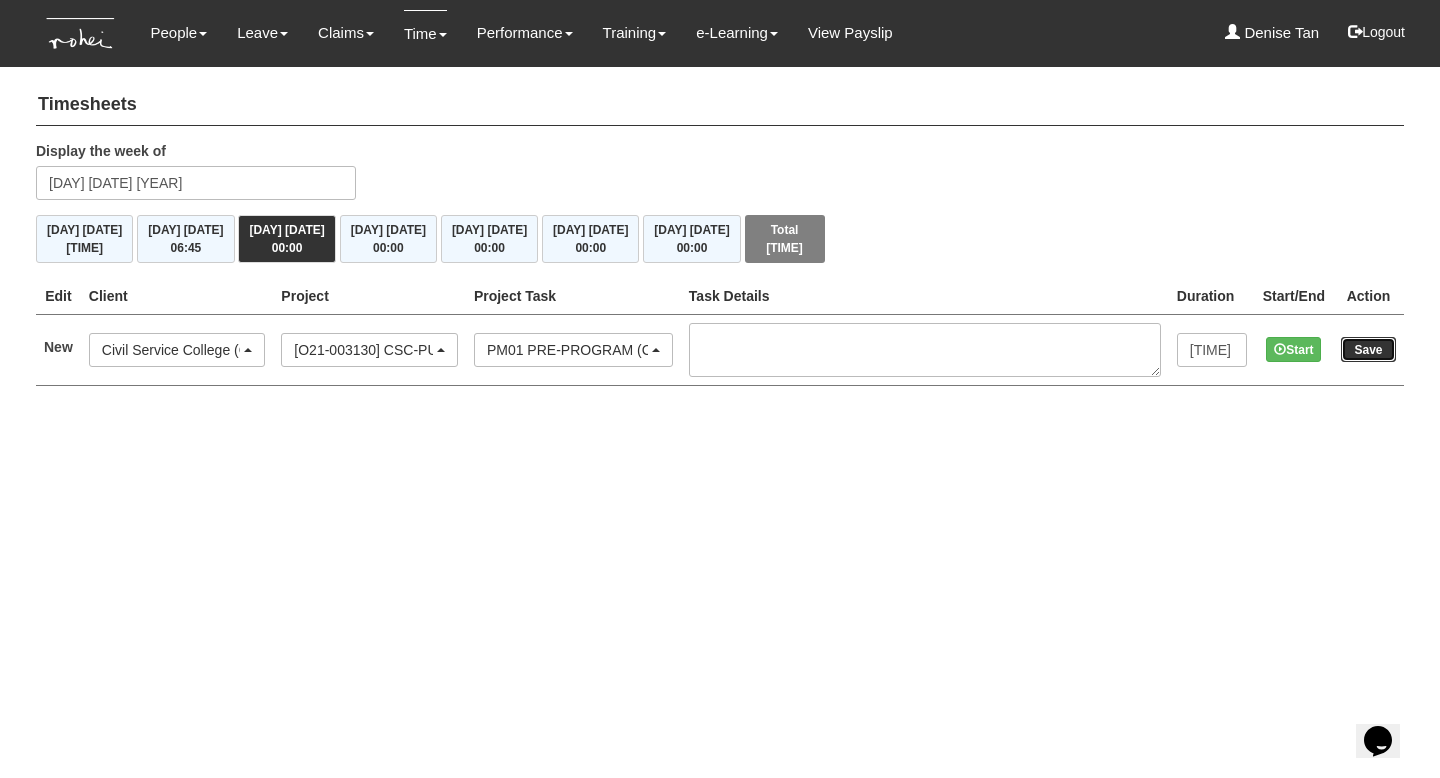 click on "Save" at bounding box center [1368, 349] 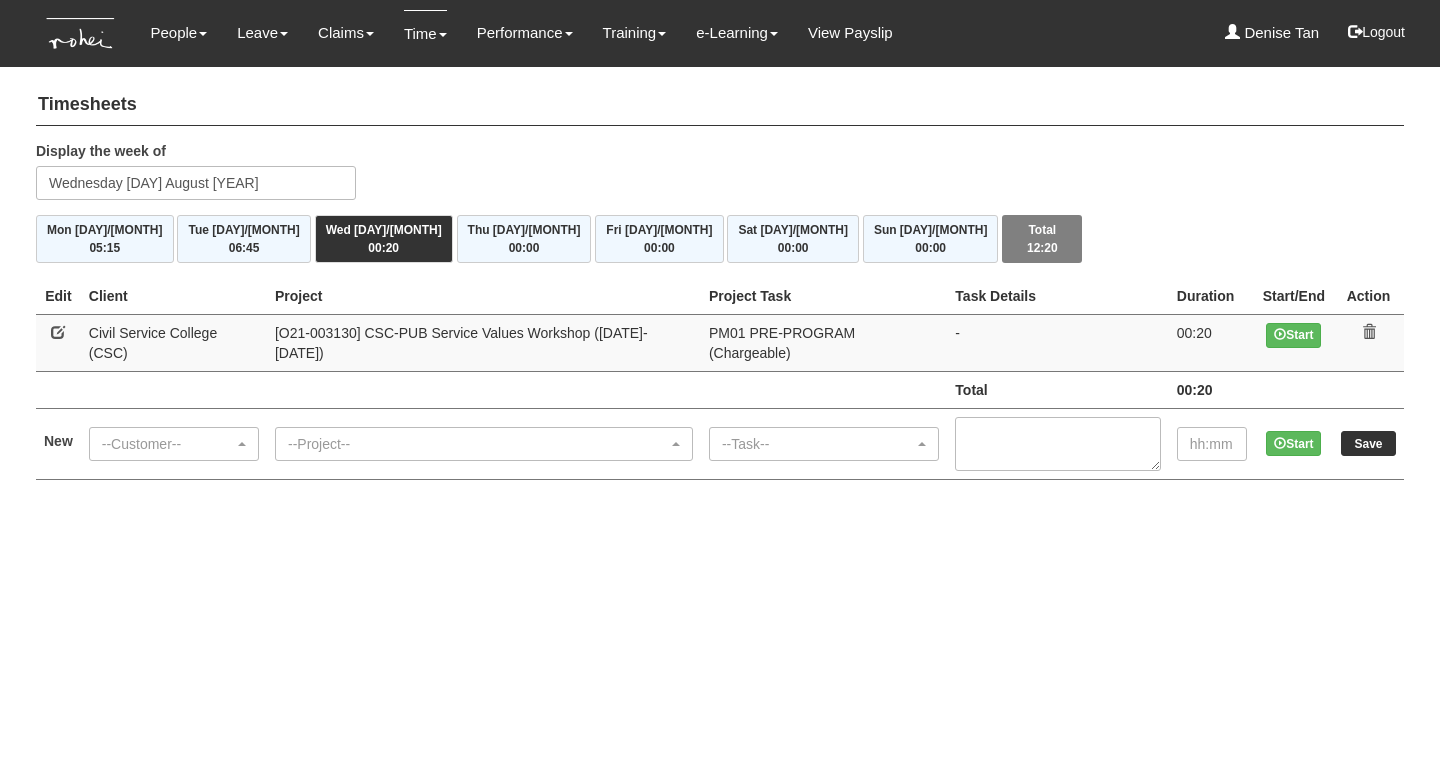 scroll, scrollTop: 0, scrollLeft: 0, axis: both 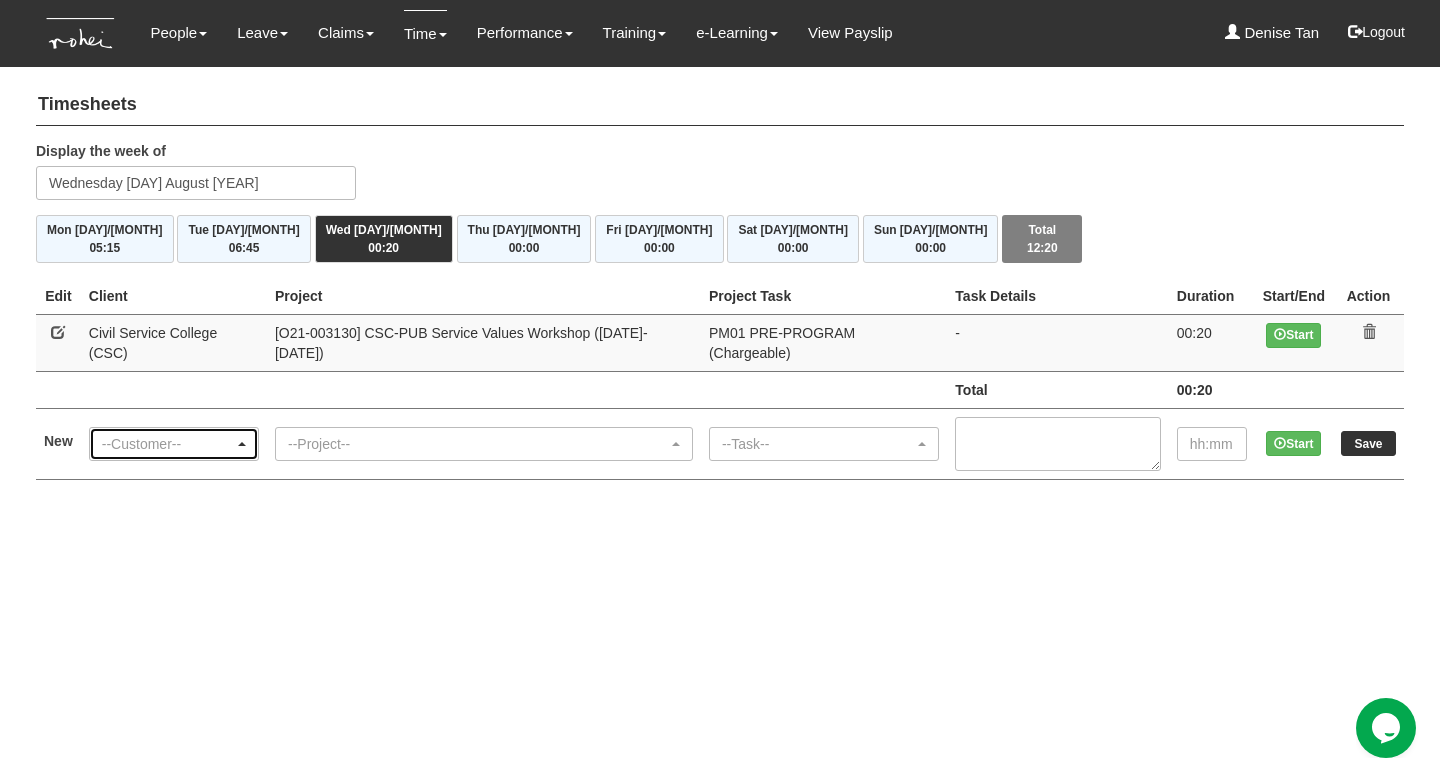 click on "--Customer--" at bounding box center [174, 444] 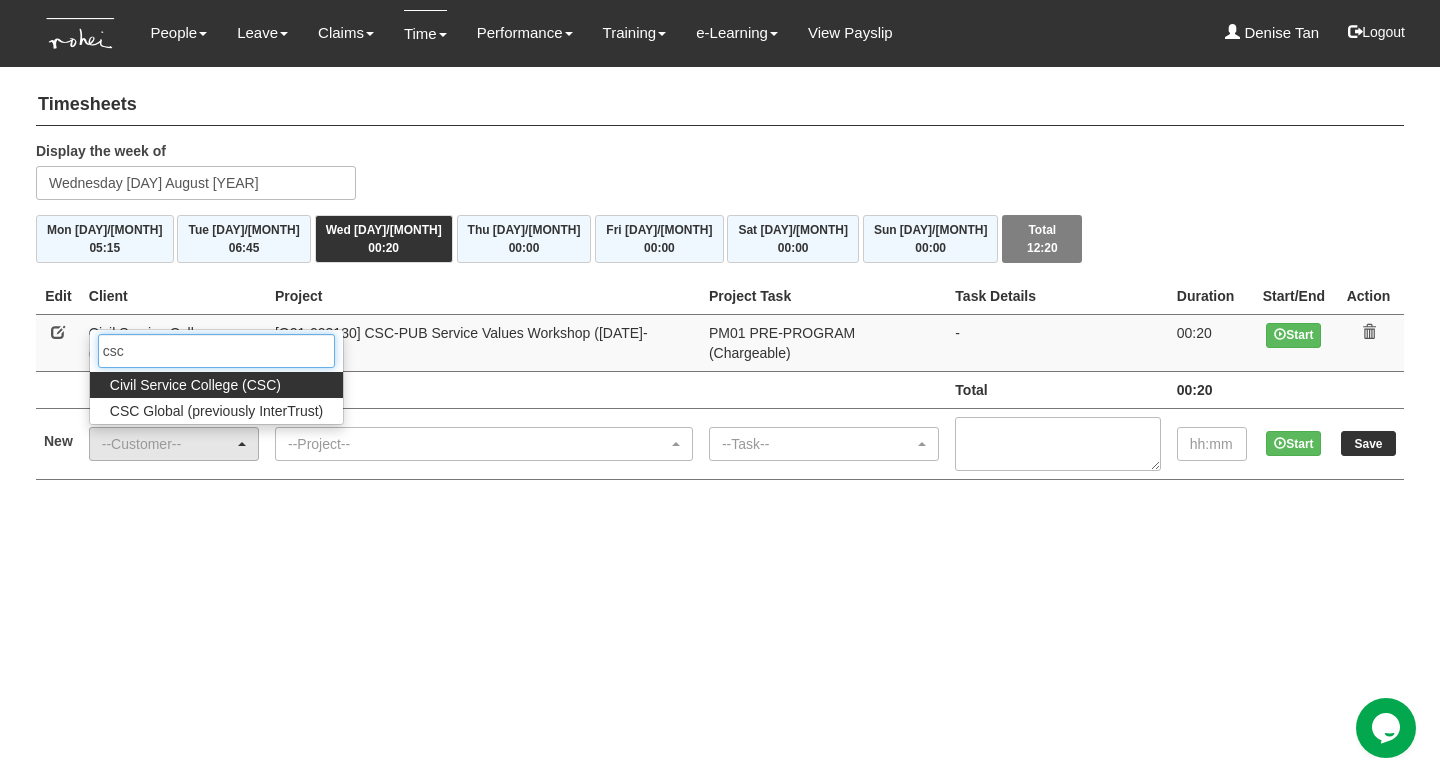 type on "csc" 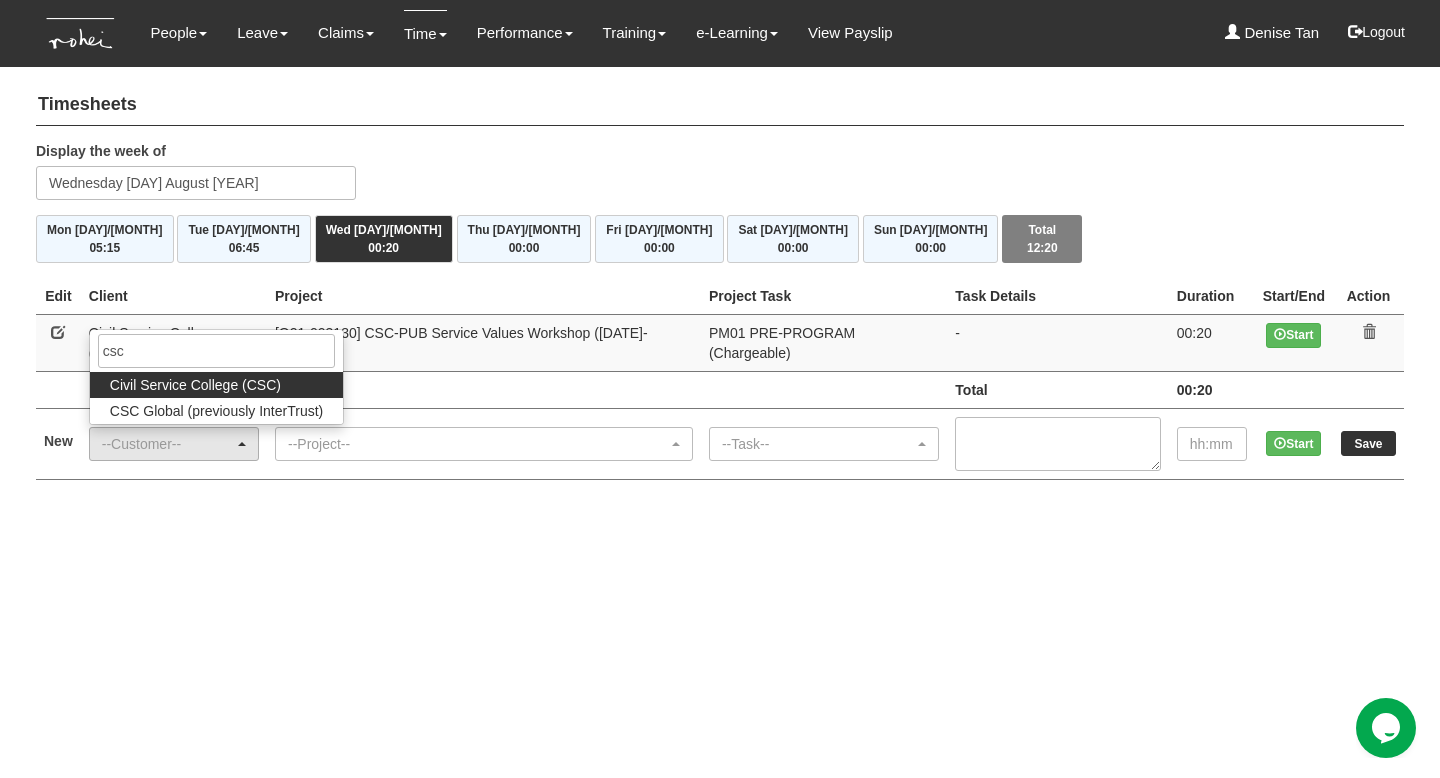 click on "Civil Service College (CSC)" at bounding box center [216, 385] 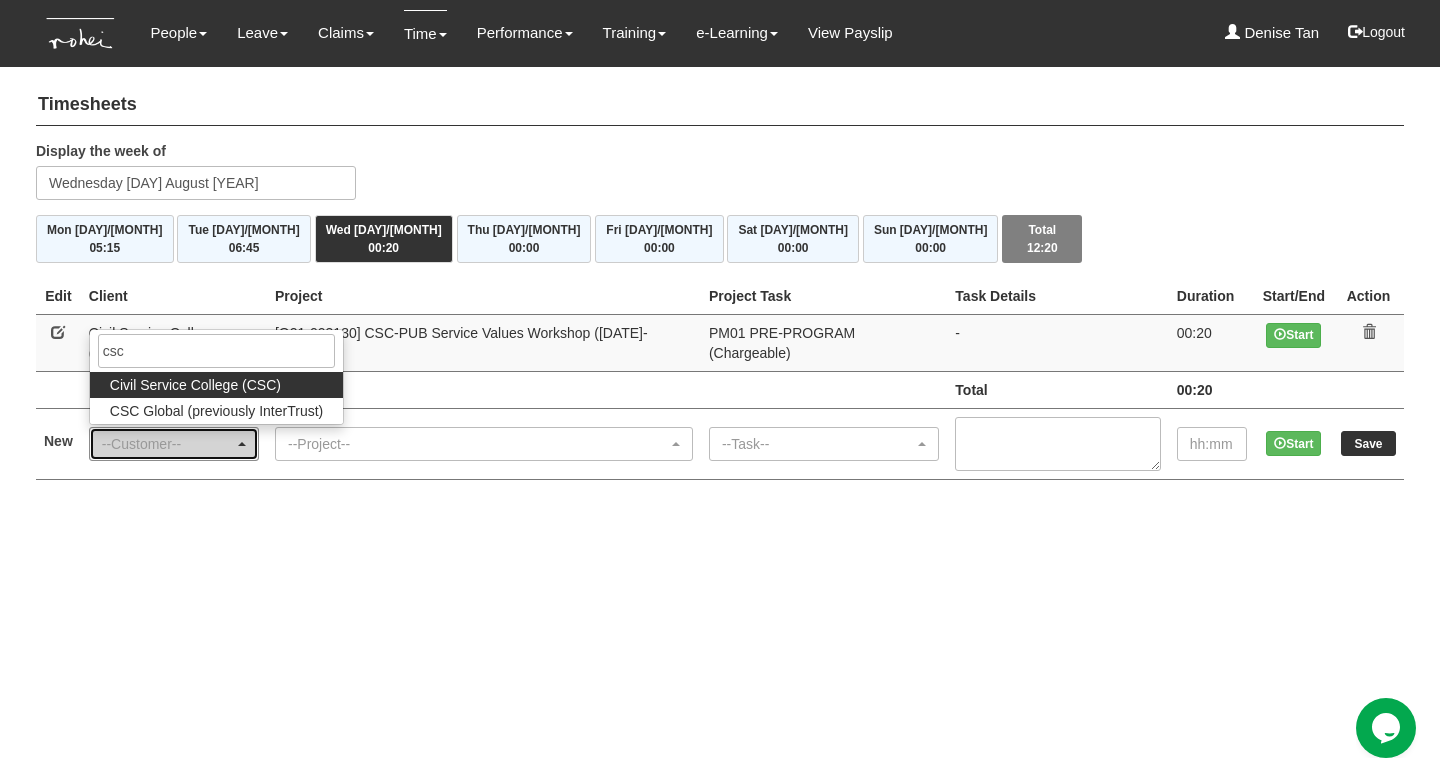 select on "122" 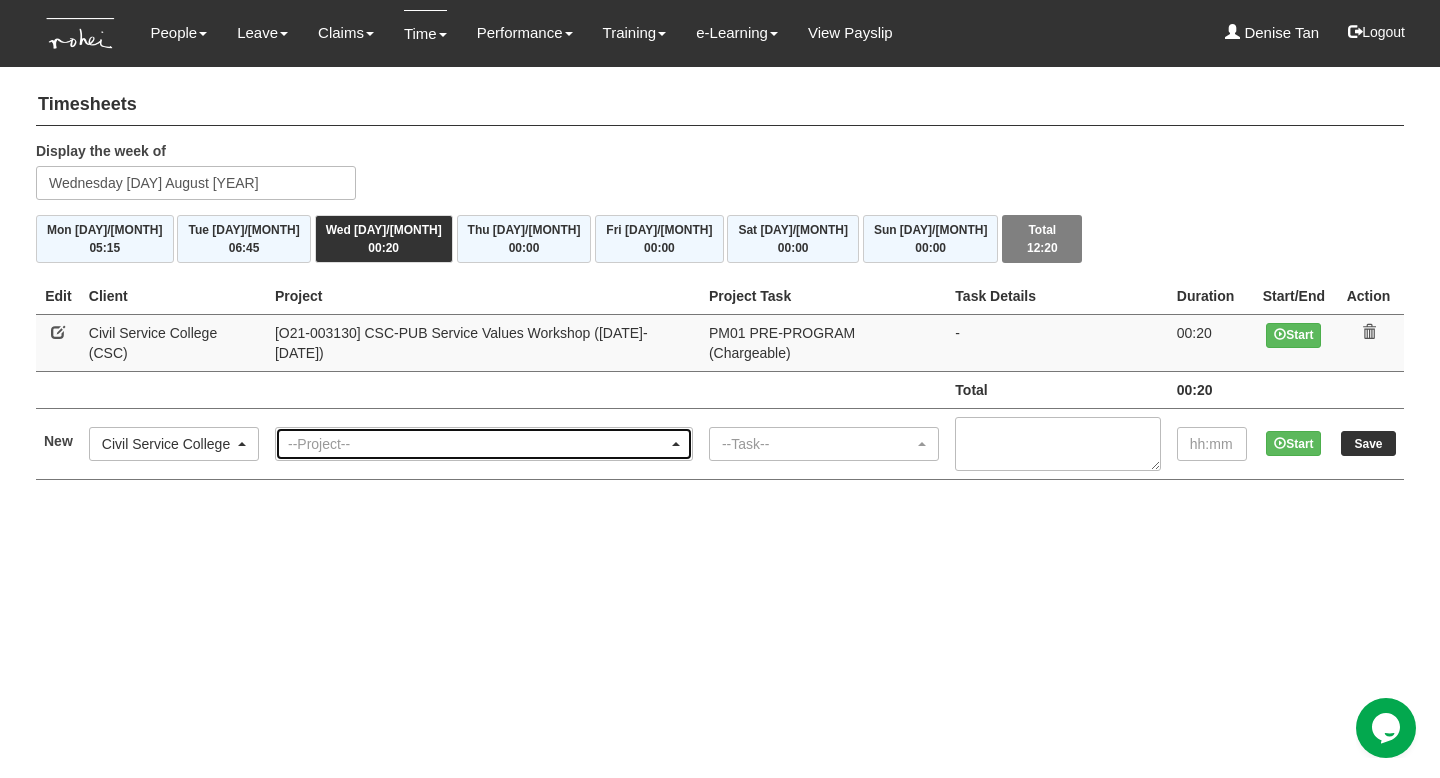 click on "--Project--" at bounding box center (478, 444) 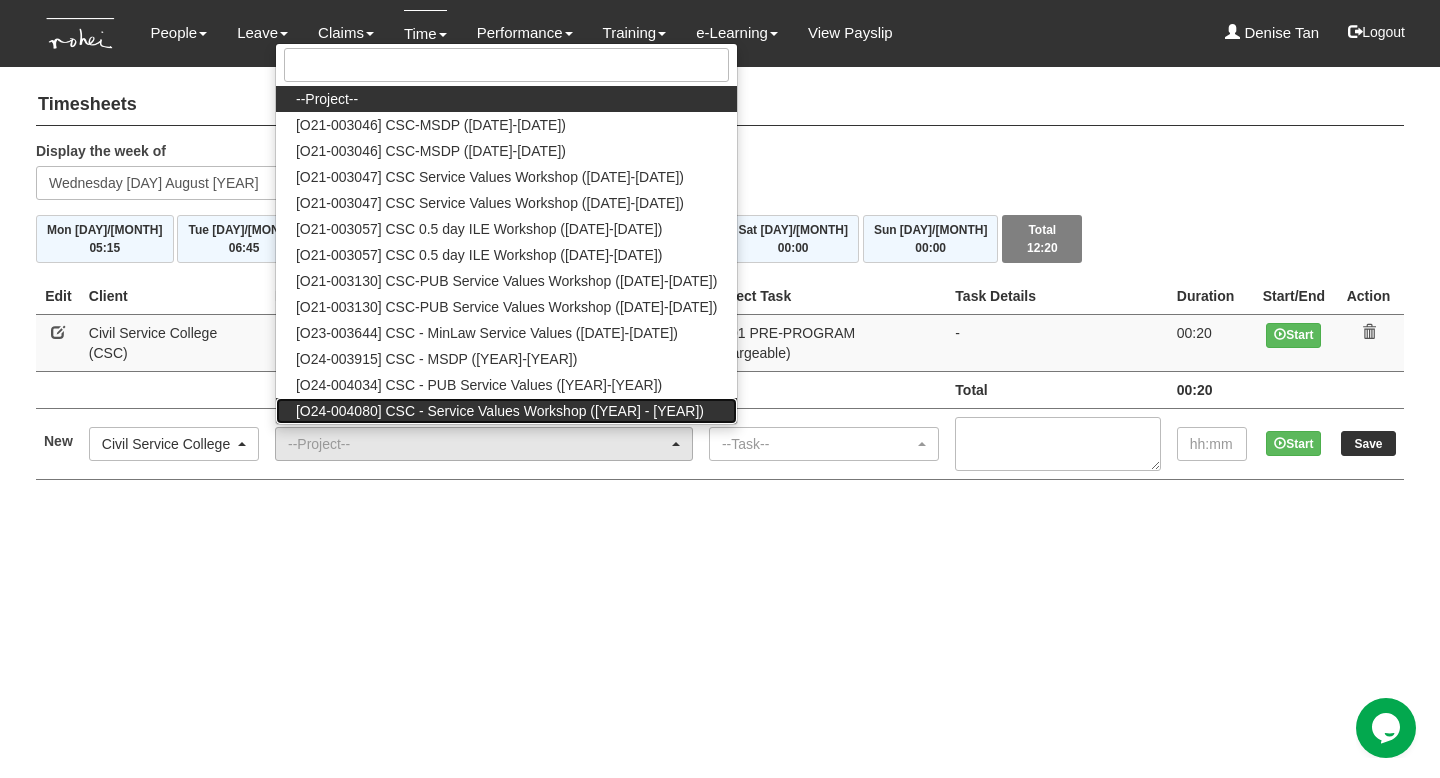 click on "[O24-004080] CSC - Service Values Workshop (2024 - 2027)" at bounding box center [500, 411] 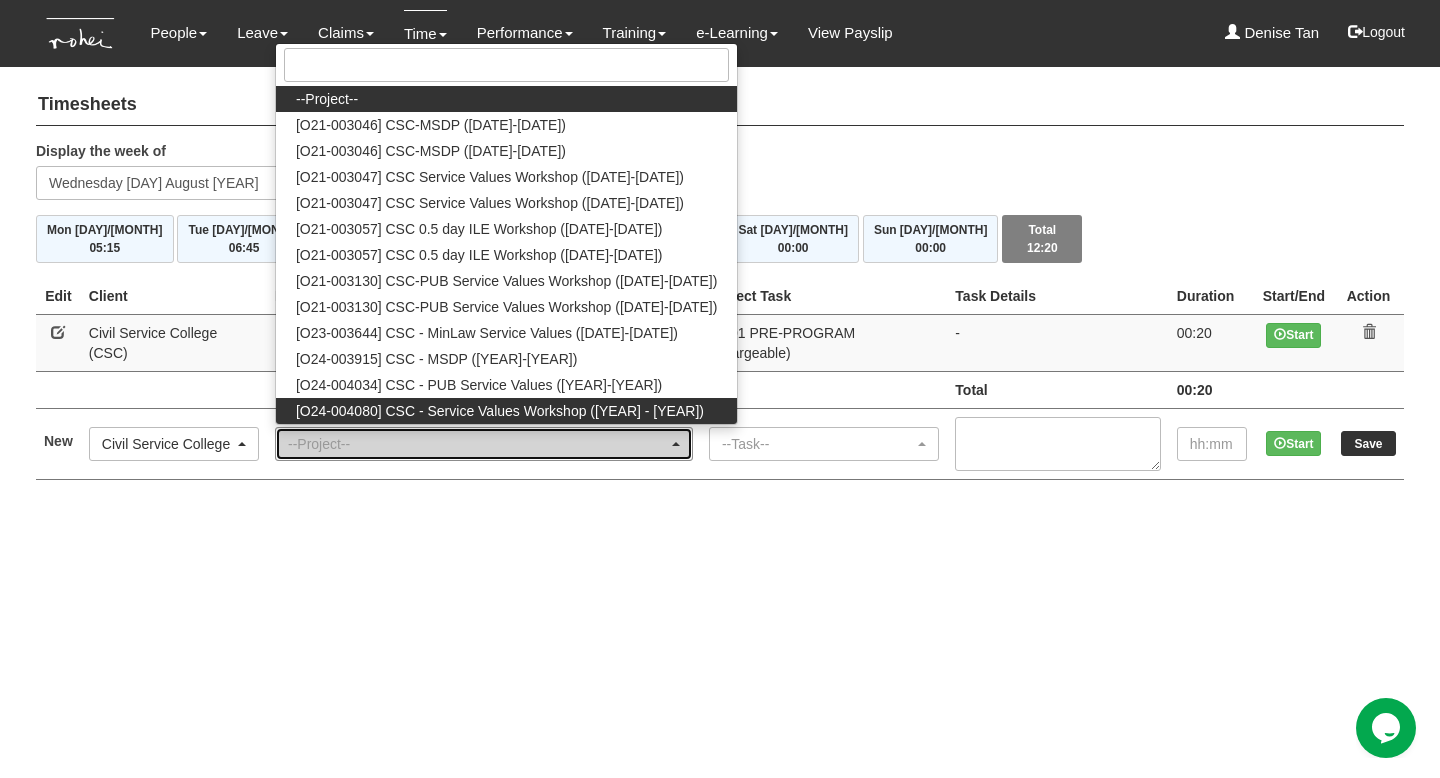 select on "2698" 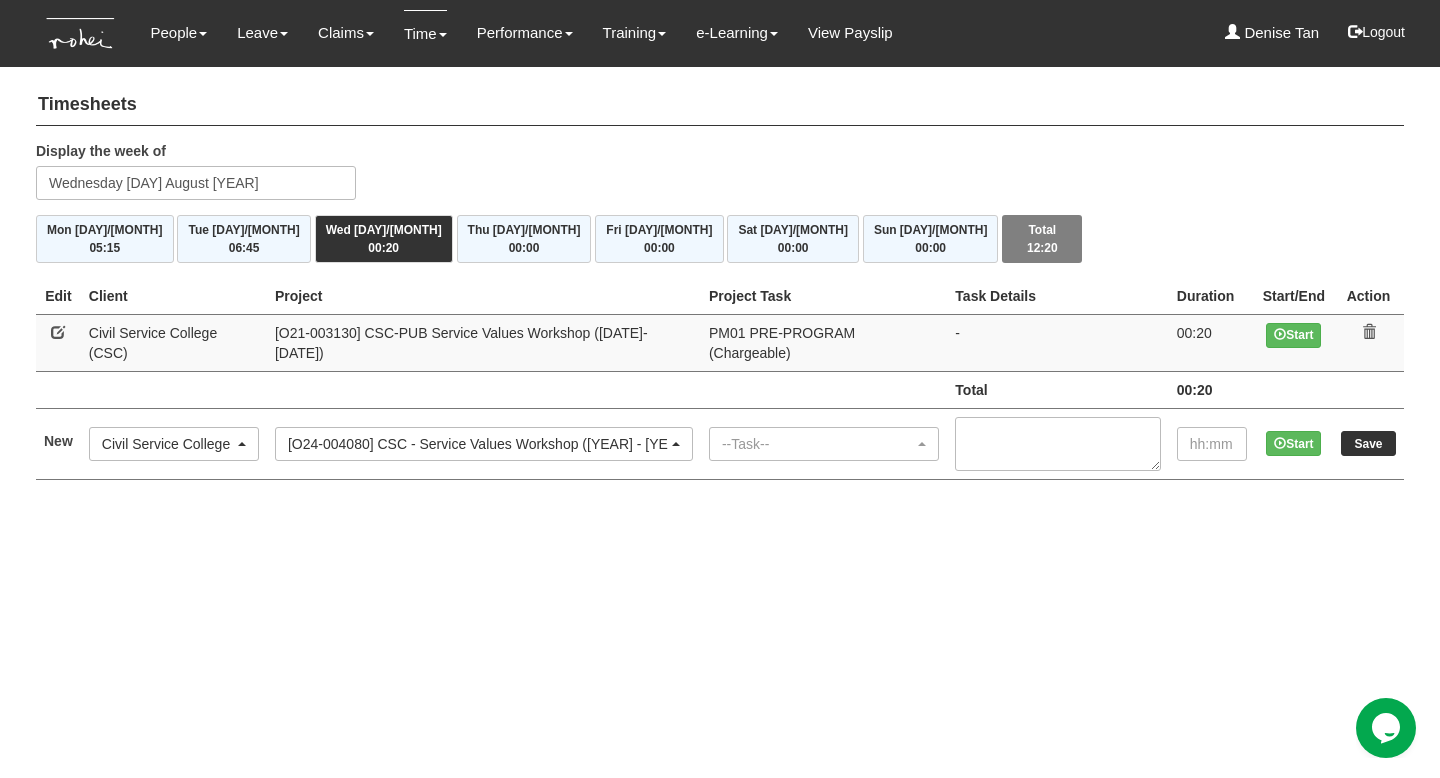 click on "--Task--
AL01 INTERNAL MEETING : INTRA / INTER DEPT (Non-chargeable)
AL02 INTERNAL MEETING : PROJECT / PRODUCT (Chargeable)
AL03 EXTERNAL MEETING : NON-CLIENT (Non-chargeable)
AL04 EXTERNAL MEETING : CLIENT (Chargeable)
AL05 CLIENT LIAISON (Non-chargeable)
AL06 RESOURCE ALLOCATION (Non-chargeable)
AL07 REPORT & PRESENTATION GENERATION (Non-chargeable)
AL08 PROCESS / SYSTEM IMPROVEMENT (Non-chargeable)
AL09 DATABASE / SYSTEM MANAGEMENT (Non-chargeable)
AL10 BUDGET & COST MANAGEMENT (Non-chargeable)
AL11 PLANNING & MANAGEMENT (Non-chargeable)
AL12 ADMINISTRATION (Non-chargeable)
AL13 ATTENDING TRAINING/ PERSONAL DEVELOPMENT(INCL LEARNING, READING & THINKING)  (ATTENDING)  (Non-chargeable)
AL14 BUILDING INTERNAL CAPABILITY (Non-chargeable)
AL15 PARTNER MANAGEMENT (Non-chargeable)
AL16 BUSINESS CONTINUITY PLANNING (BCP) (Non-chargeable)
BD01 CLIENT/SECTORAL RESEARCH (Non-chargeable)
BD02 MEETING PREP (Non-chargeable)" at bounding box center [824, 443] 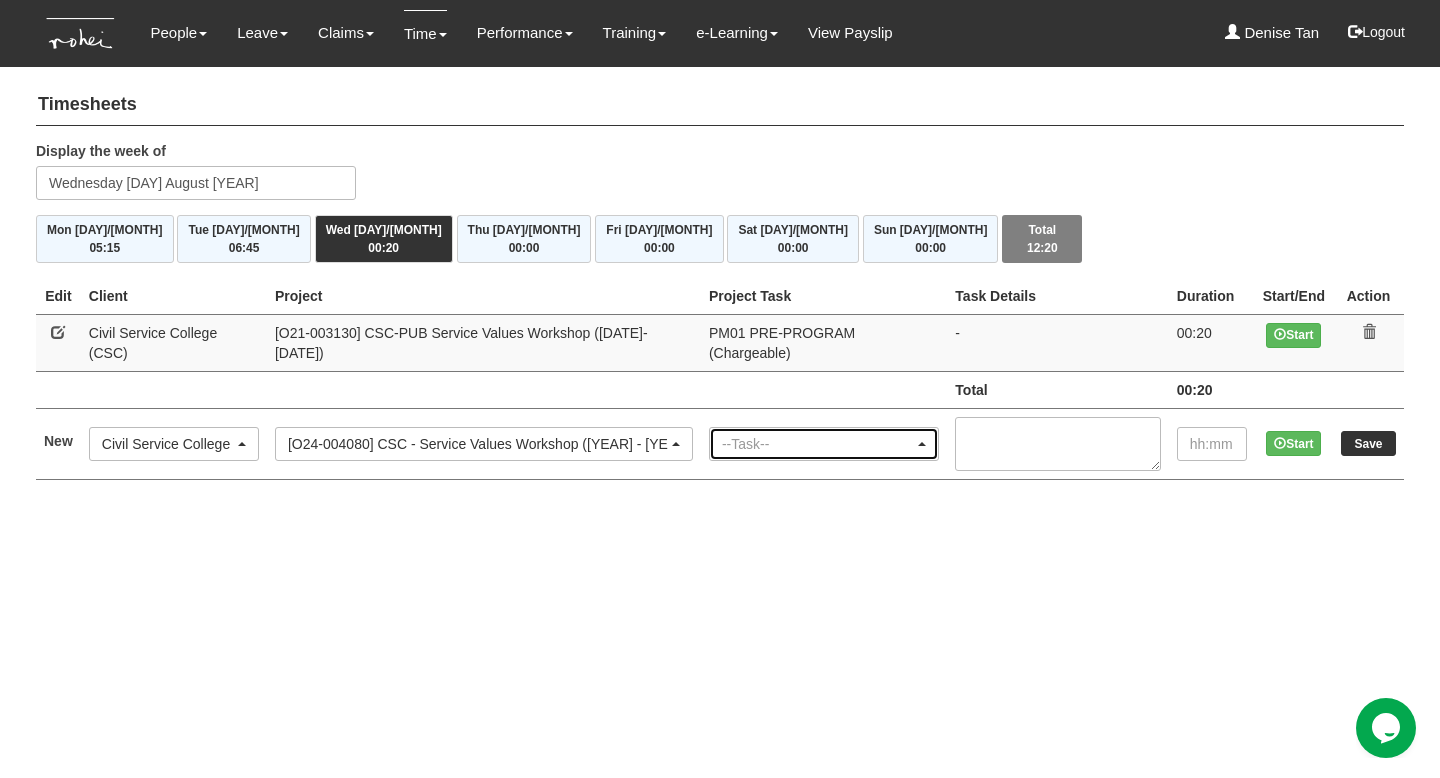 click on "--Task--" at bounding box center (818, 444) 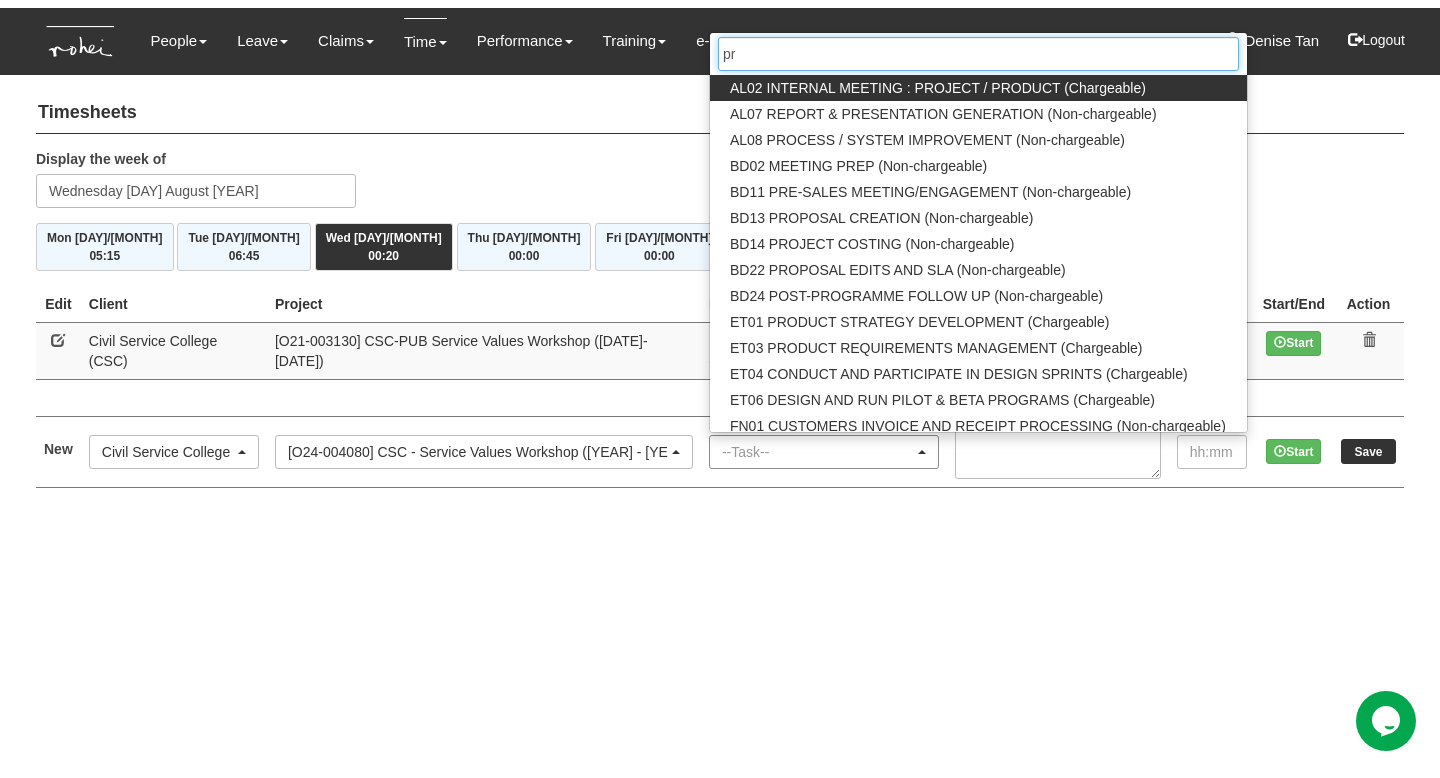 scroll, scrollTop: 0, scrollLeft: 0, axis: both 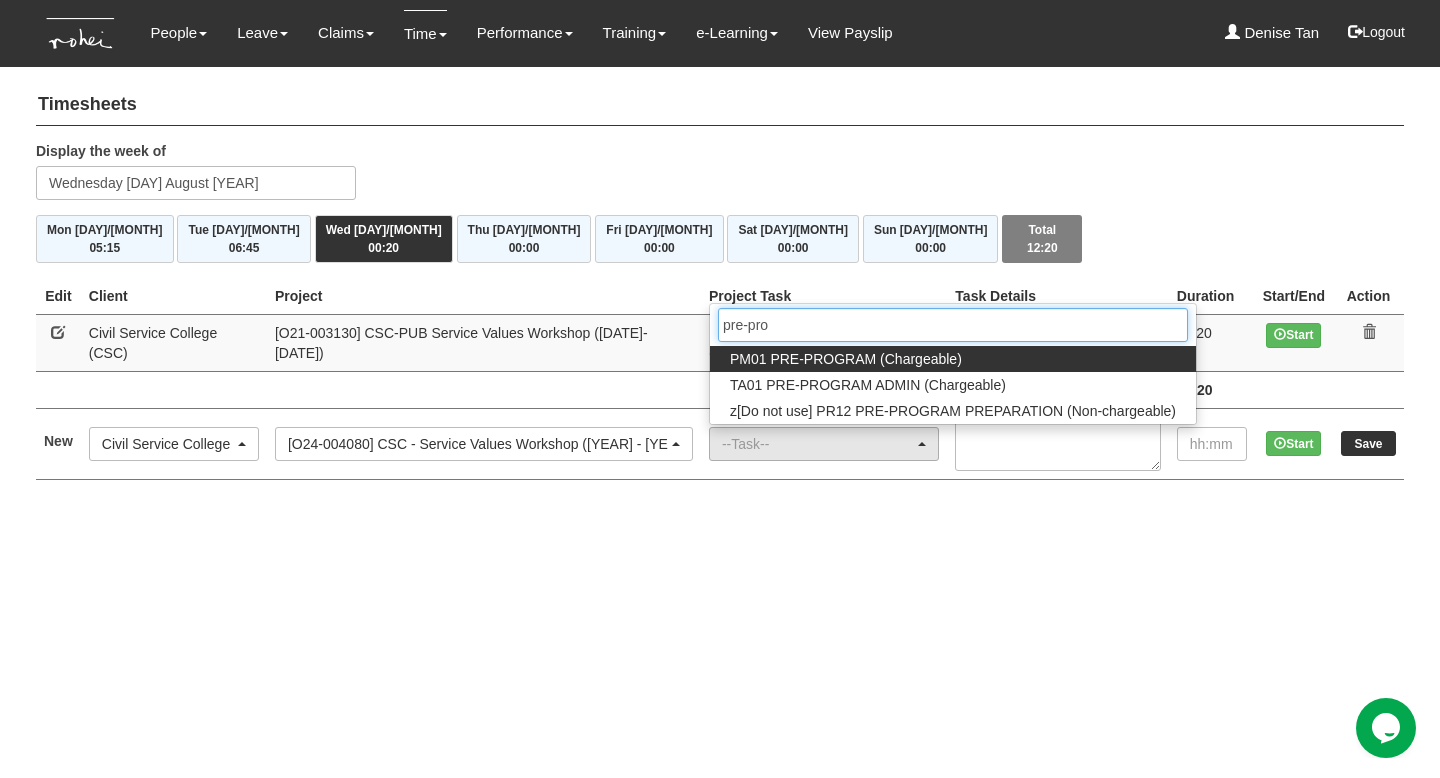 type on "pre-pro" 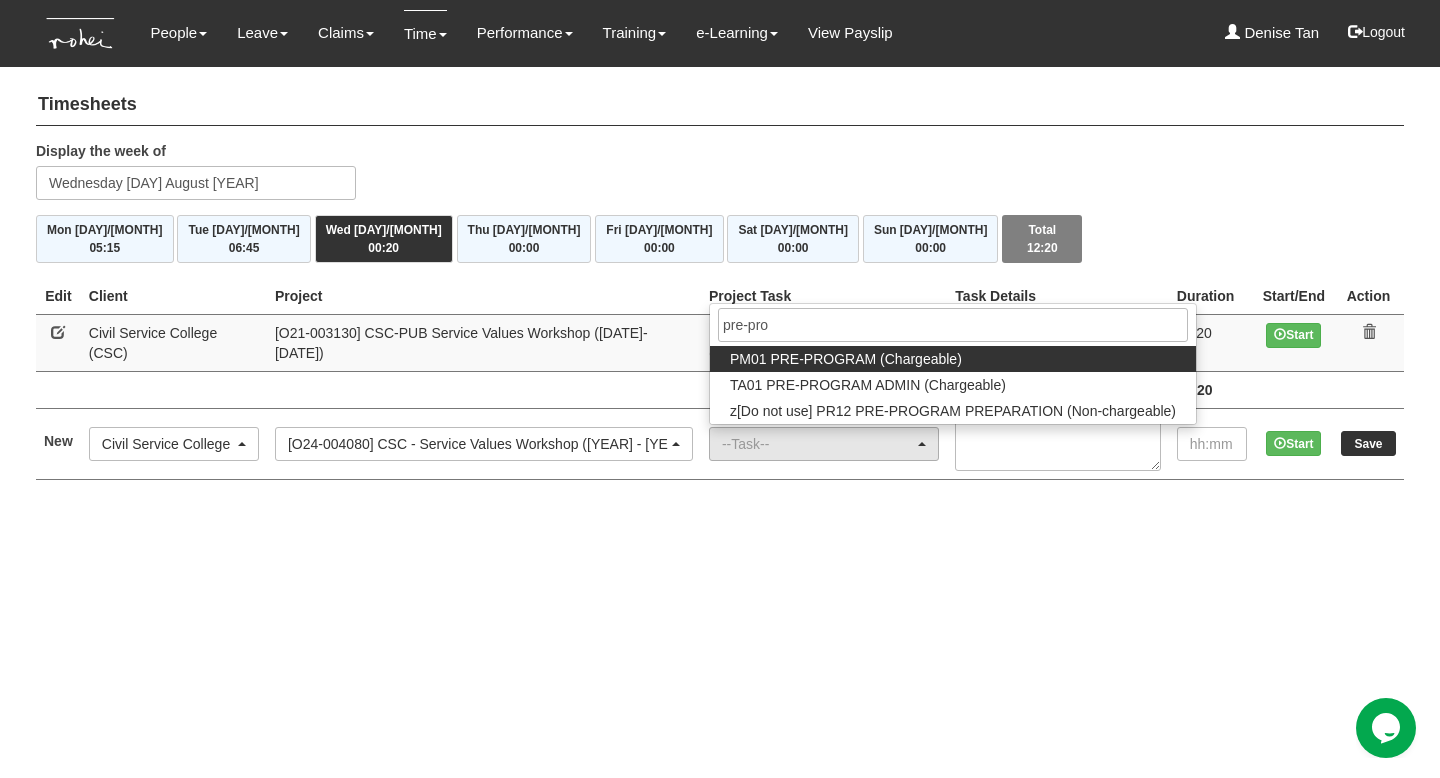 click on "PM01 PRE-PROGRAM (Chargeable)" at bounding box center [846, 359] 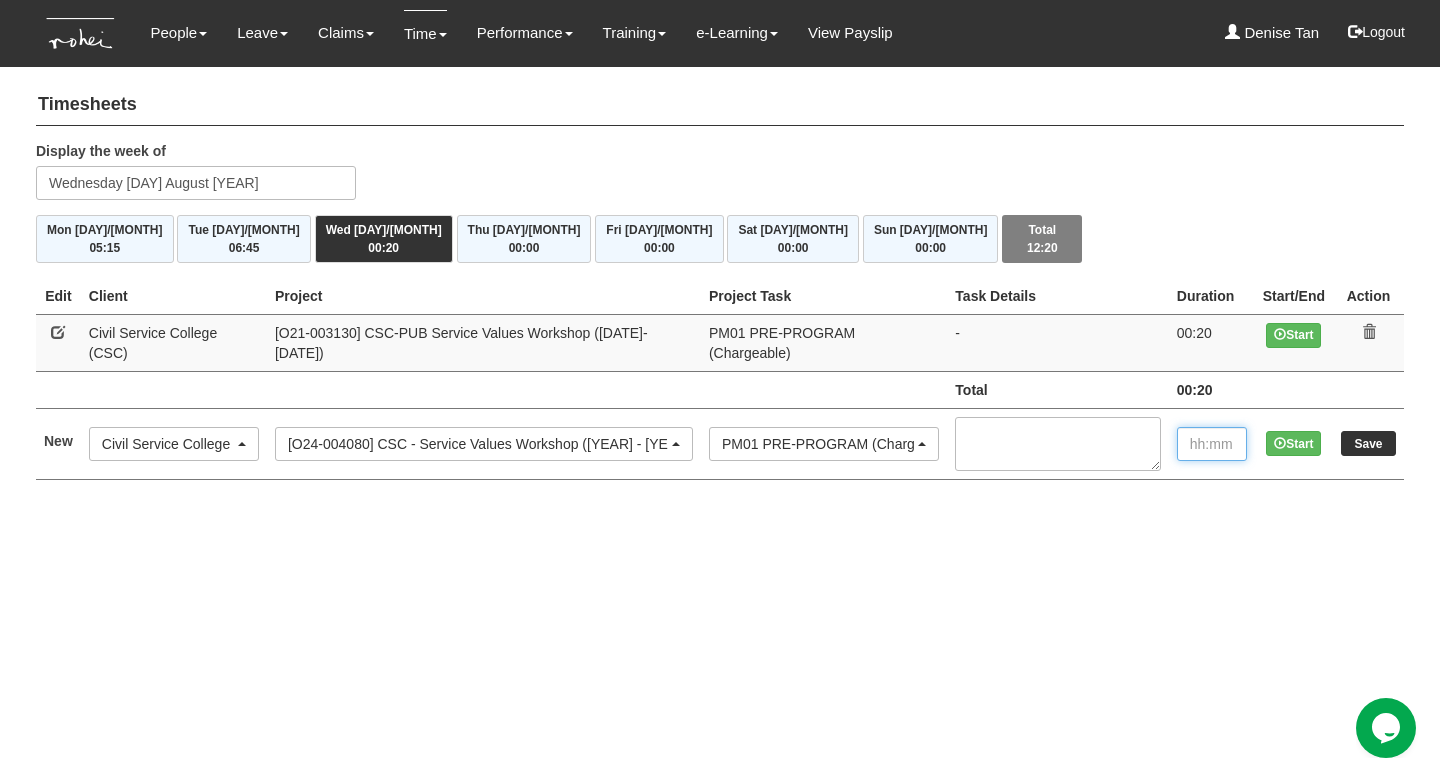 click at bounding box center (1212, 444) 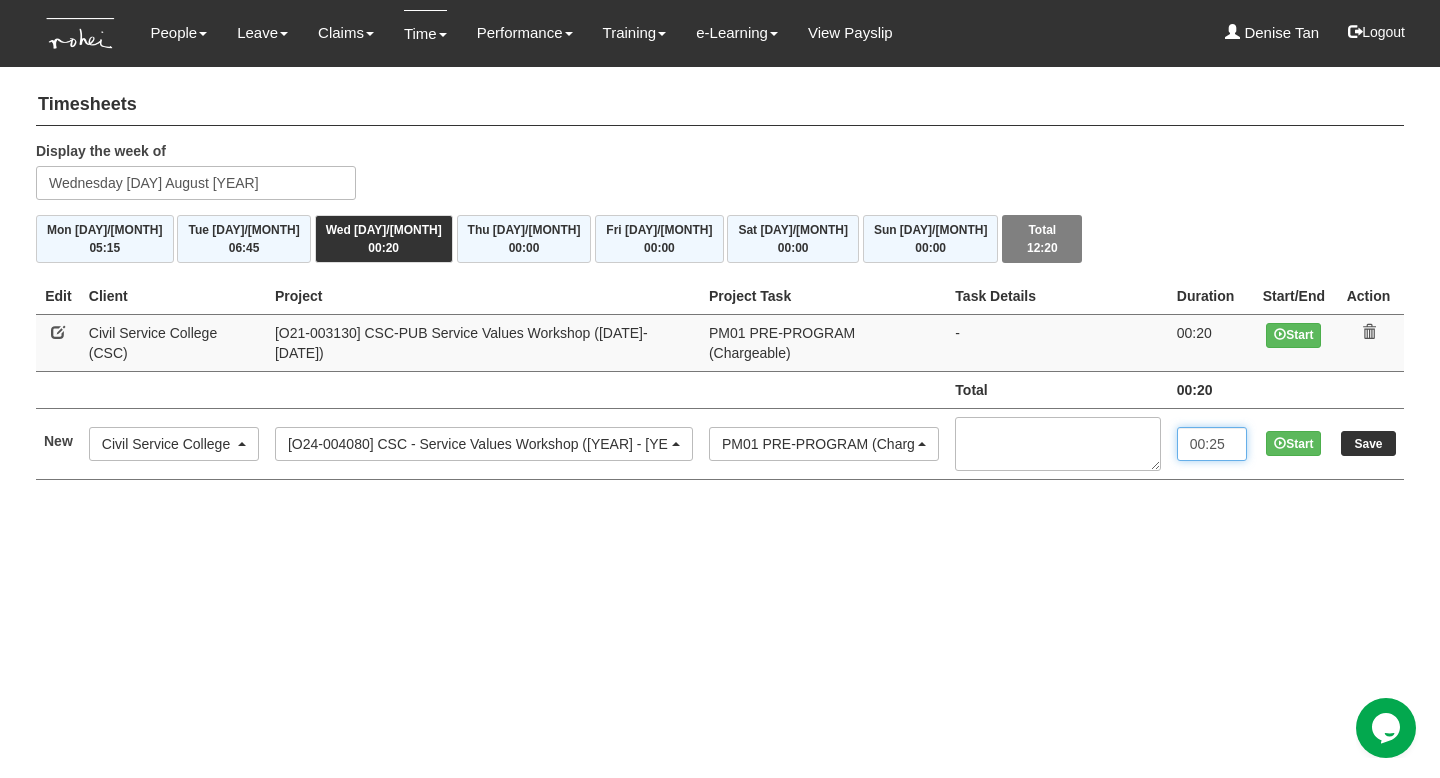 type on "00:25" 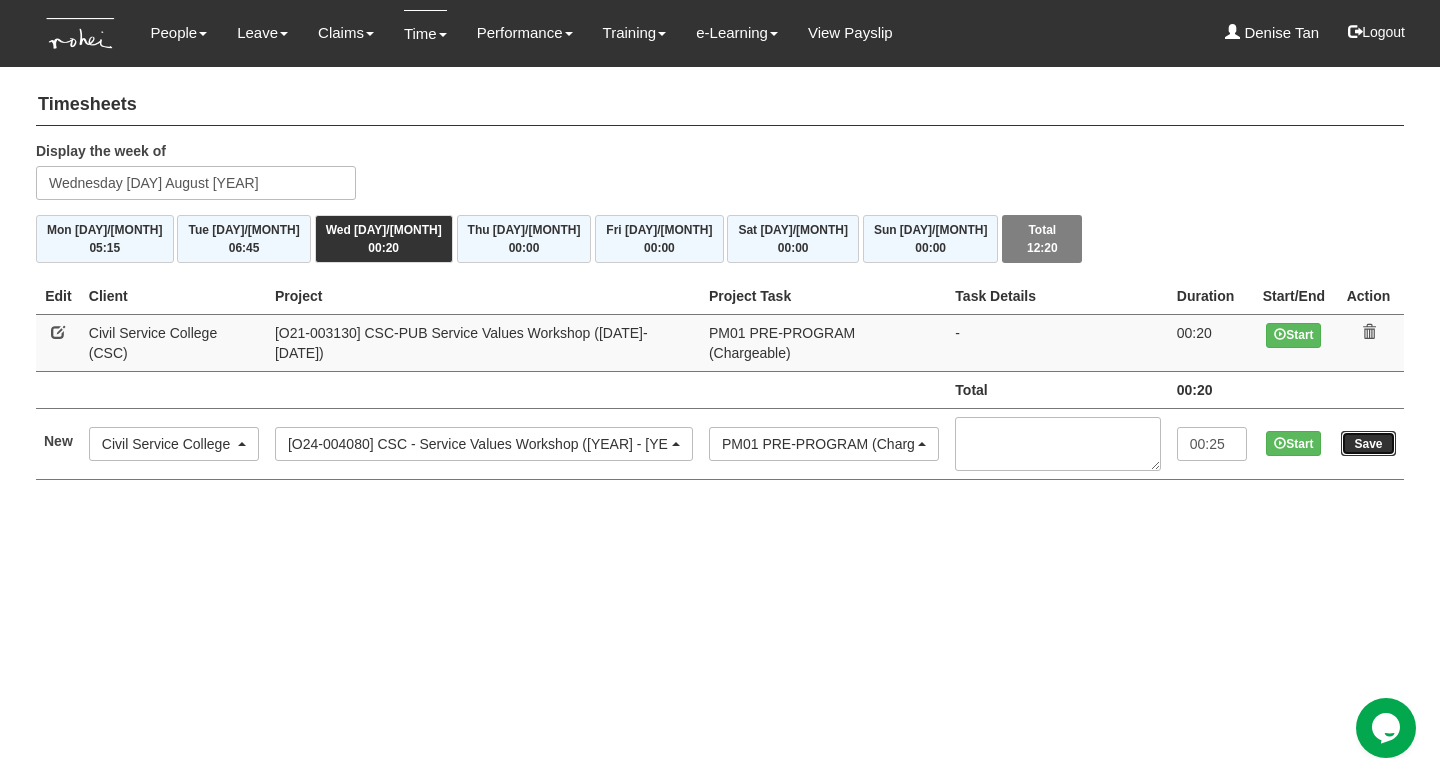 click on "Save" at bounding box center [1368, 443] 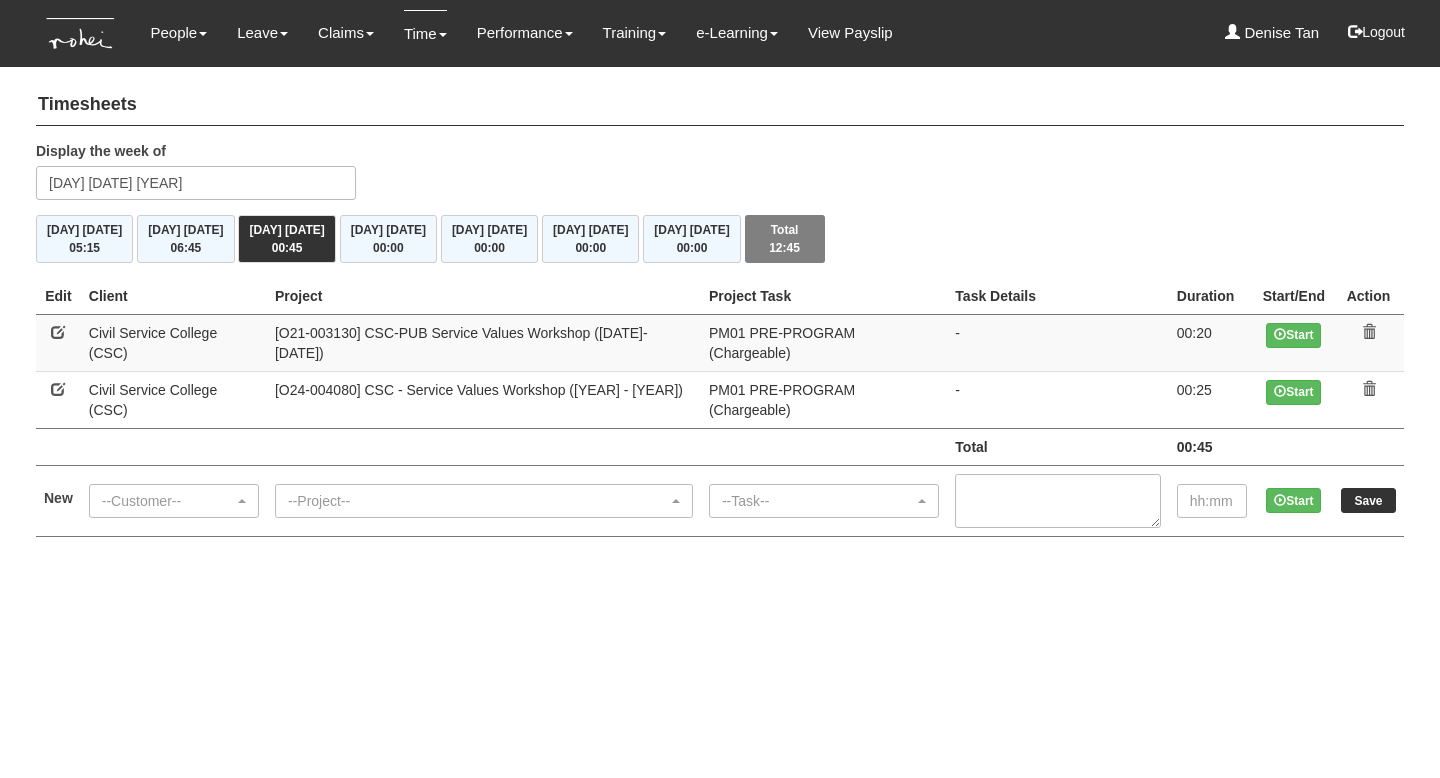 scroll, scrollTop: 0, scrollLeft: 0, axis: both 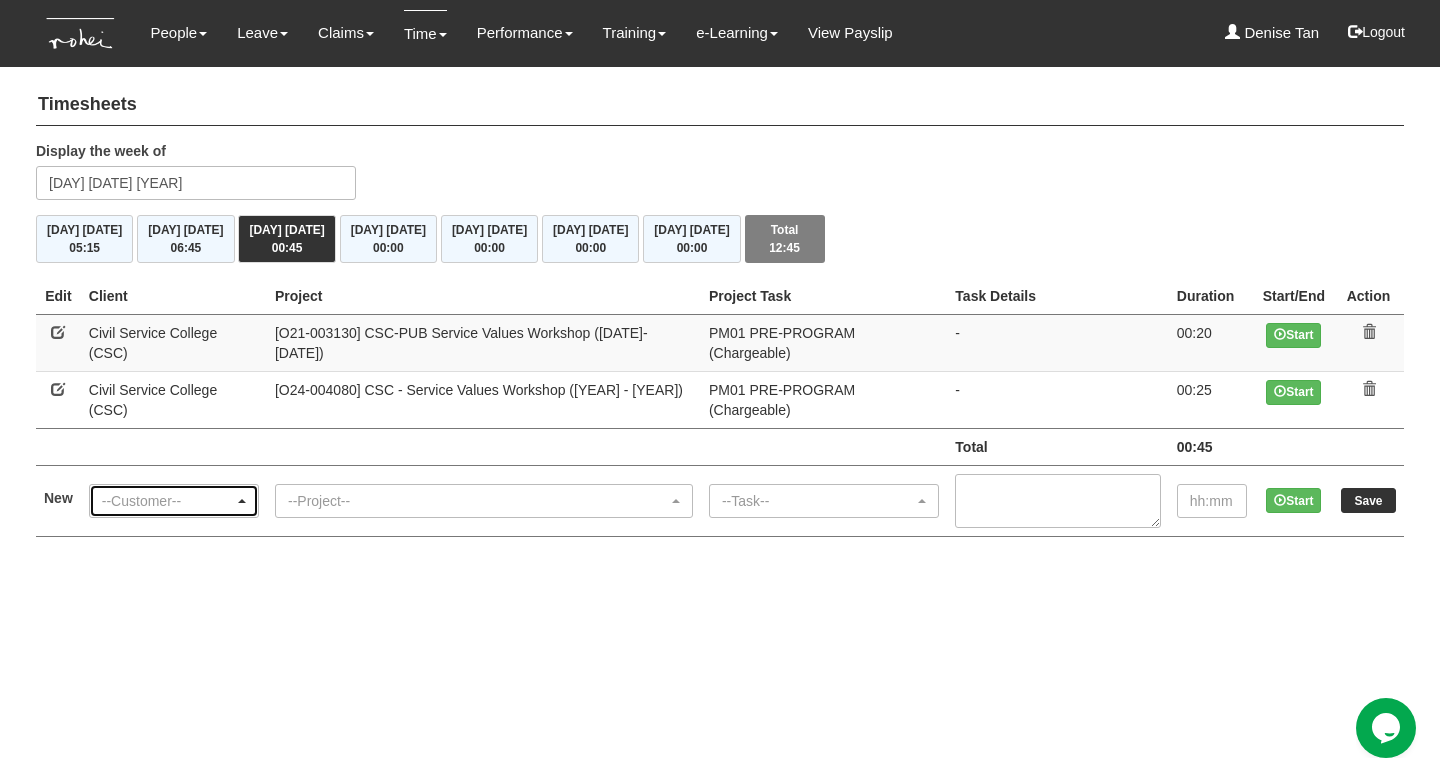 click on "--Customer--" at bounding box center (168, 501) 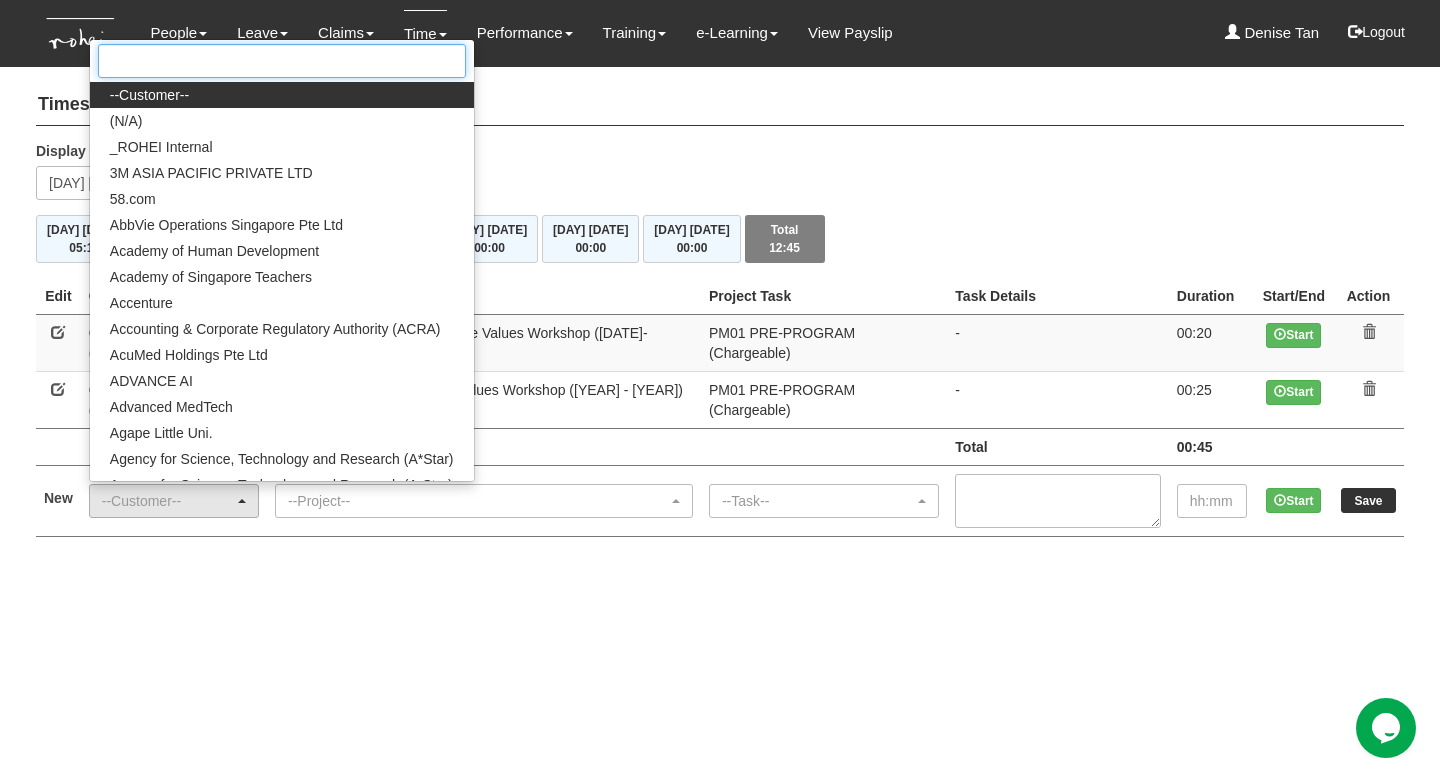 click at bounding box center [282, 61] 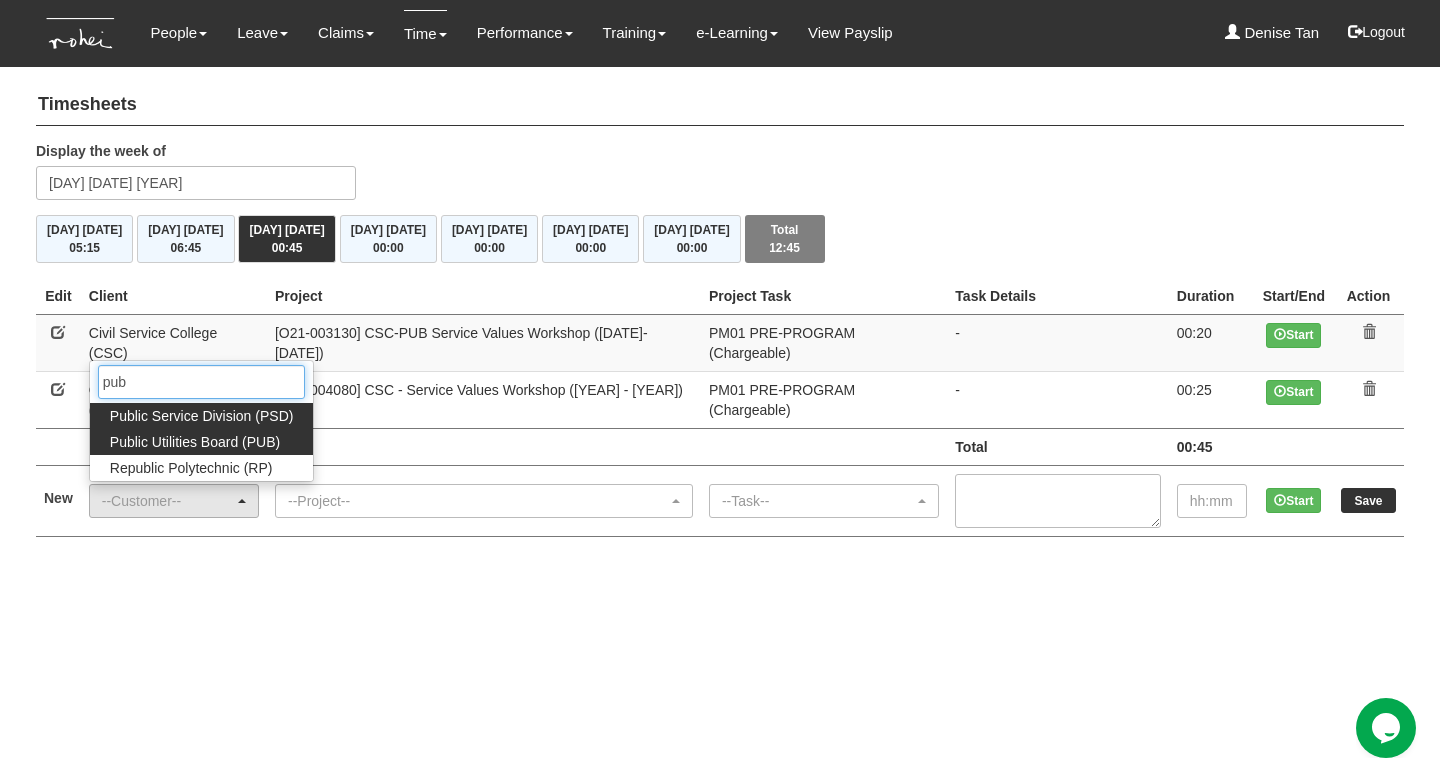 type on "pub" 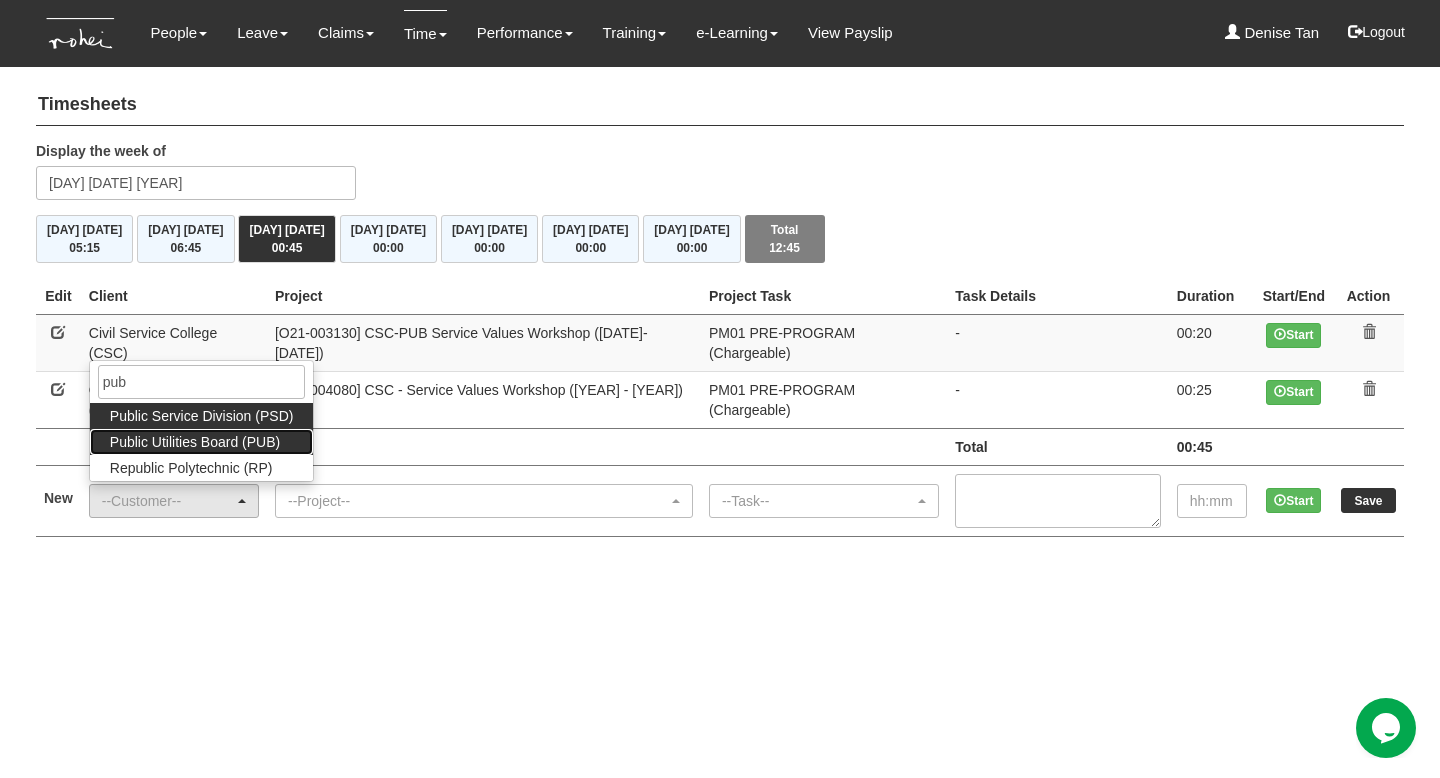 click on "Public Utilities Board (PUB)" at bounding box center [195, 442] 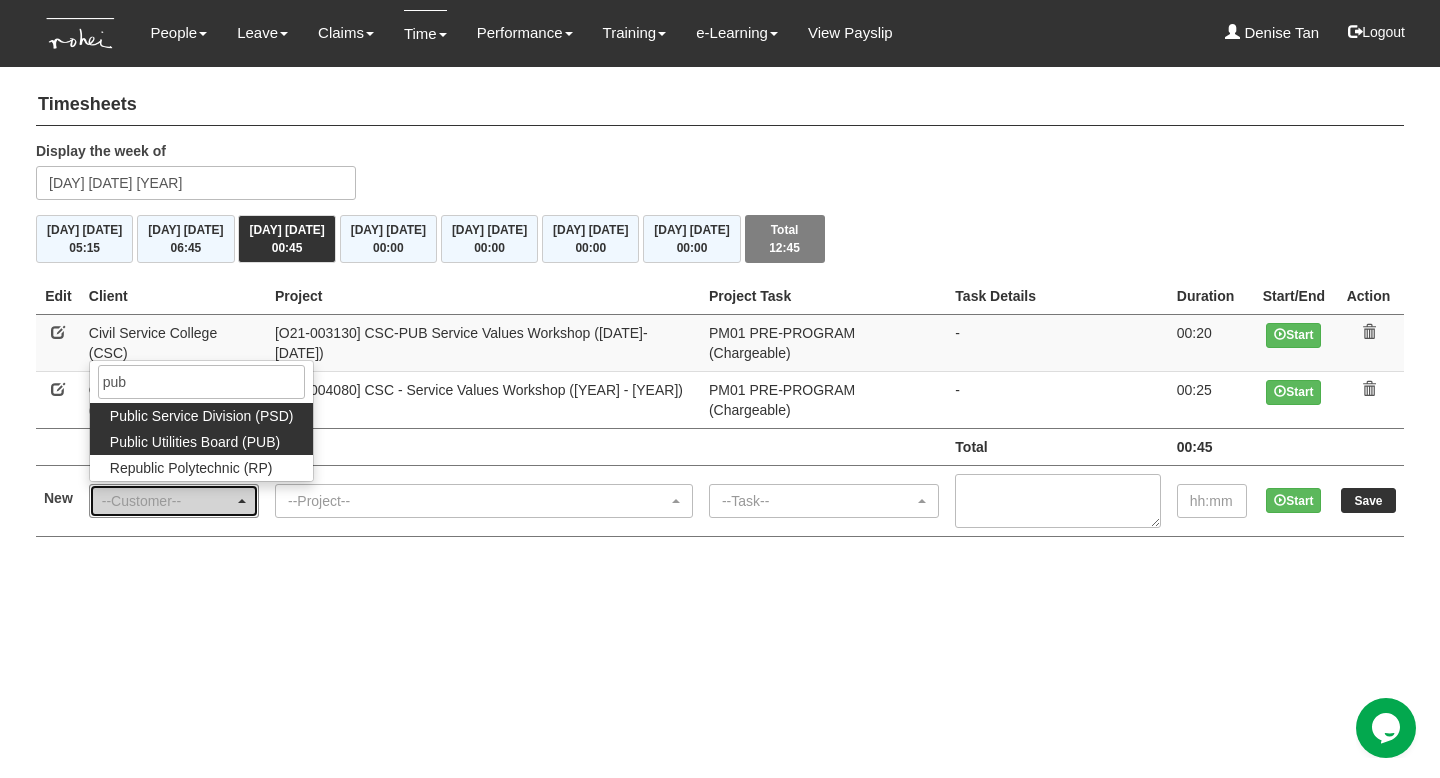 select on "155" 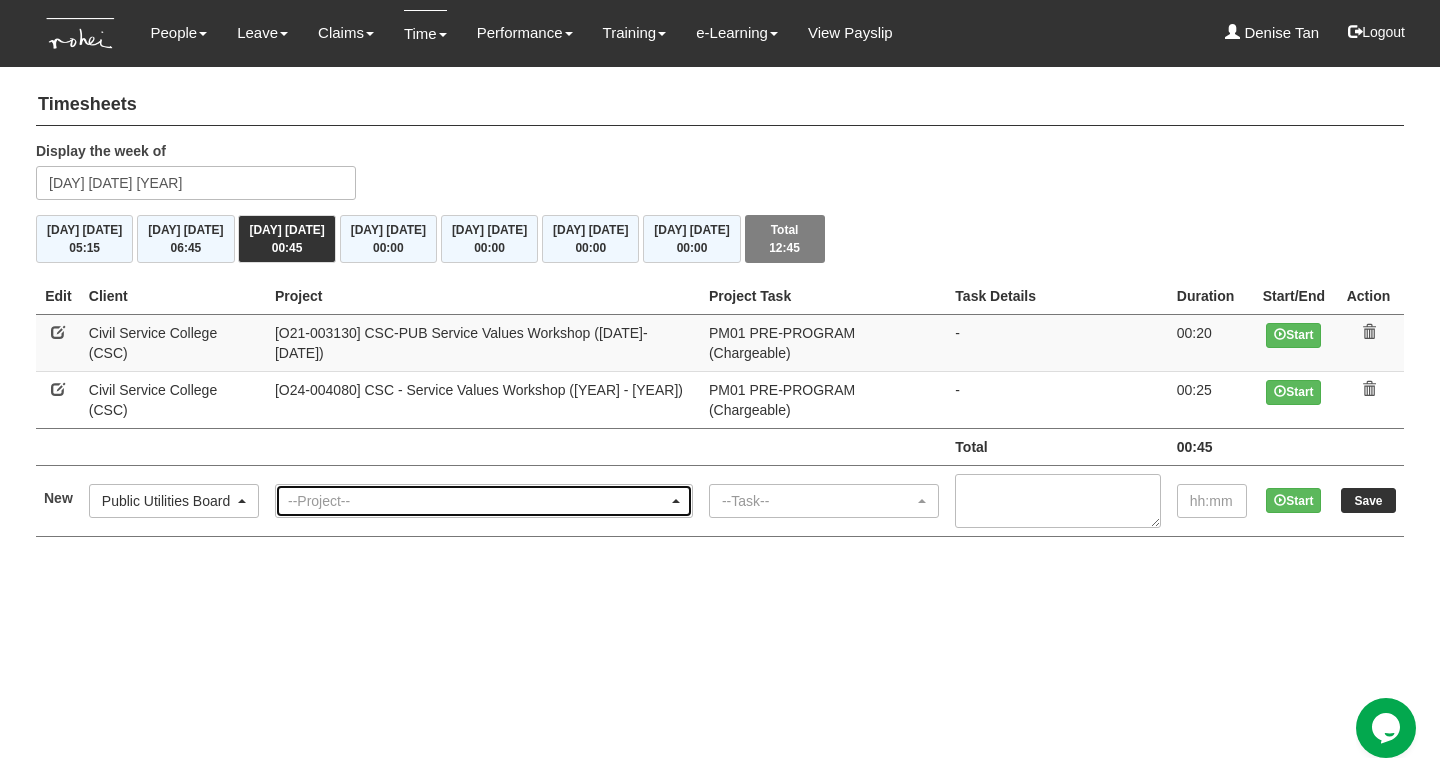 click on "--Project--" at bounding box center [478, 501] 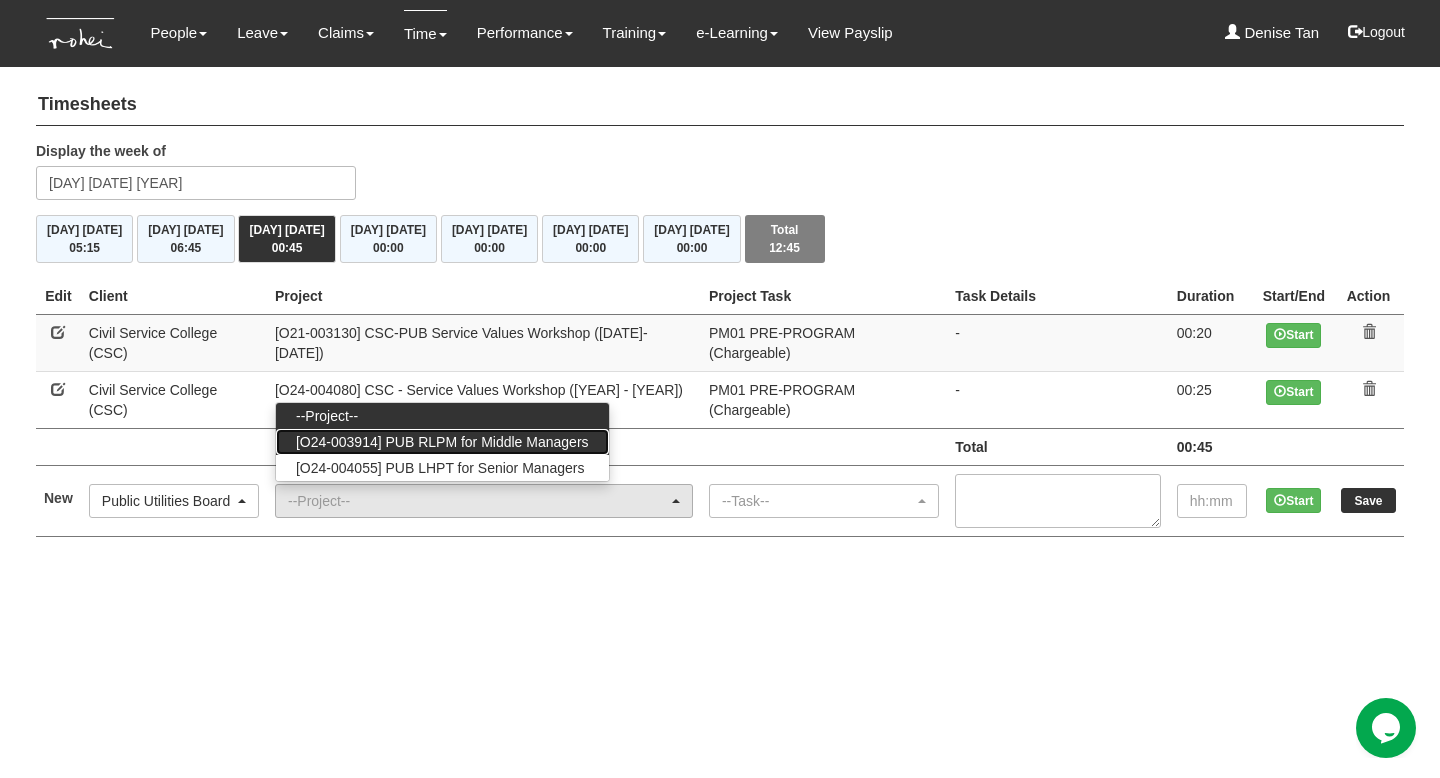 click on "[O24-003914] PUB RLPM for Middle Managers" at bounding box center (442, 442) 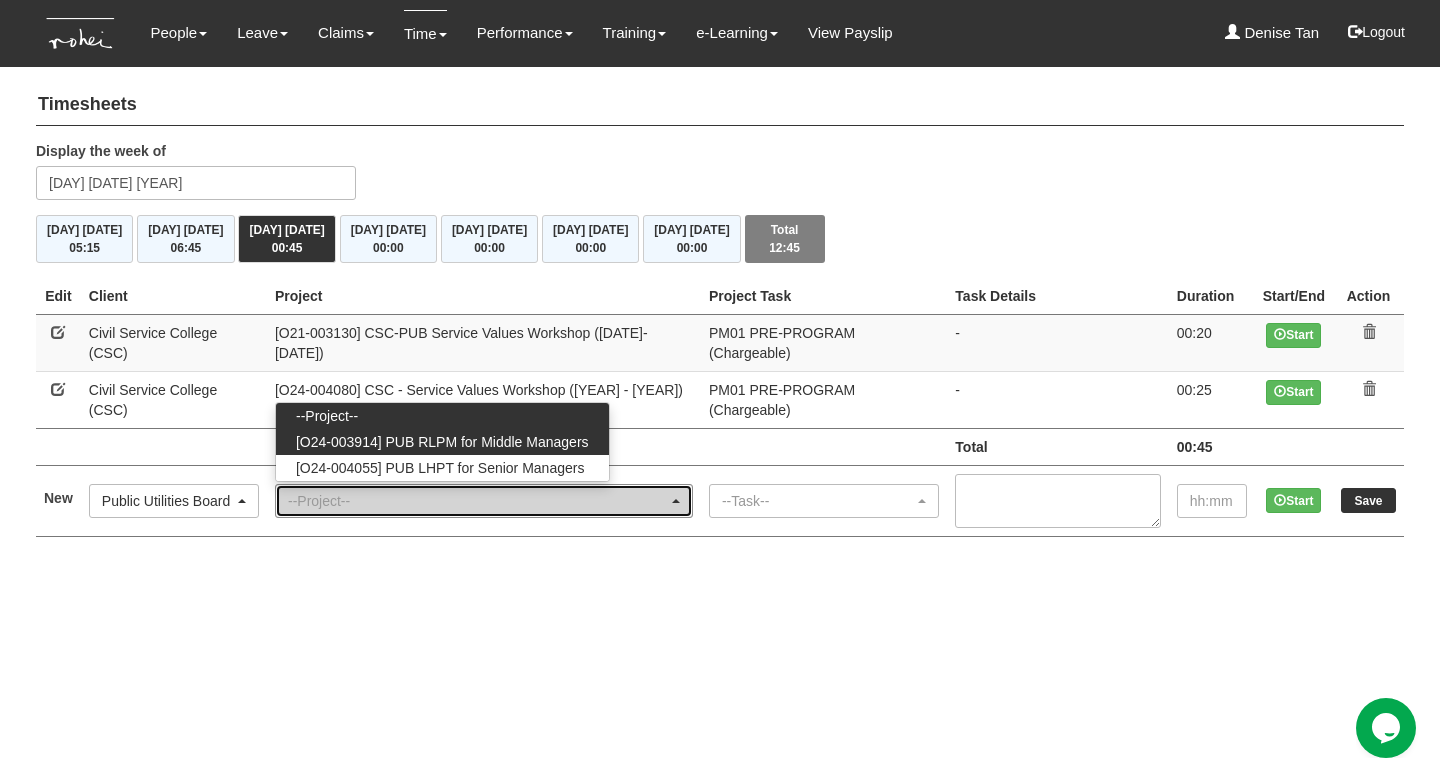 select on "2562" 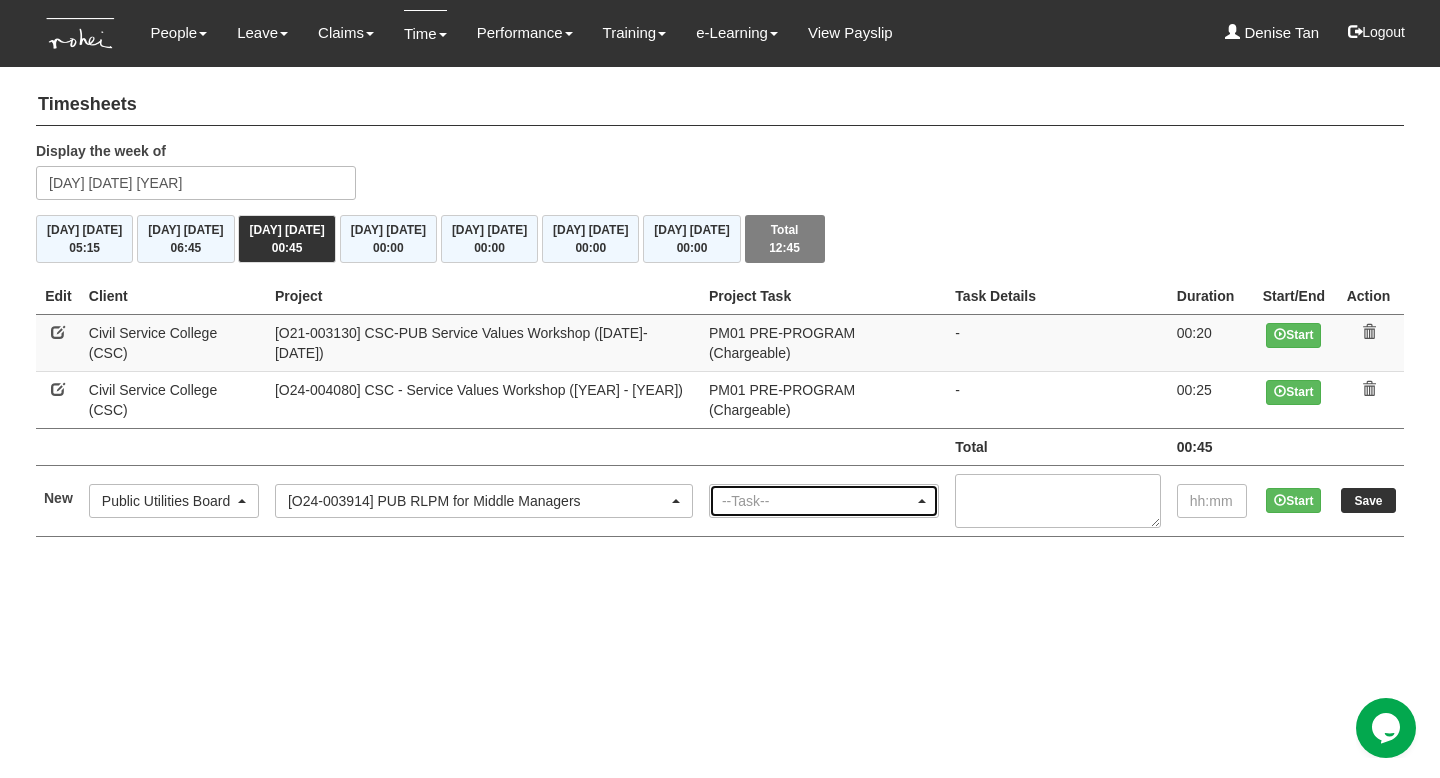 click on "--Task--" at bounding box center (818, 501) 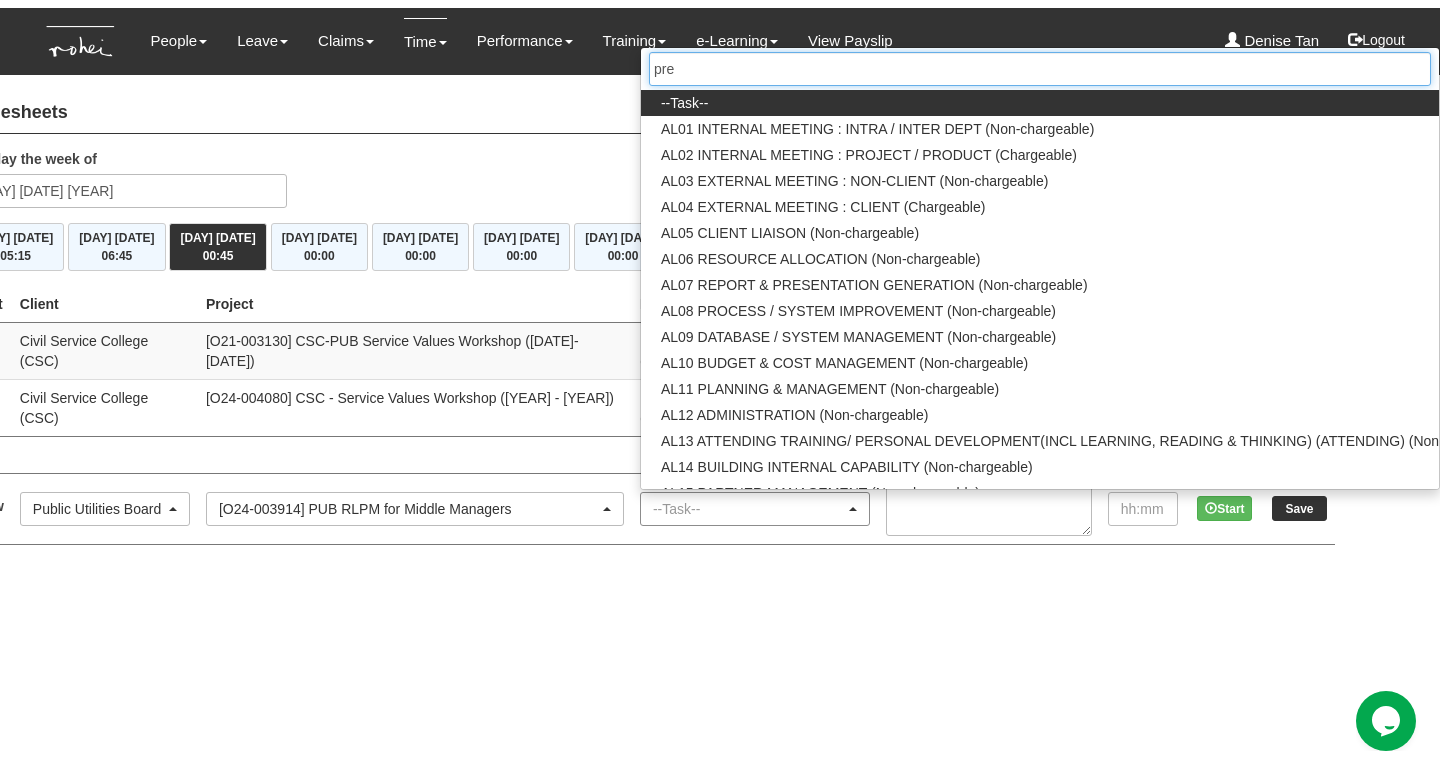 scroll, scrollTop: 0, scrollLeft: 0, axis: both 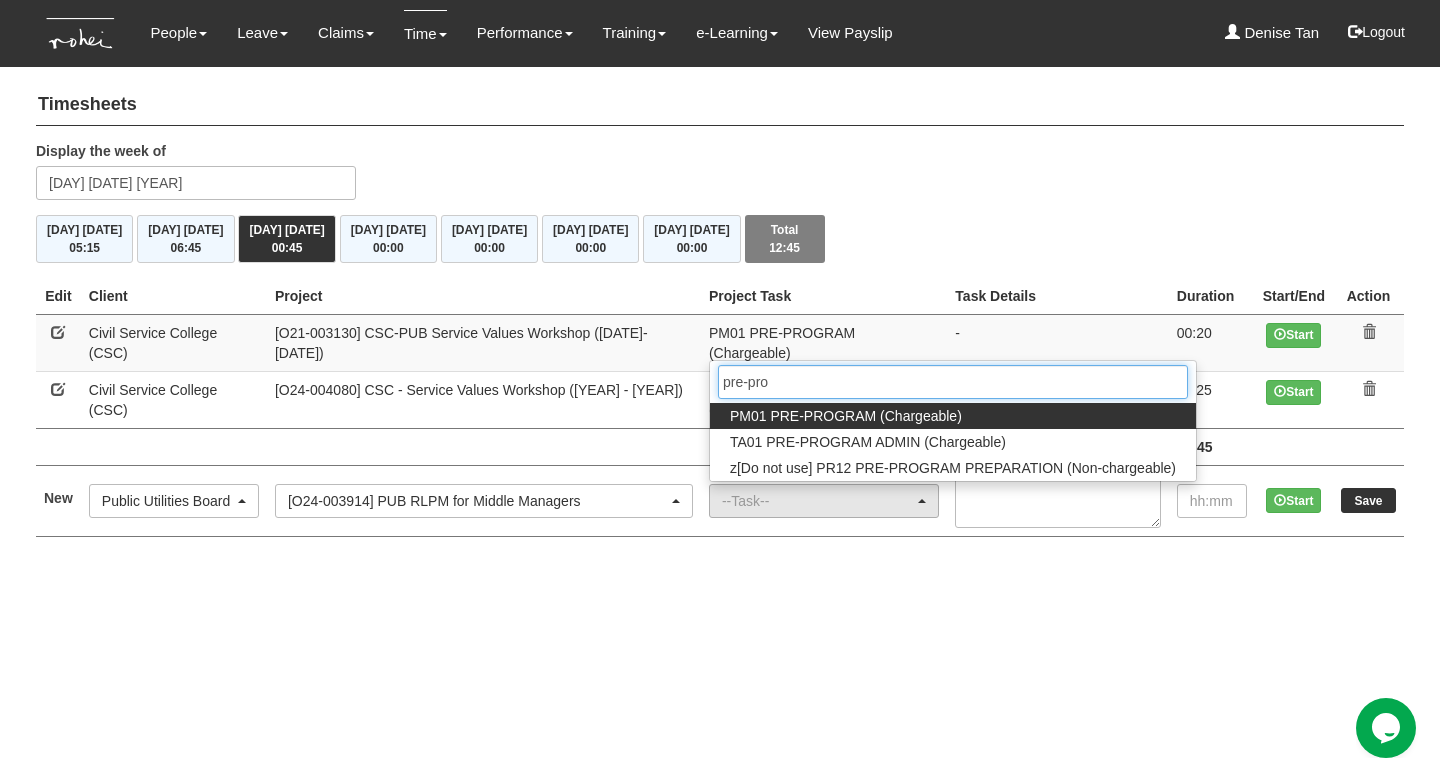 type on "pre-pro" 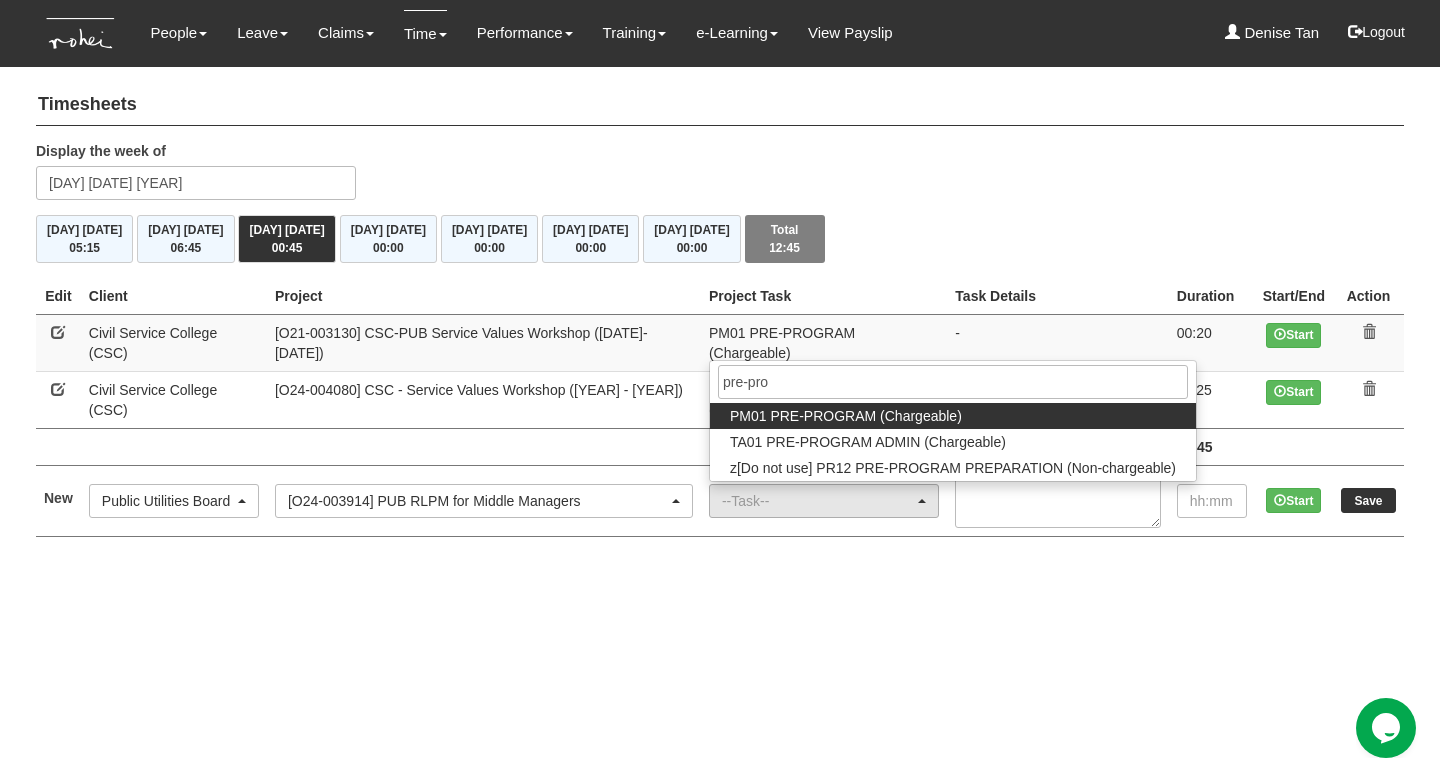 click on "PM01 PRE-PROGRAM (Chargeable)" at bounding box center (846, 416) 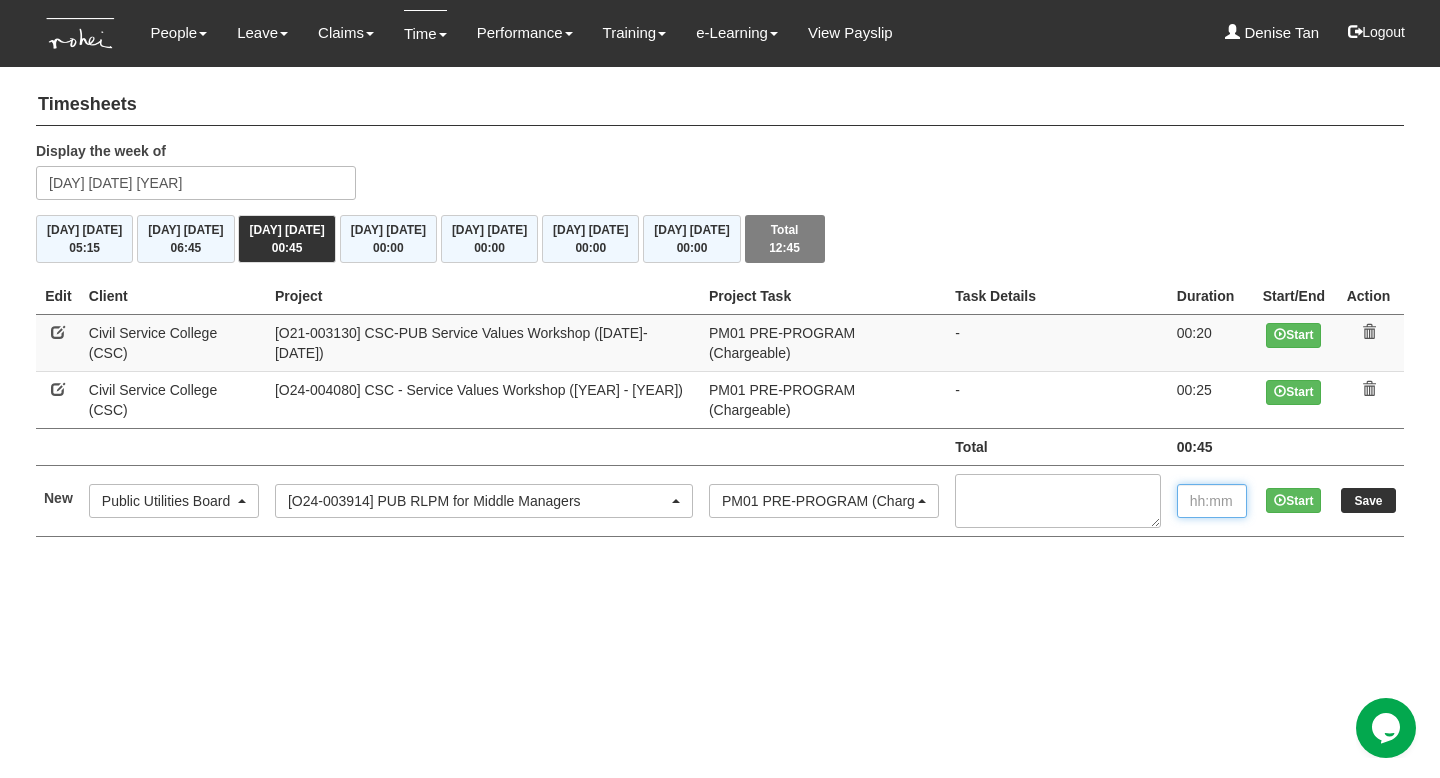 click at bounding box center (1212, 501) 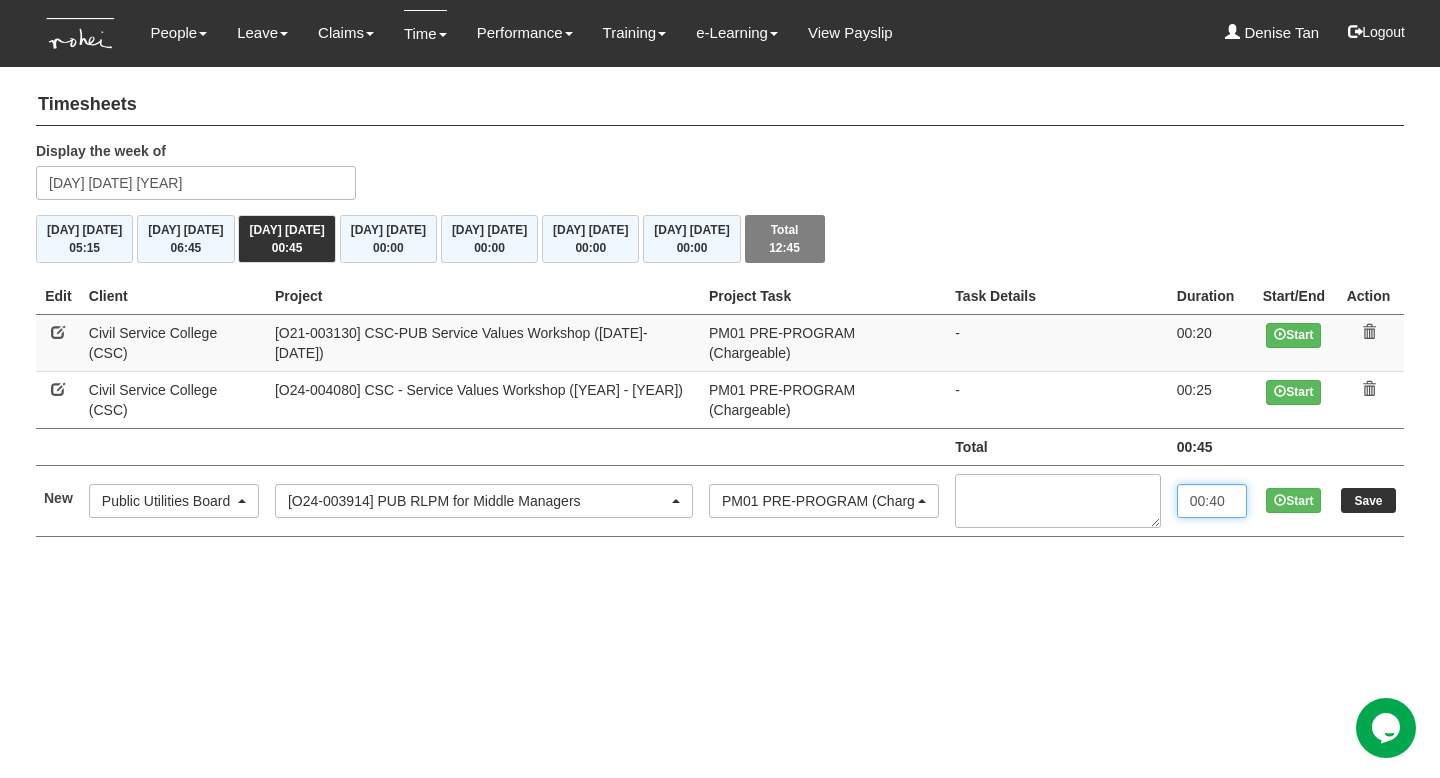 type on "00:40" 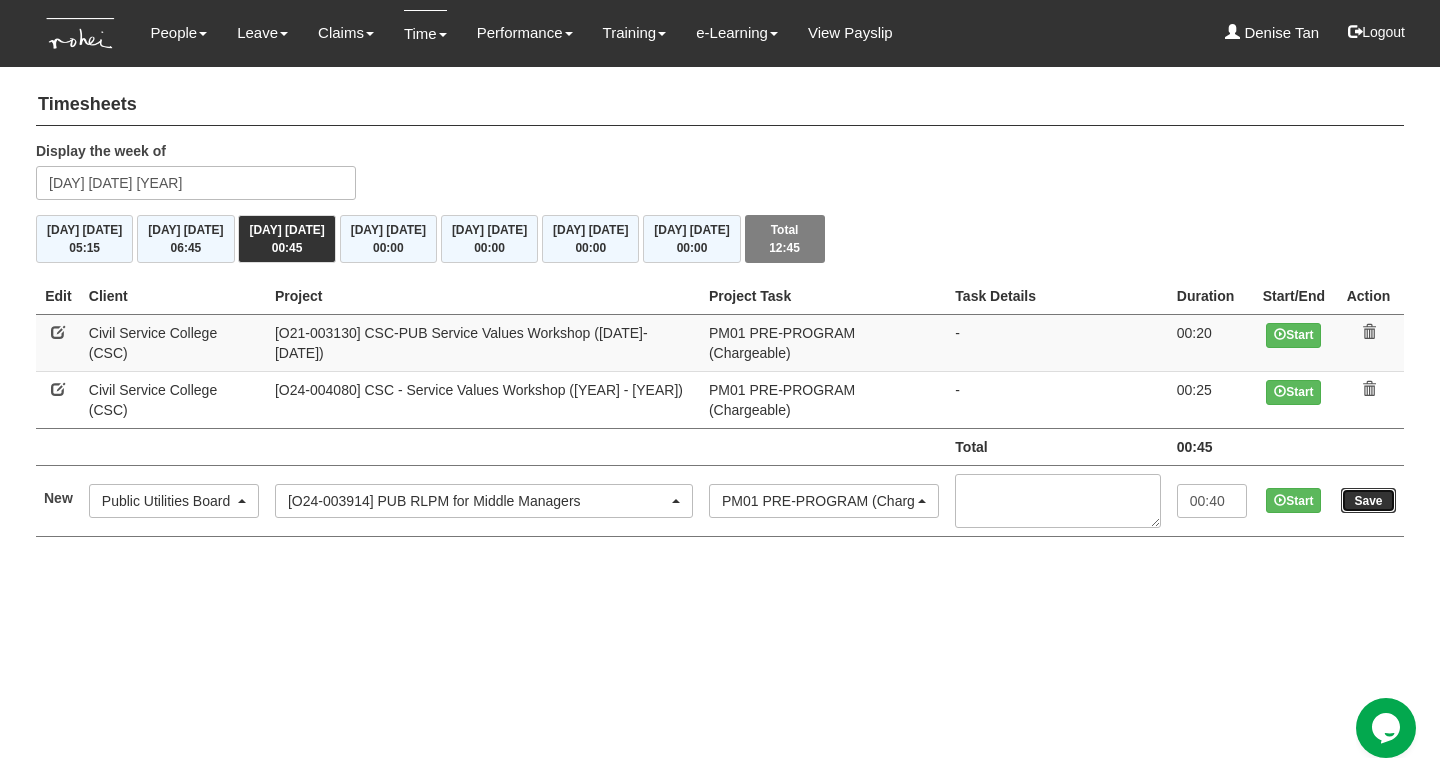 click on "Save" at bounding box center (1368, 500) 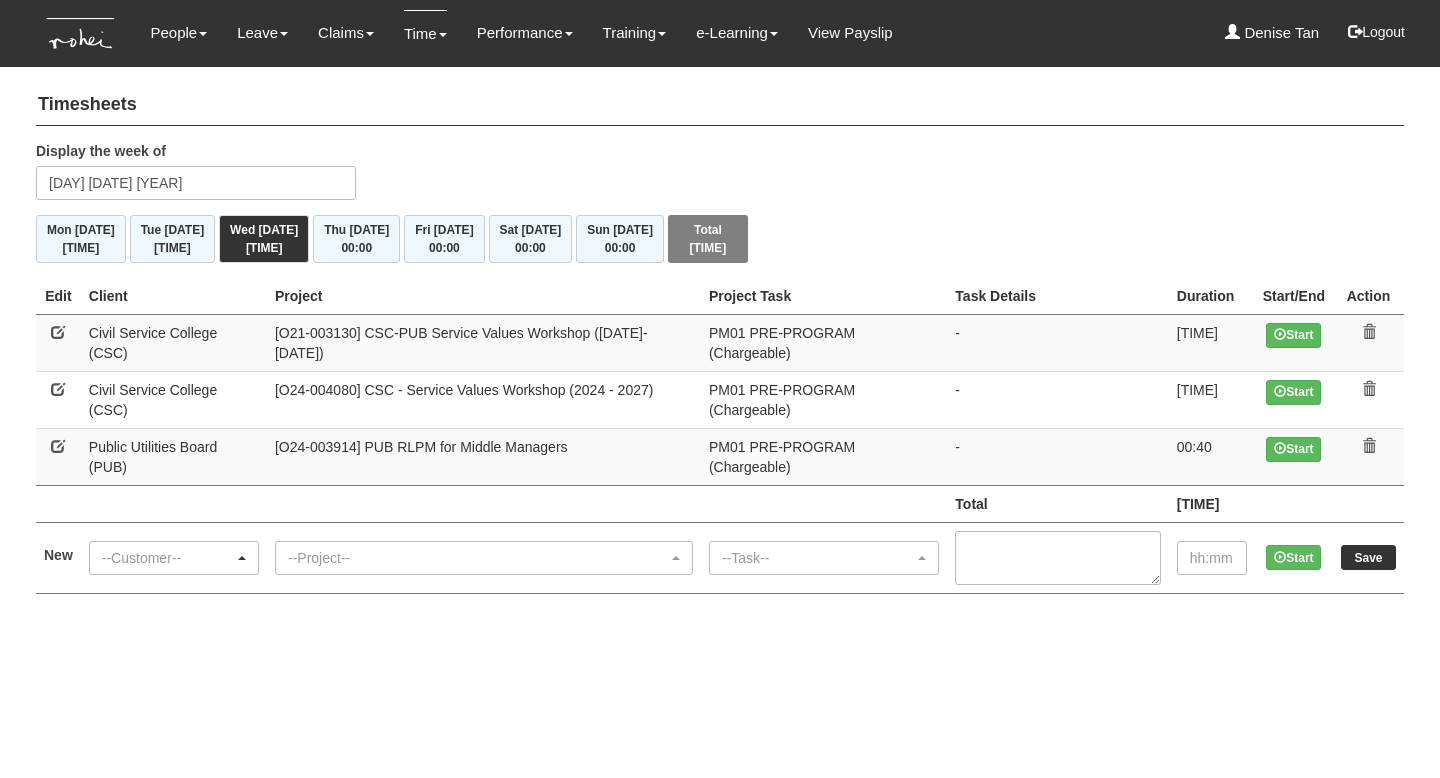 scroll, scrollTop: 0, scrollLeft: 0, axis: both 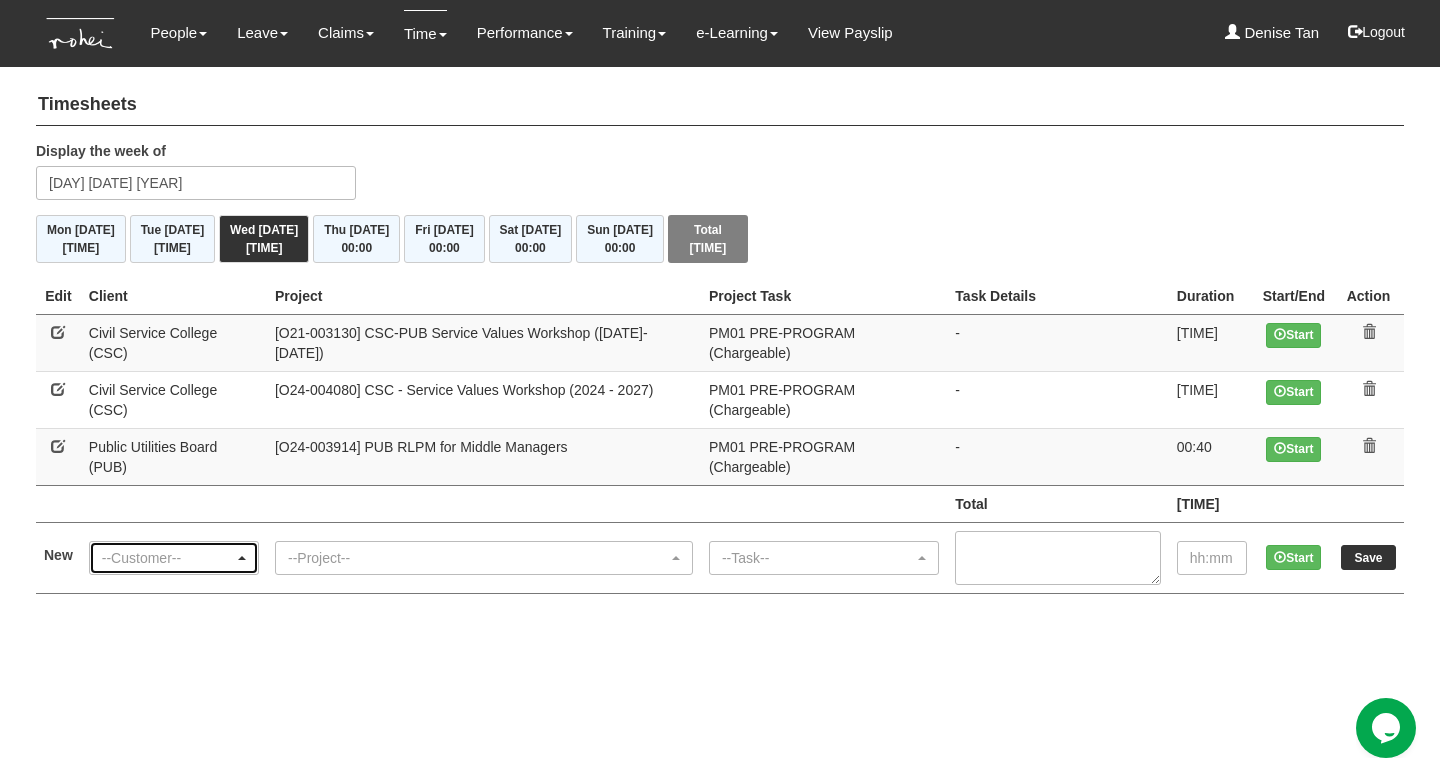 click on "--Customer--" at bounding box center [168, 558] 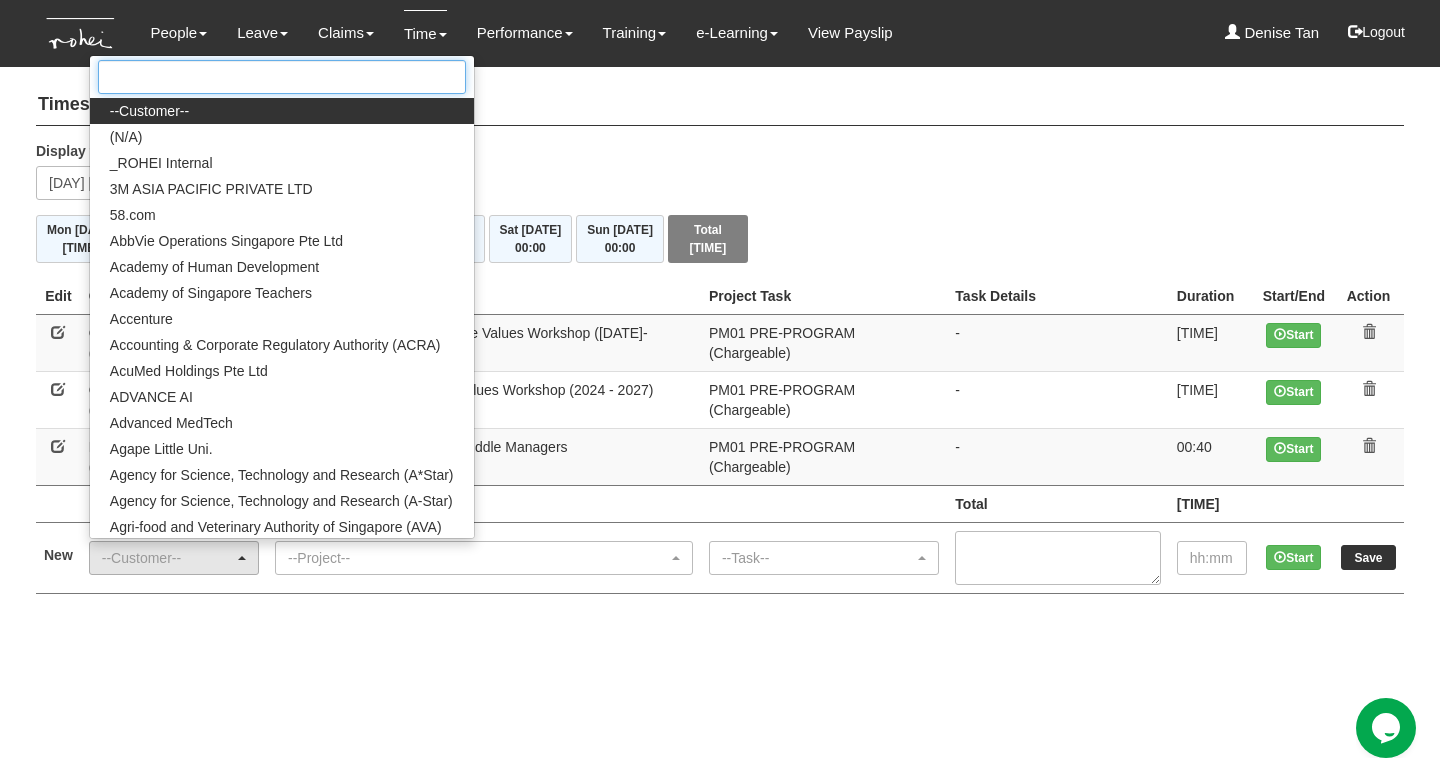 click at bounding box center (282, 77) 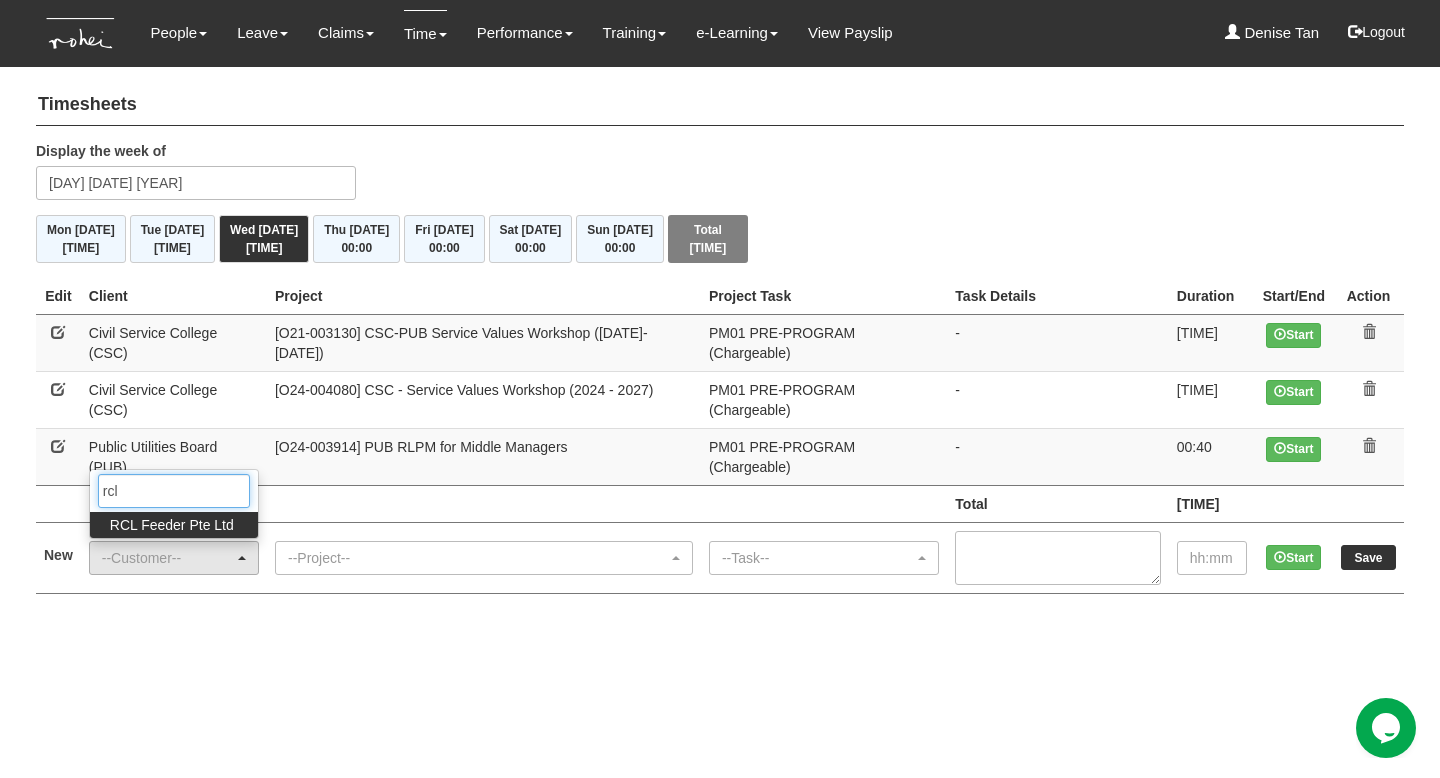 type on "rcl" 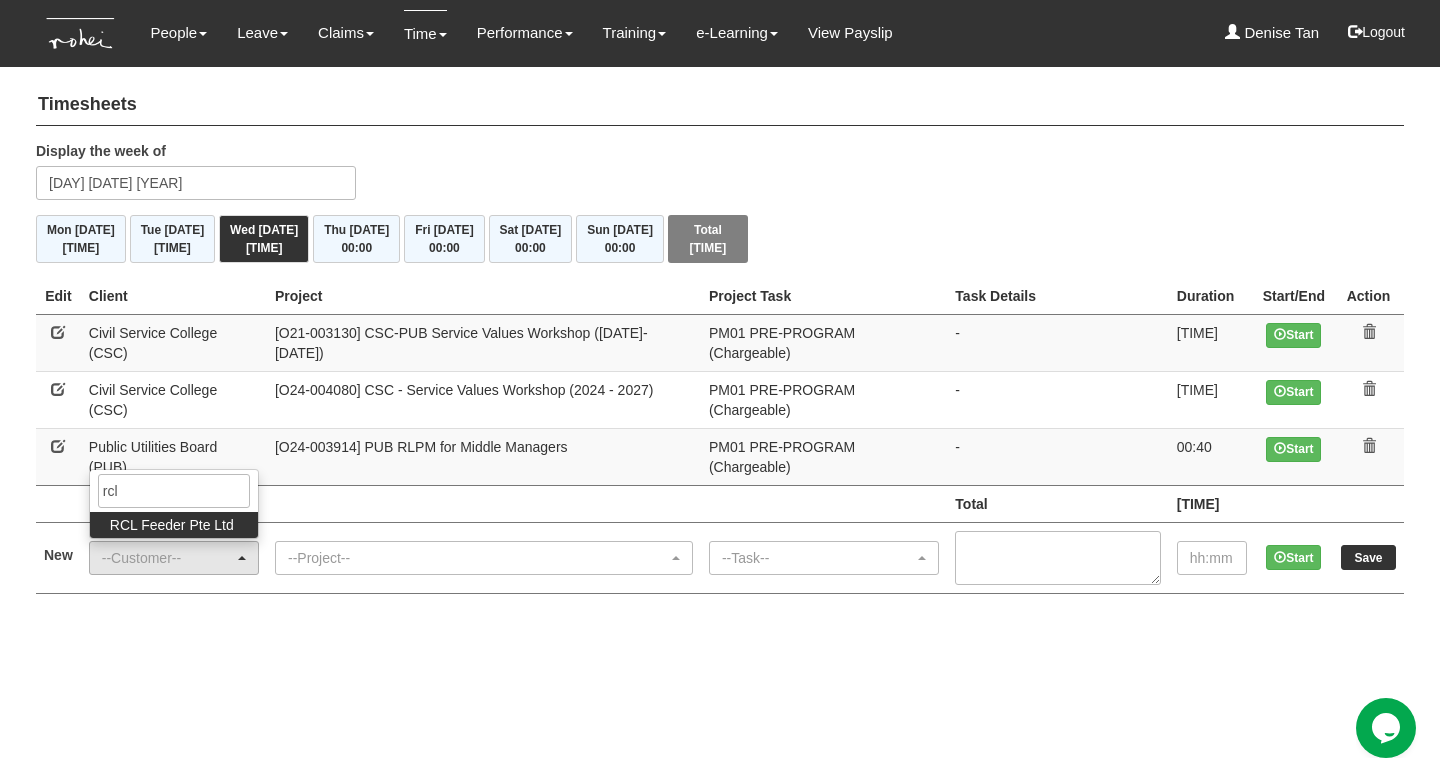 click on "RCL Feeder Pte Ltd" at bounding box center (172, 525) 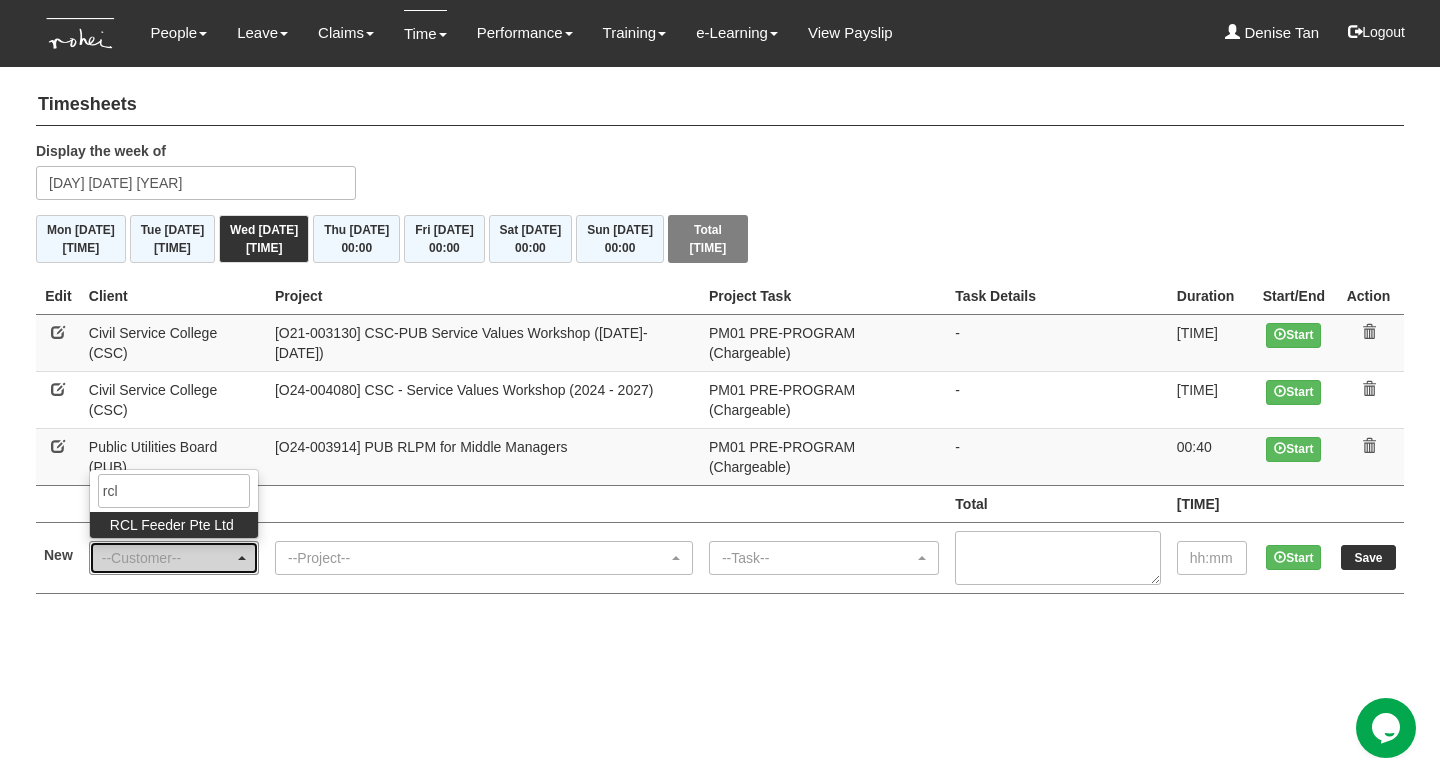 select on "516" 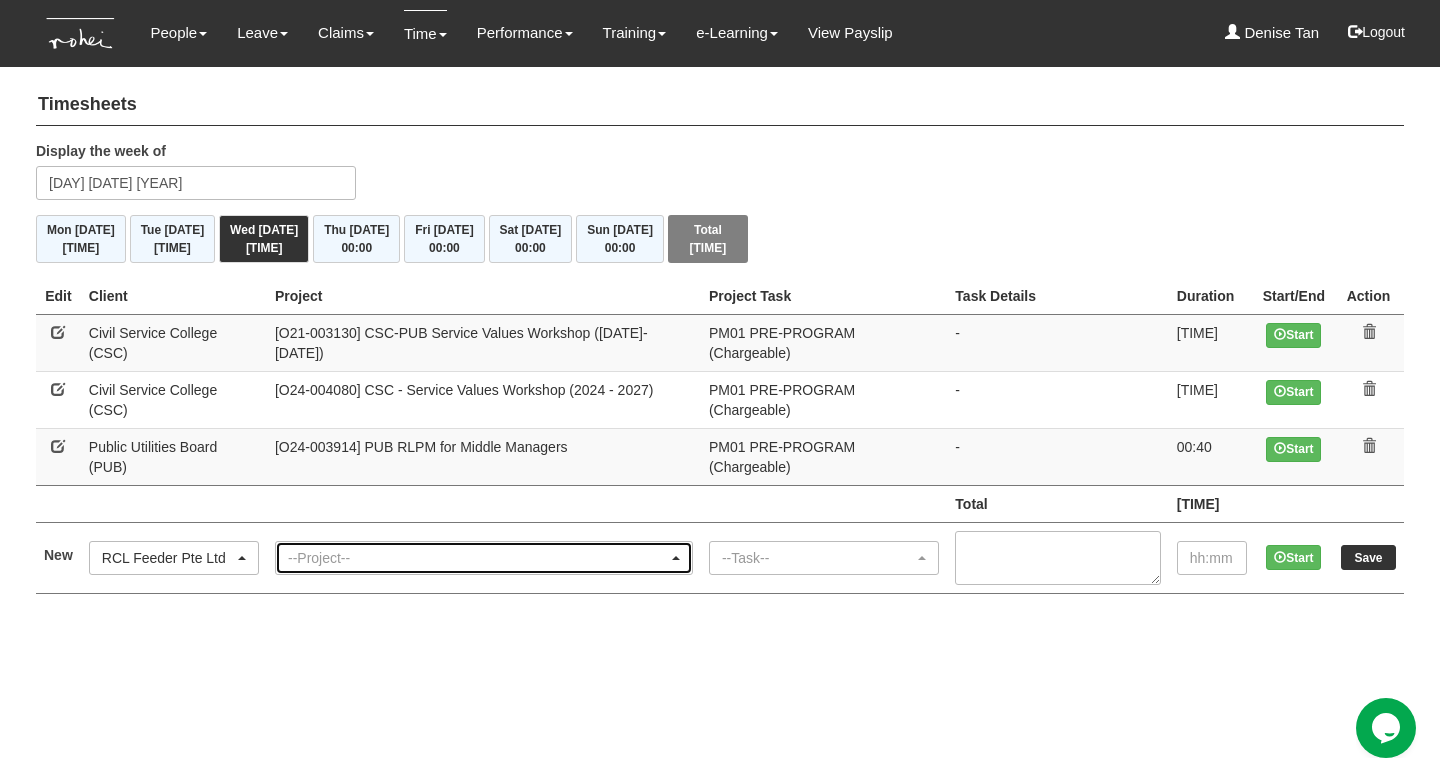 click on "--Project--" at bounding box center [478, 558] 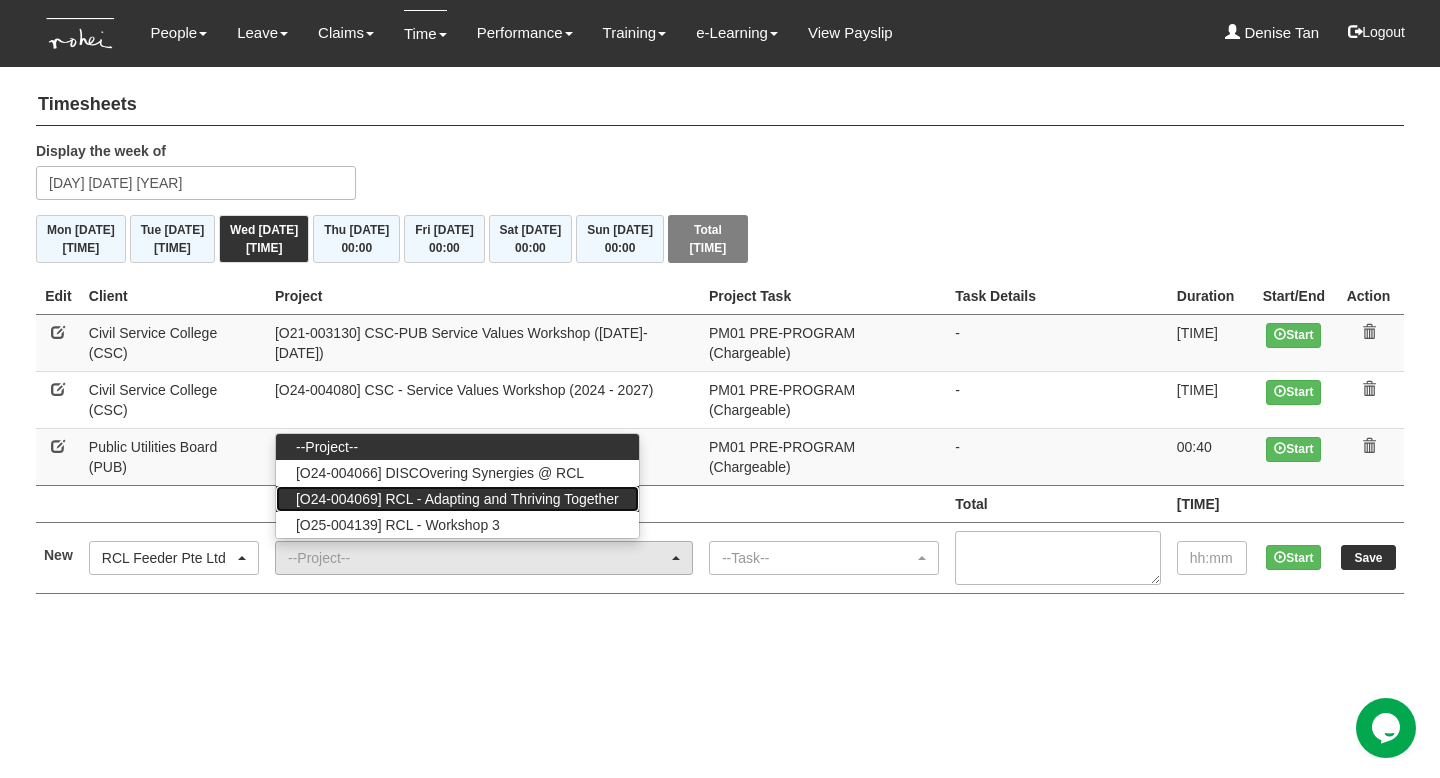 click on "[O24-004069] RCL - Adapting and Thriving Together" at bounding box center [457, 499] 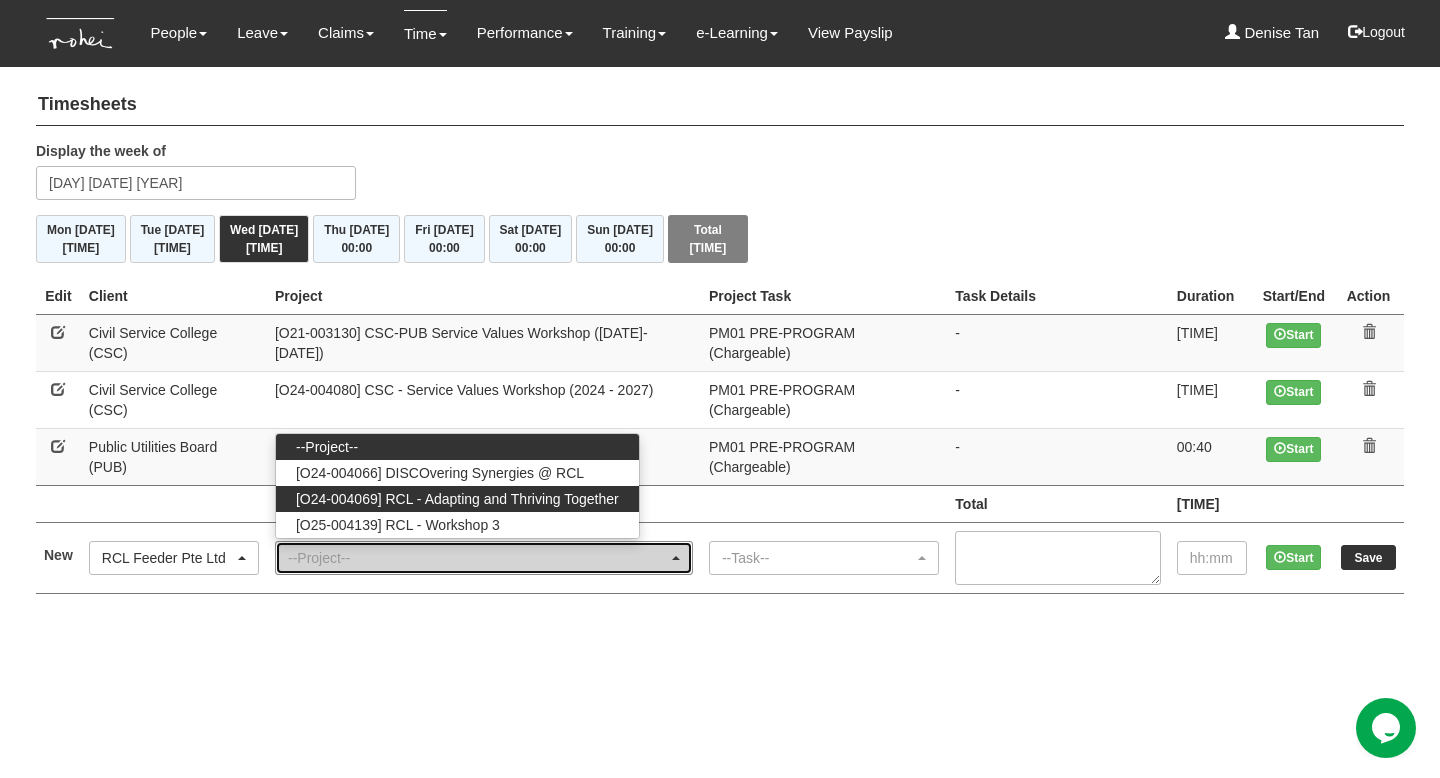 select on "2709" 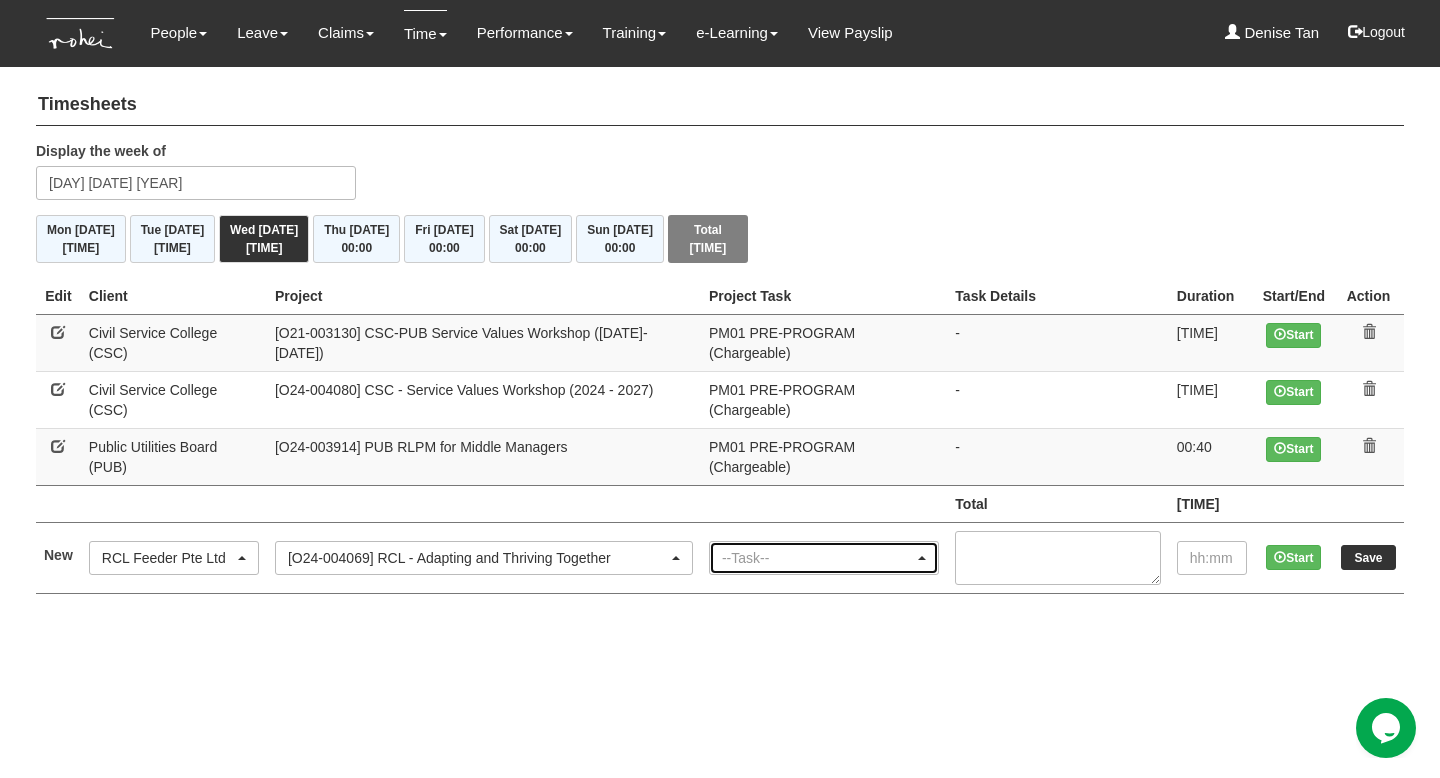 click on "--Task--" at bounding box center [818, 558] 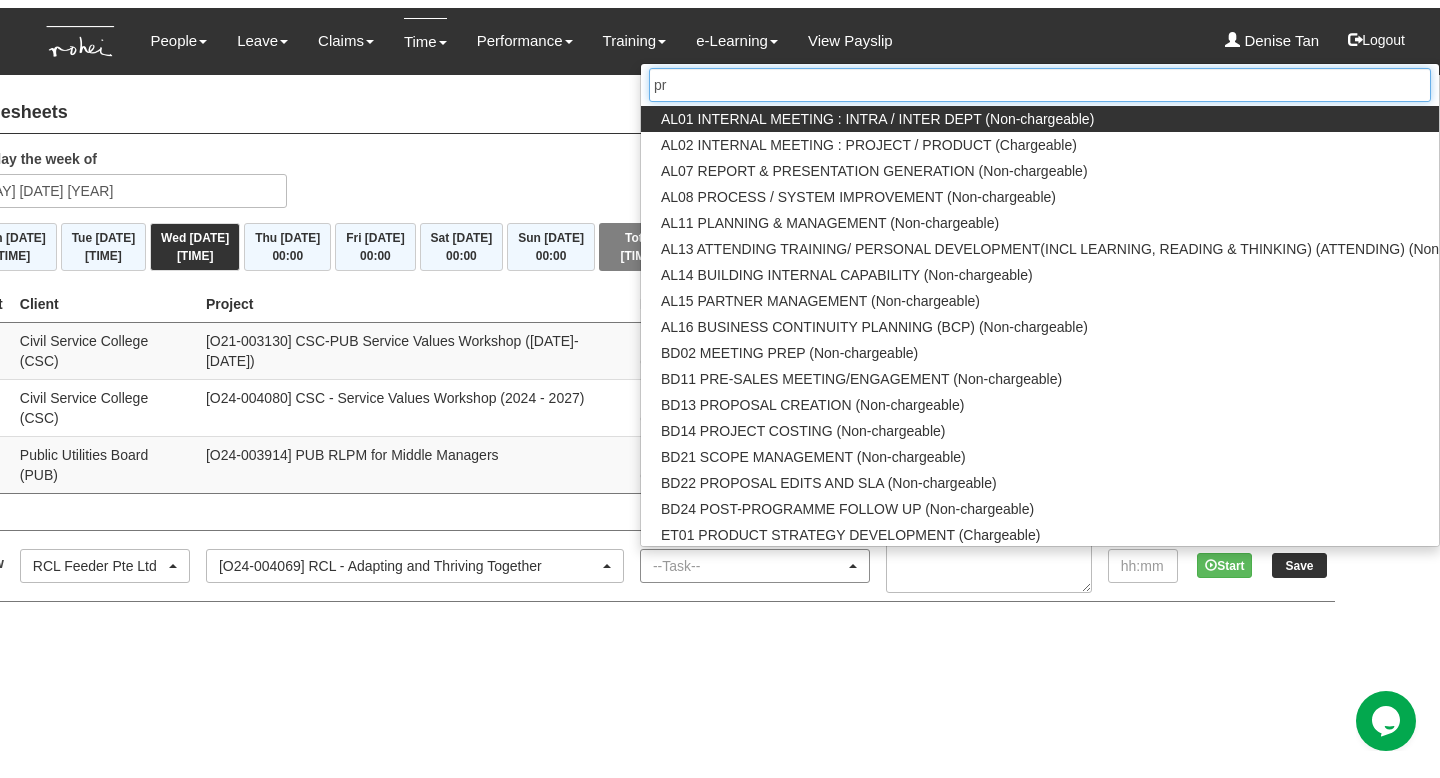 scroll, scrollTop: 0, scrollLeft: 0, axis: both 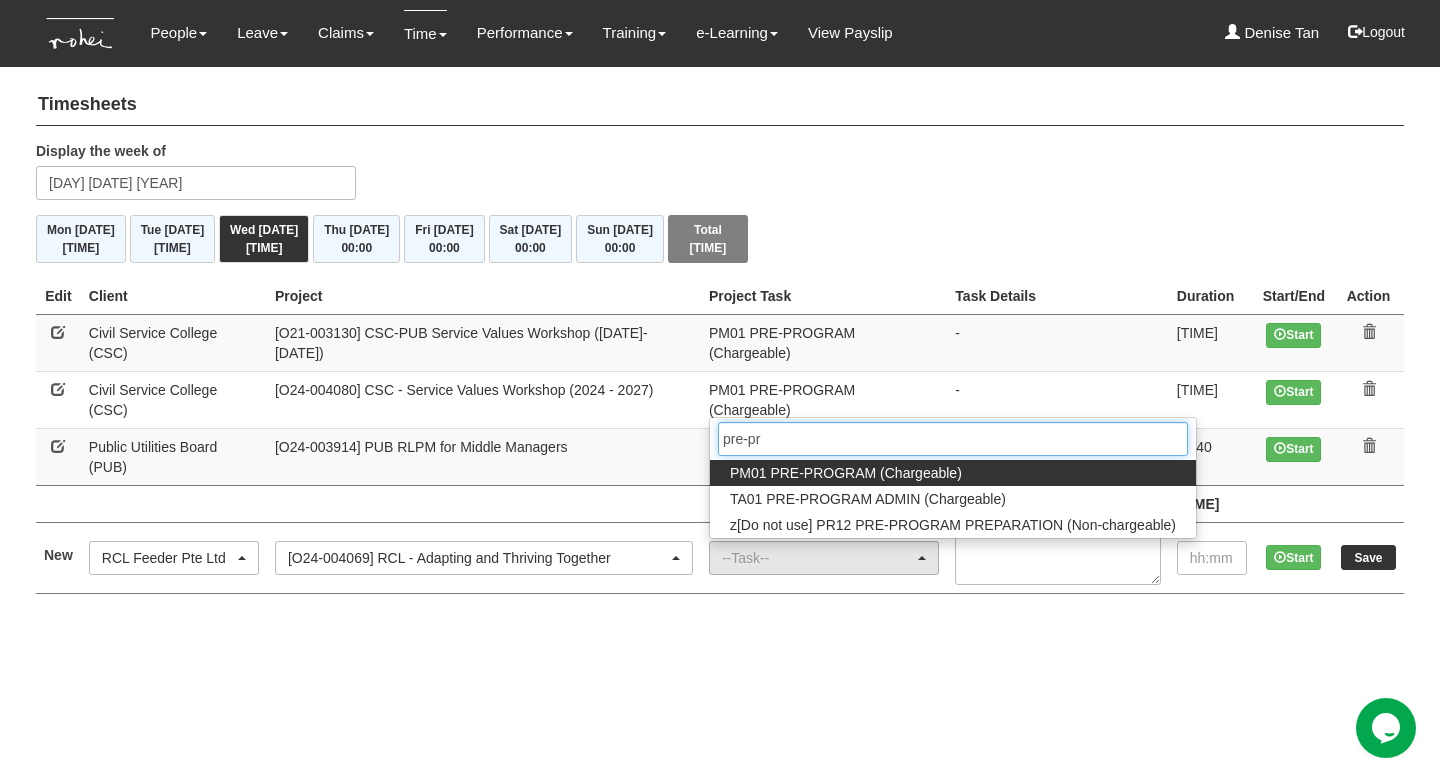 type on "pre-pr" 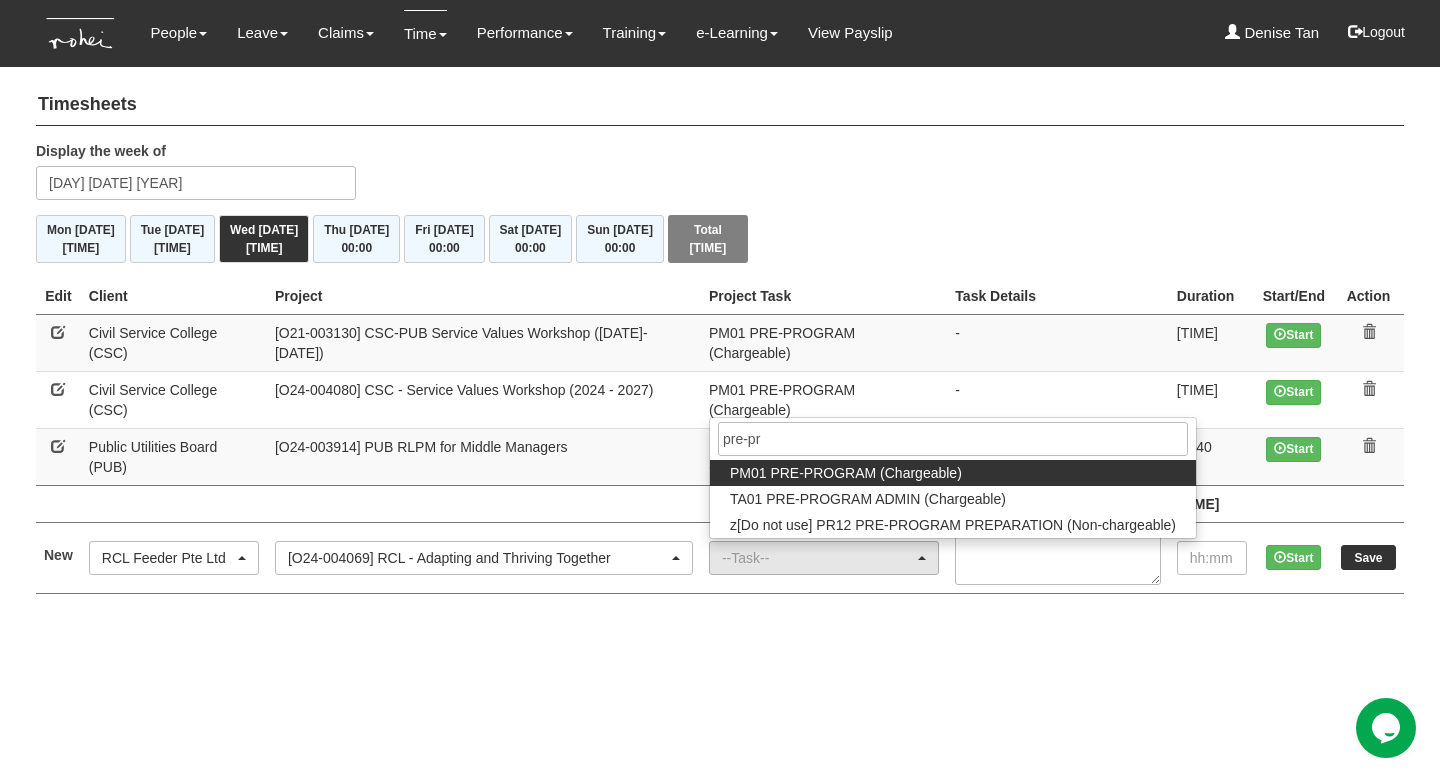 click on "PM01 PRE-PROGRAM (Chargeable)" at bounding box center [846, 473] 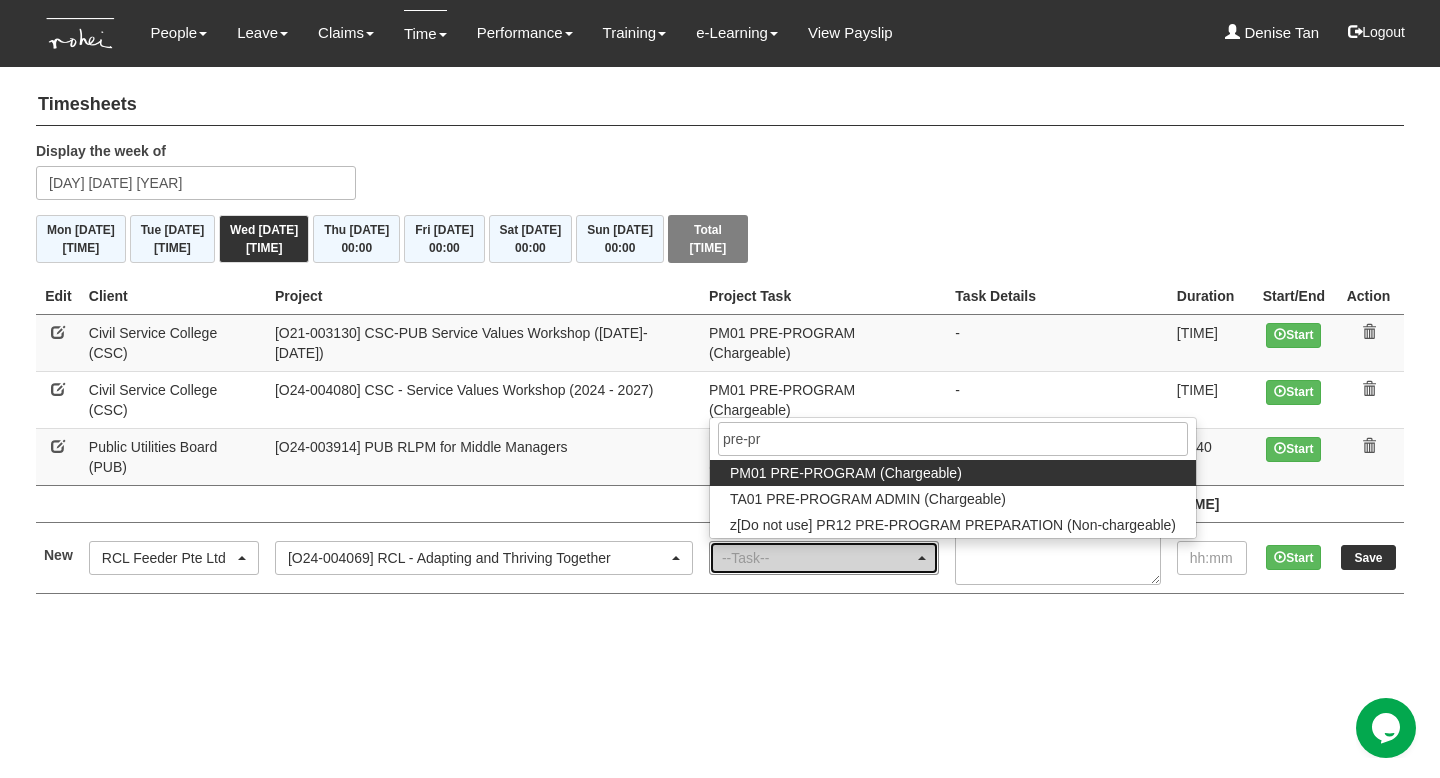 select on "162" 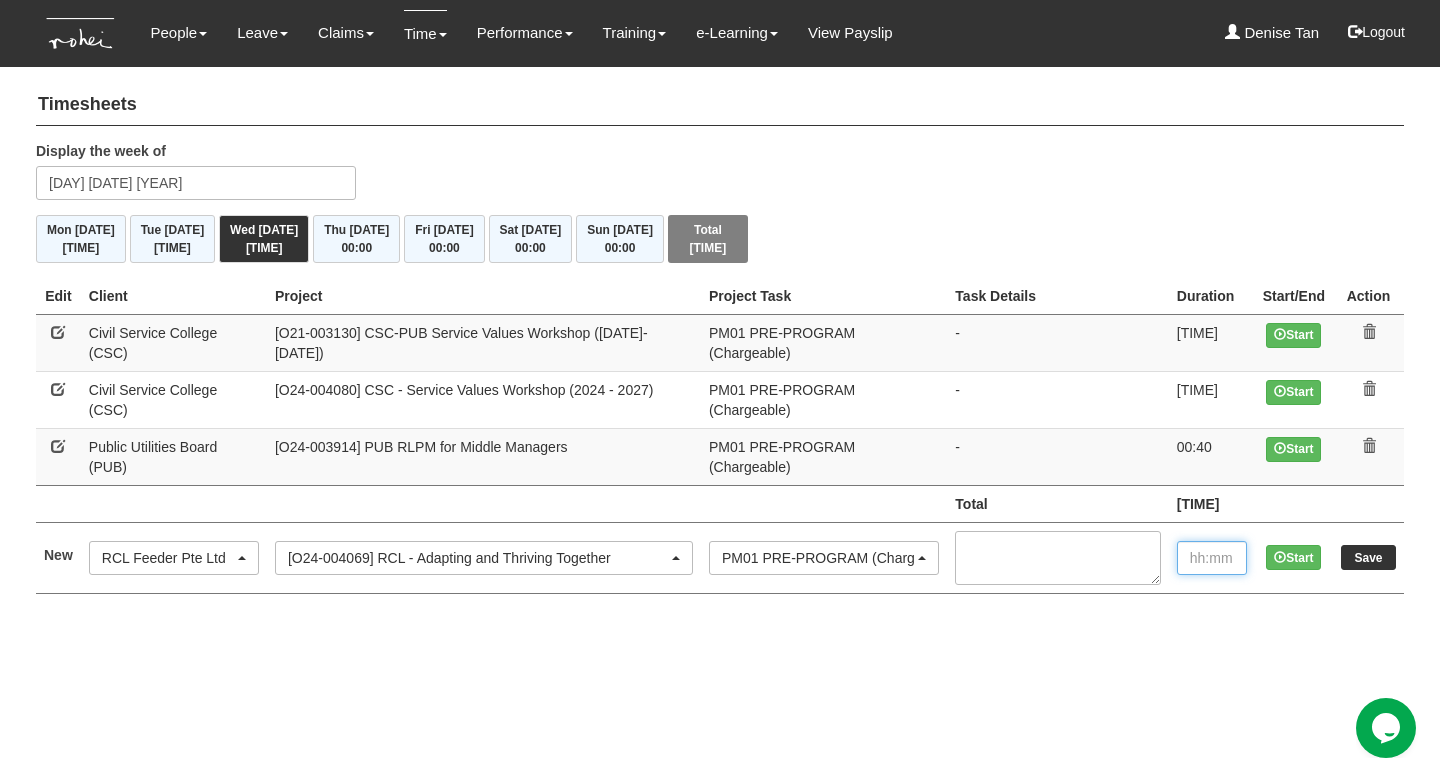 click at bounding box center [1212, 558] 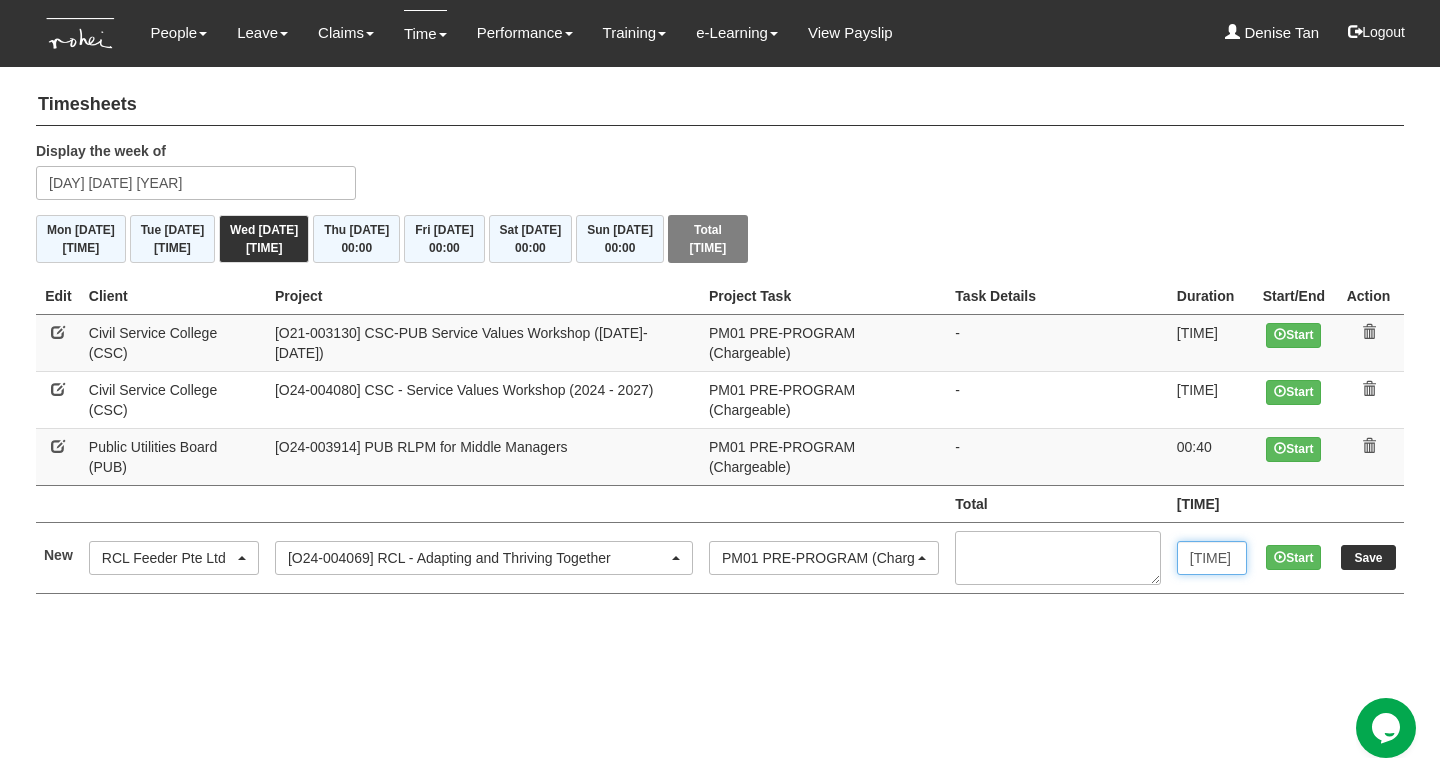 type on "00:20" 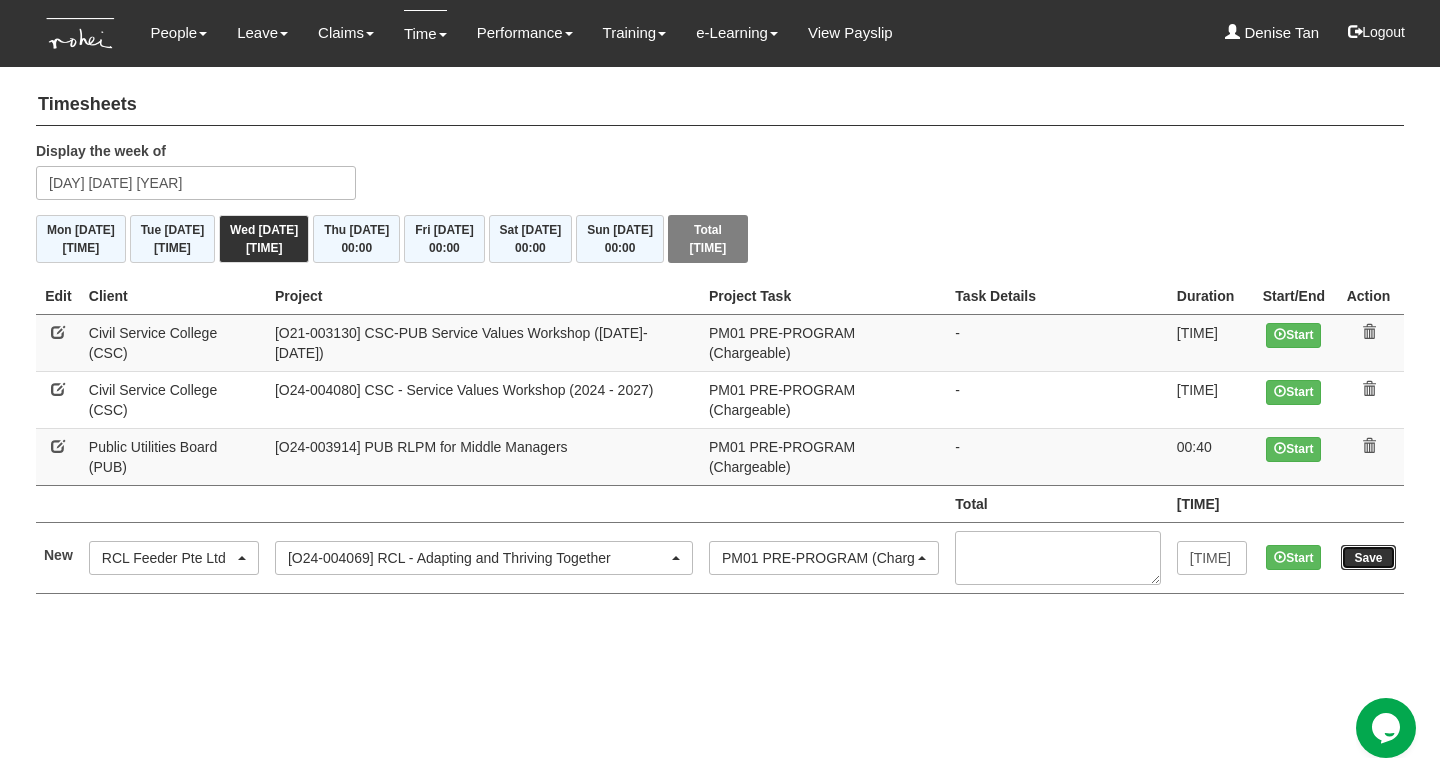 click on "Save" at bounding box center (1368, 557) 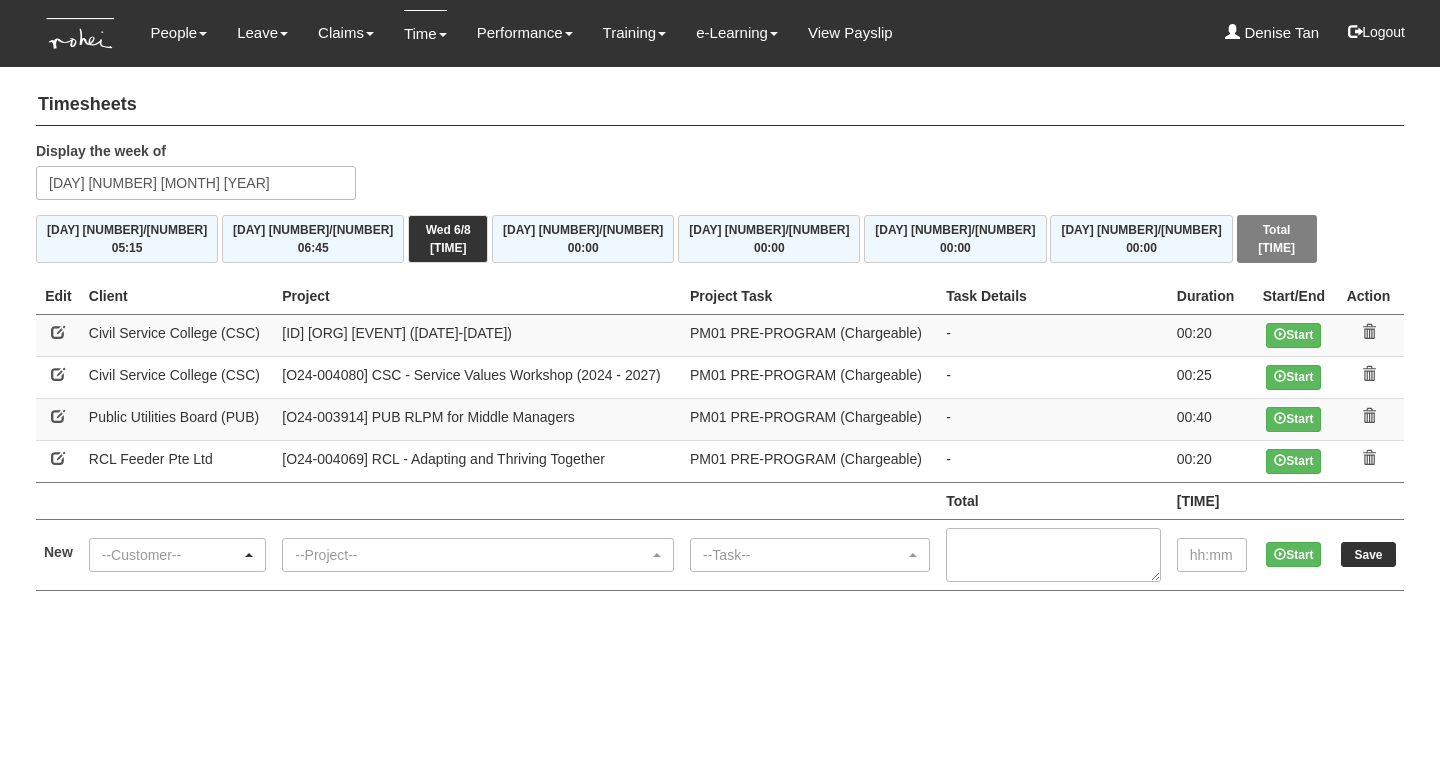scroll, scrollTop: 0, scrollLeft: 0, axis: both 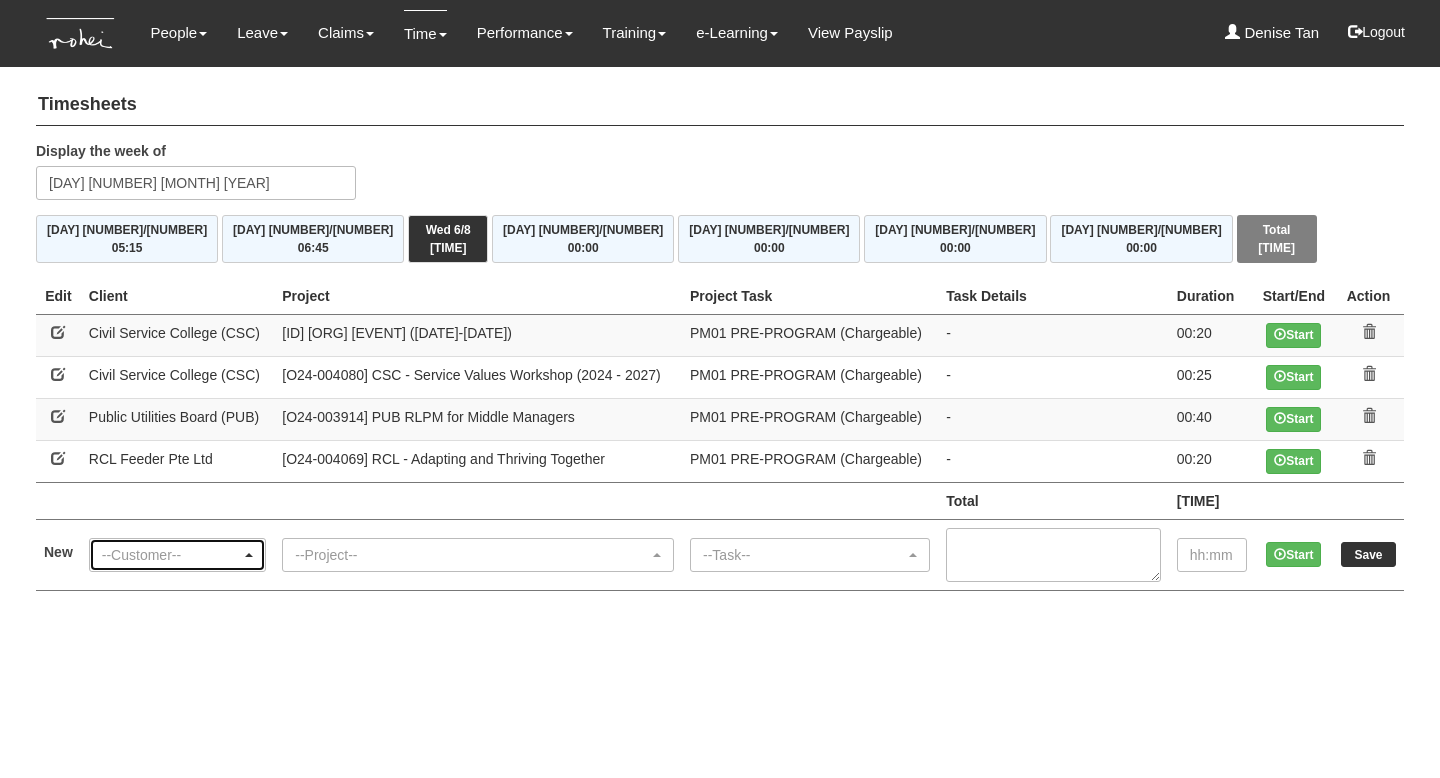 click on "--Customer--" at bounding box center (171, 555) 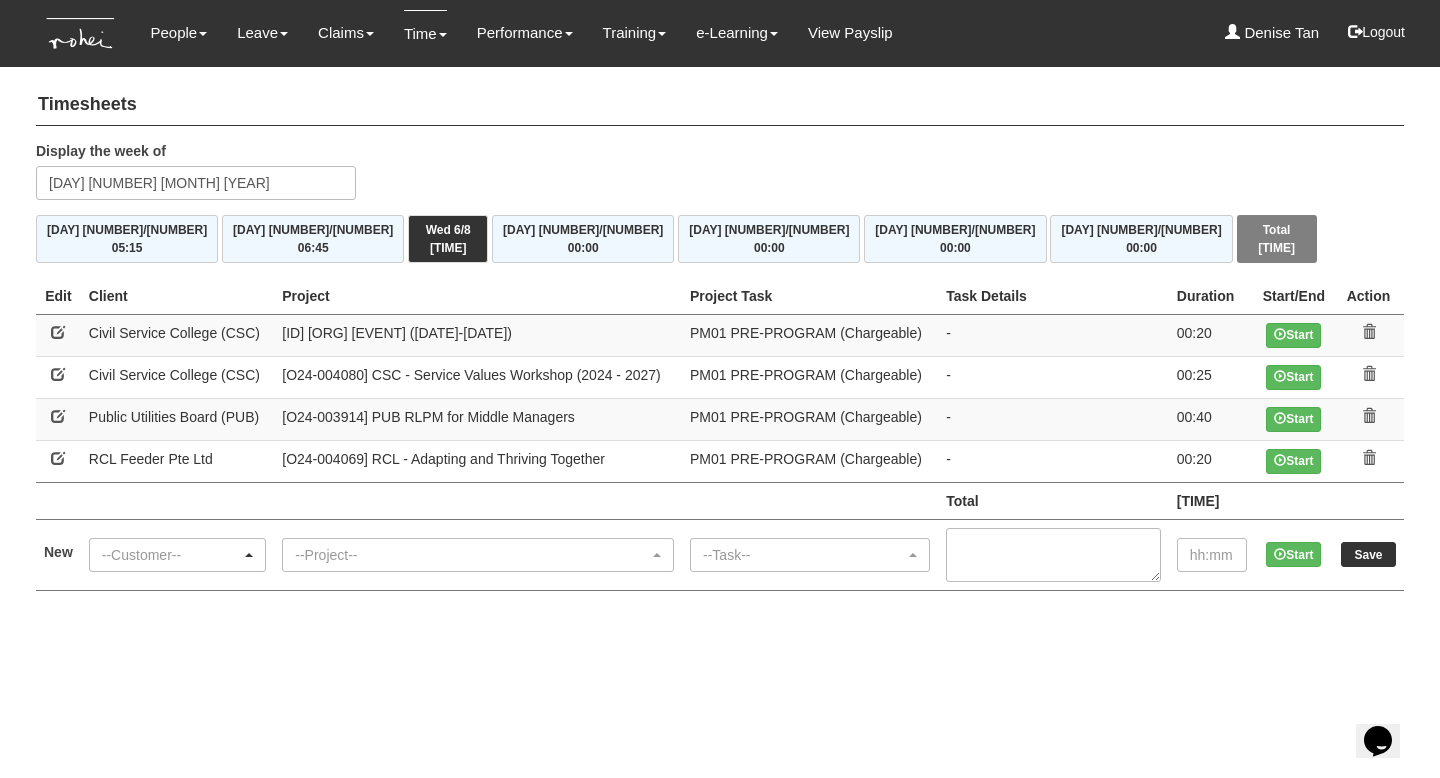 scroll, scrollTop: 0, scrollLeft: 0, axis: both 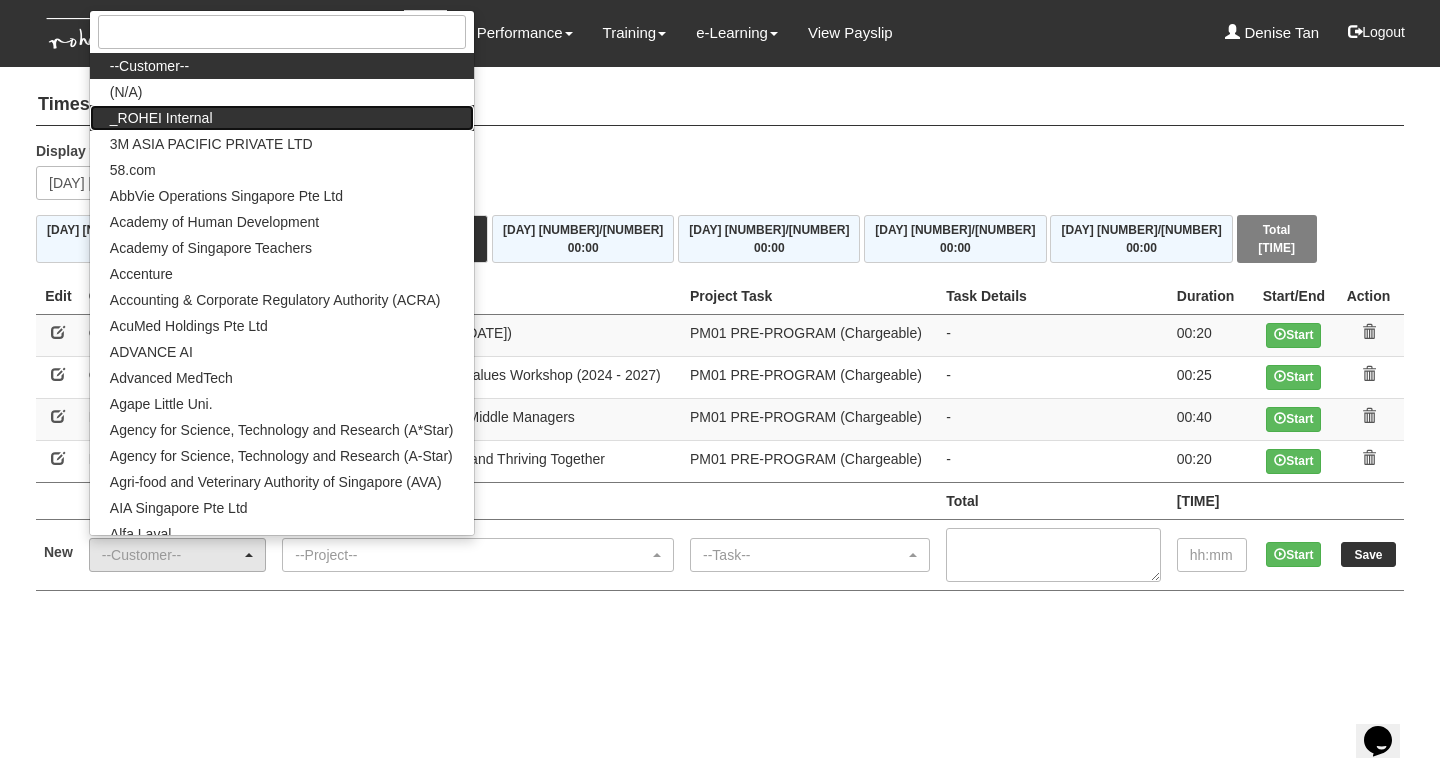 click on "_ROHEI Internal" at bounding box center [282, 118] 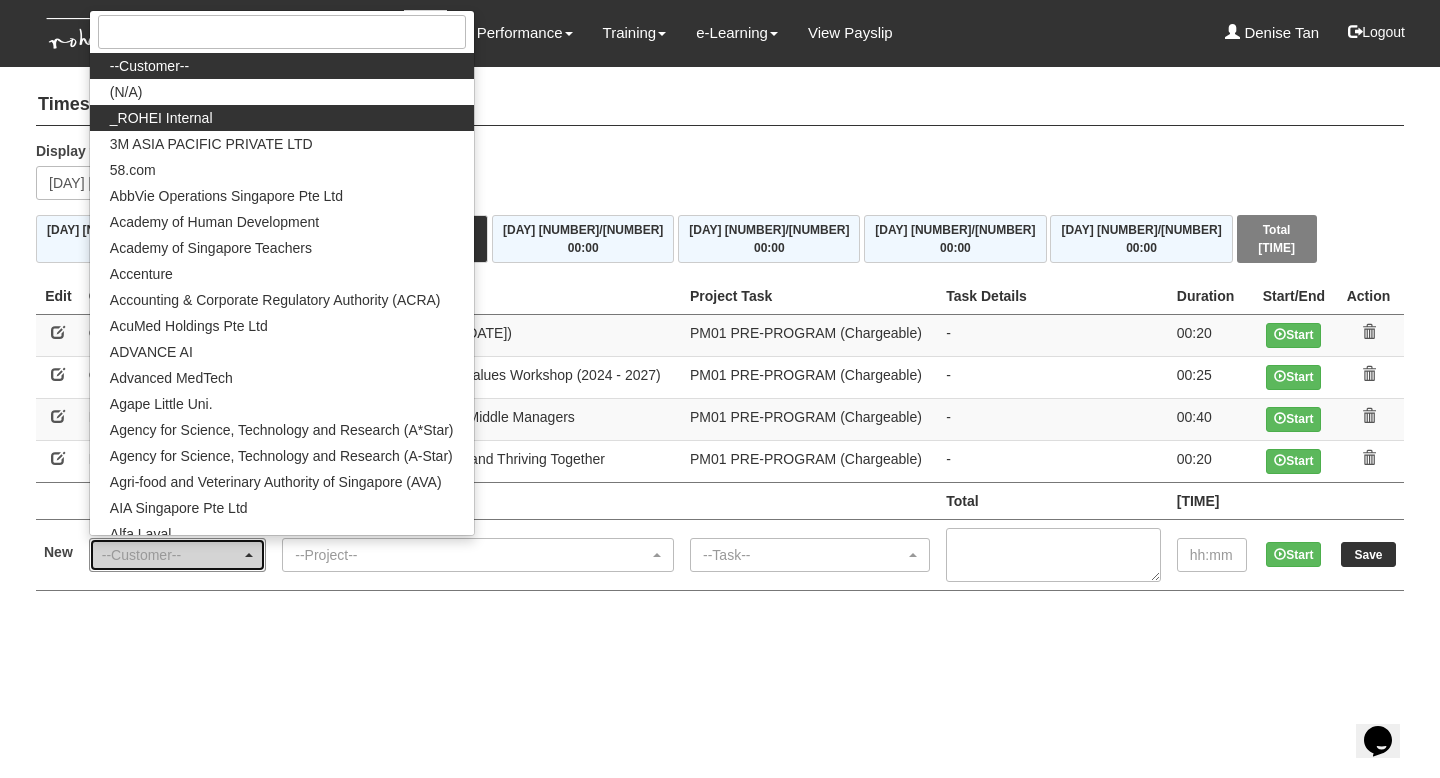 select on "397" 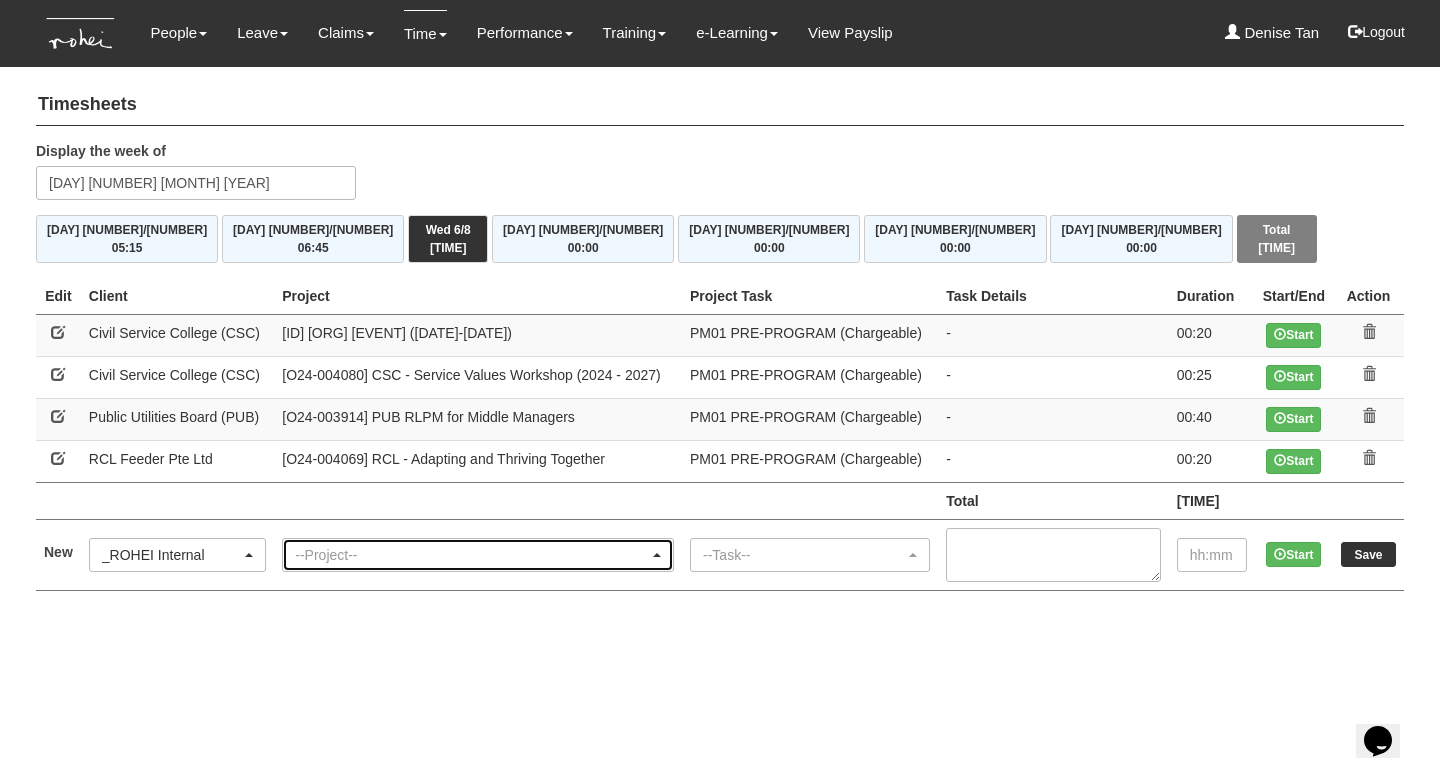click on "--Project--" at bounding box center (472, 555) 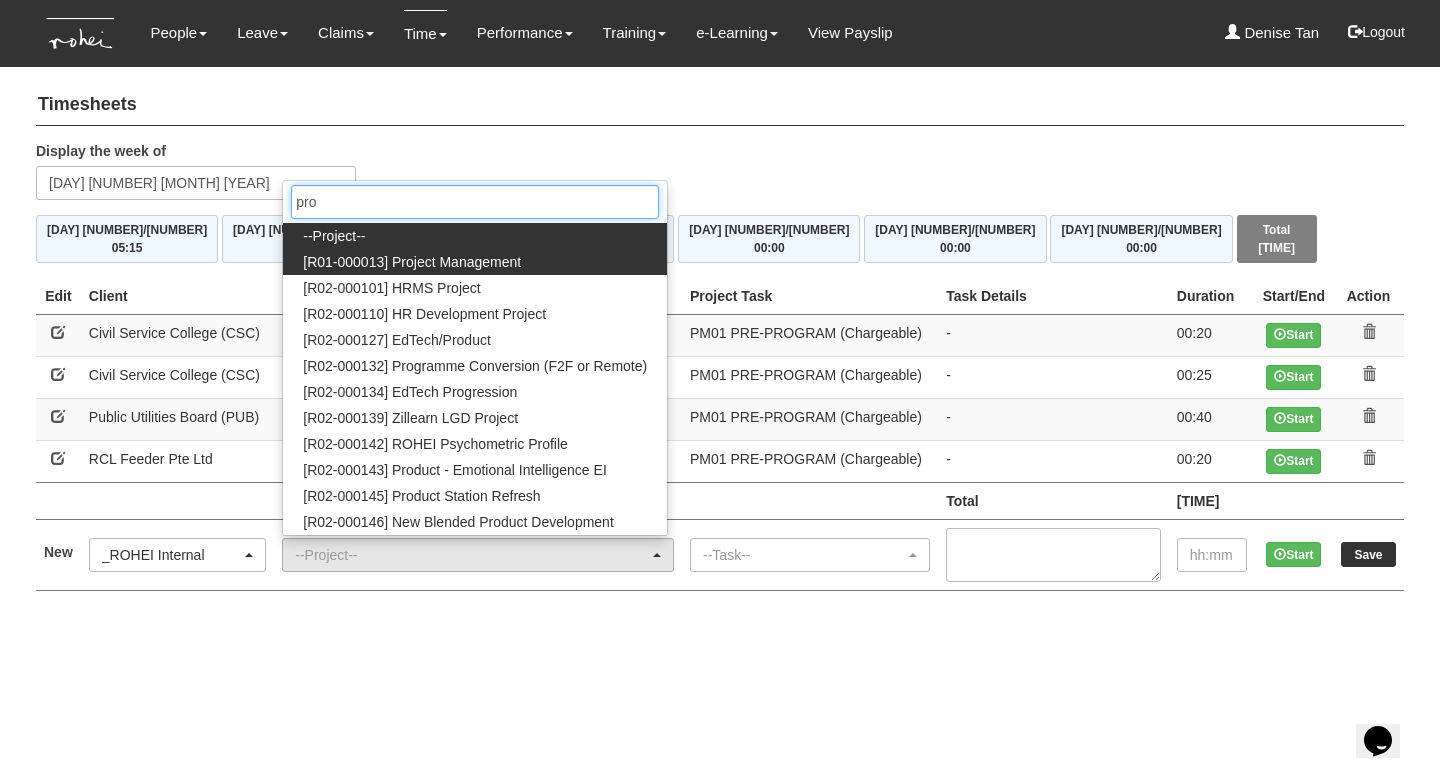 type on "pro" 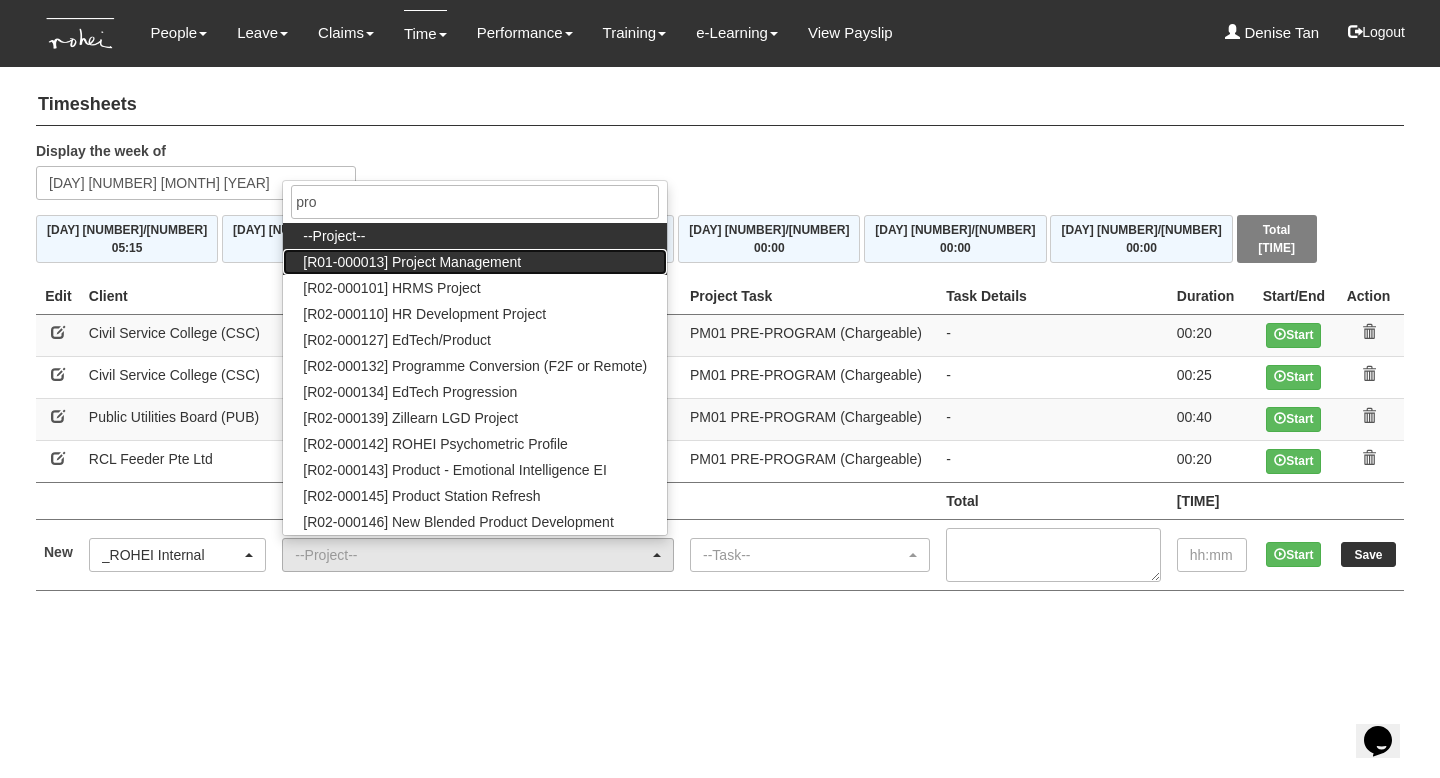 click on "[R01-000013] Project Management" at bounding box center [412, 262] 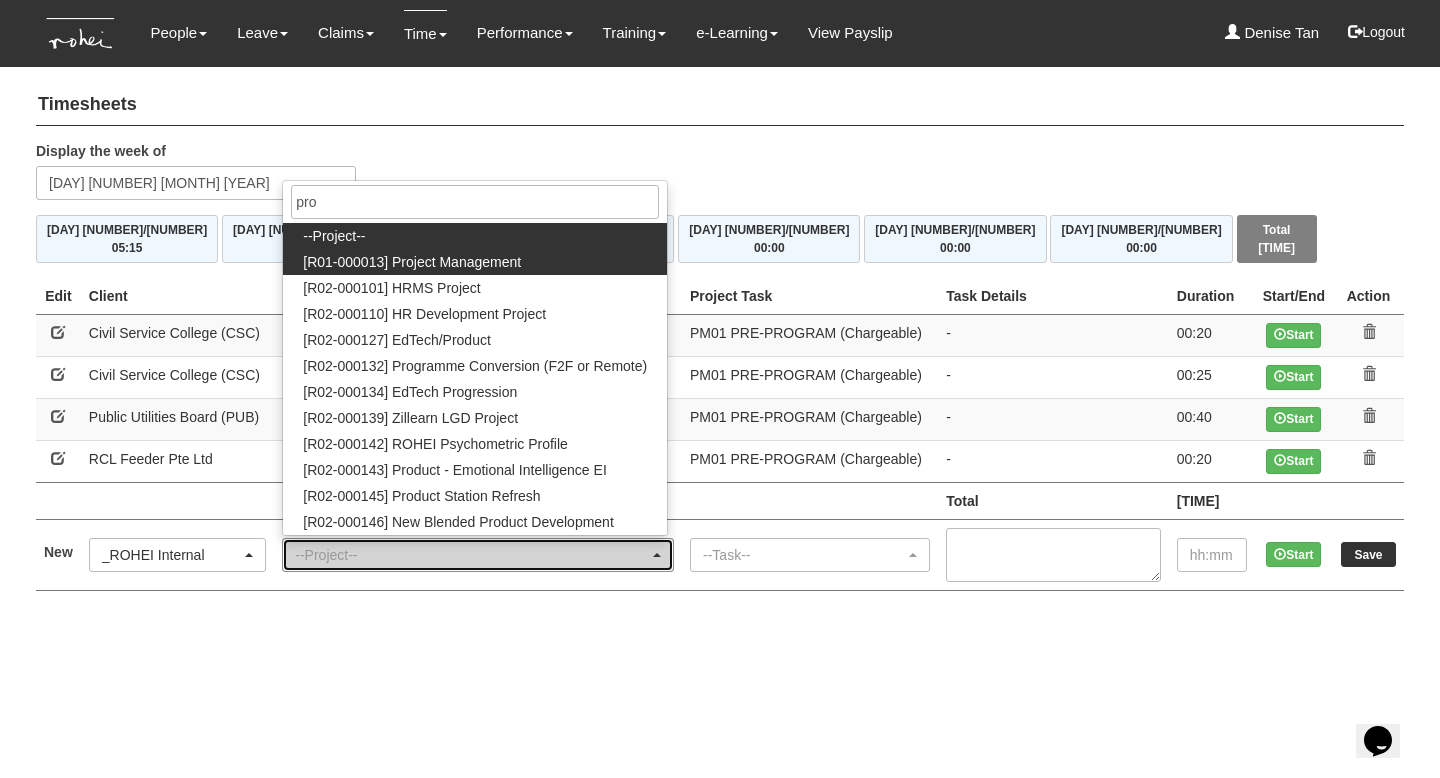select on "1495" 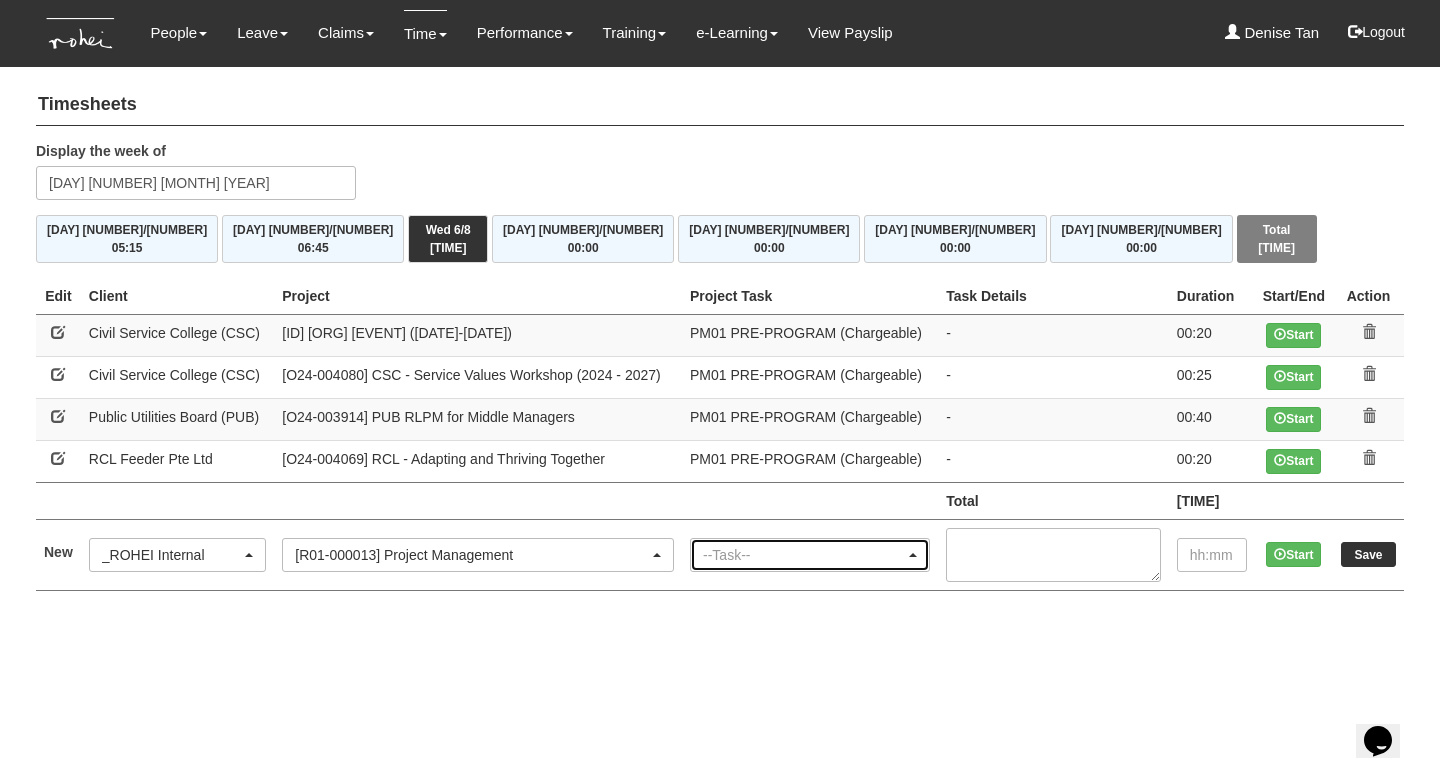 click on "--Task--" at bounding box center (804, 555) 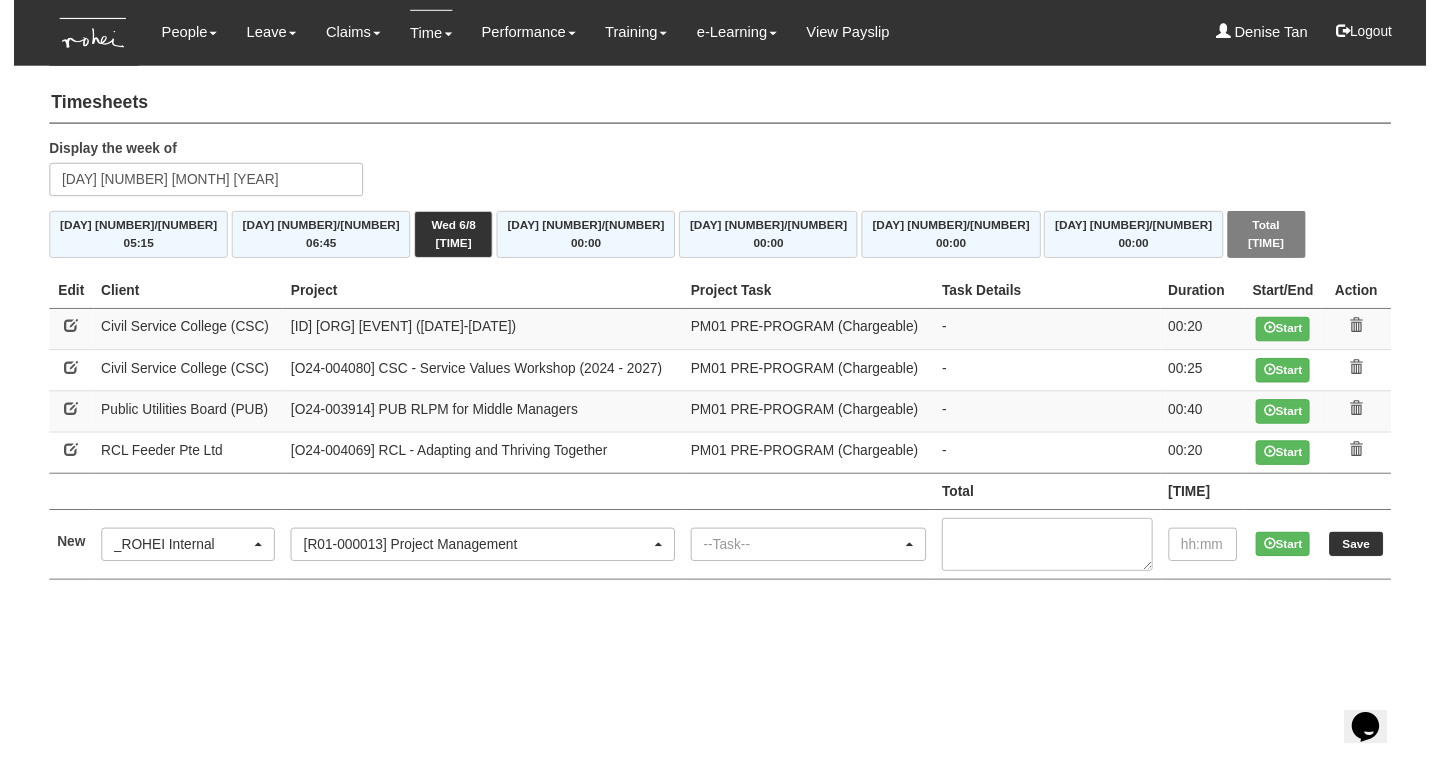 scroll, scrollTop: 0, scrollLeft: 74, axis: horizontal 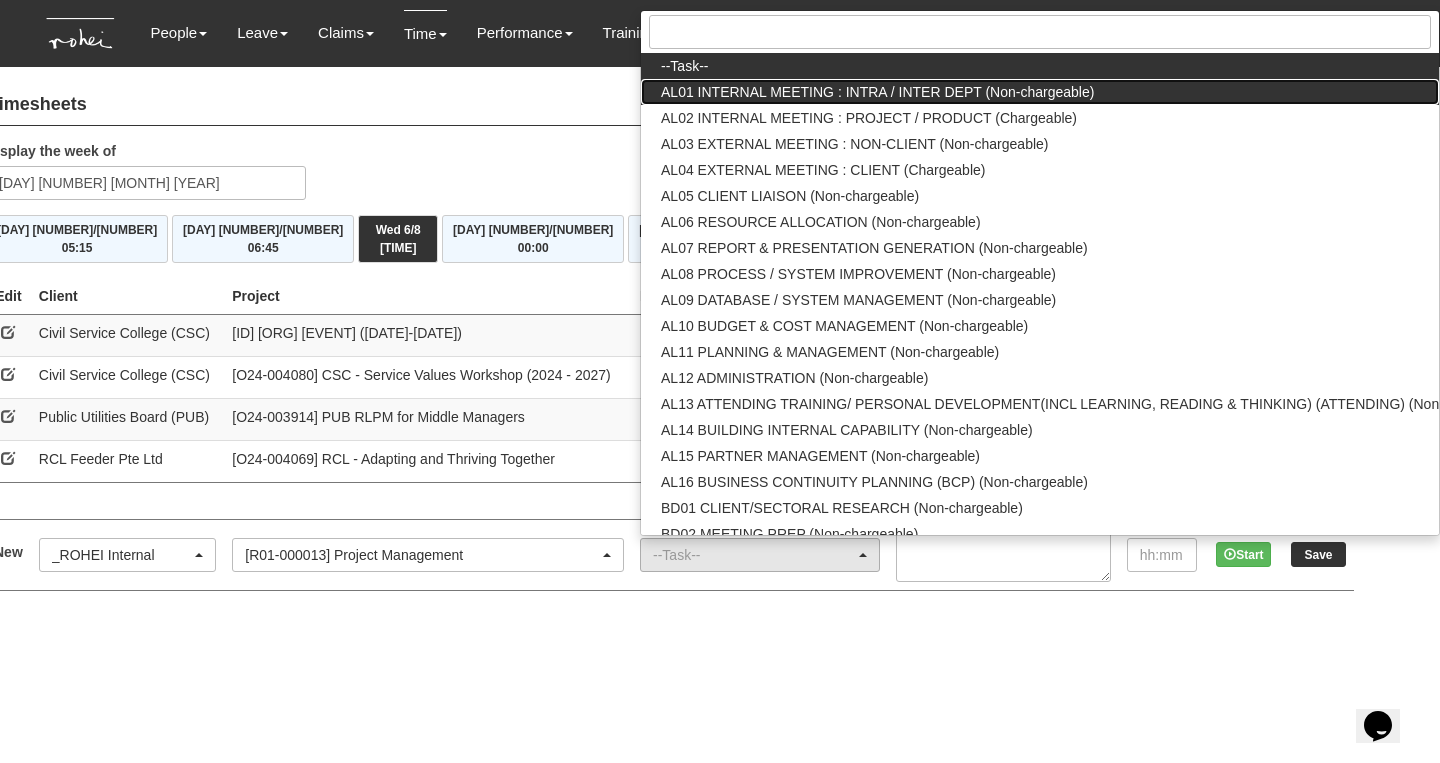 click on "AL01 INTERNAL MEETING : INTRA / INTER DEPT (Non-chargeable)" at bounding box center [877, 92] 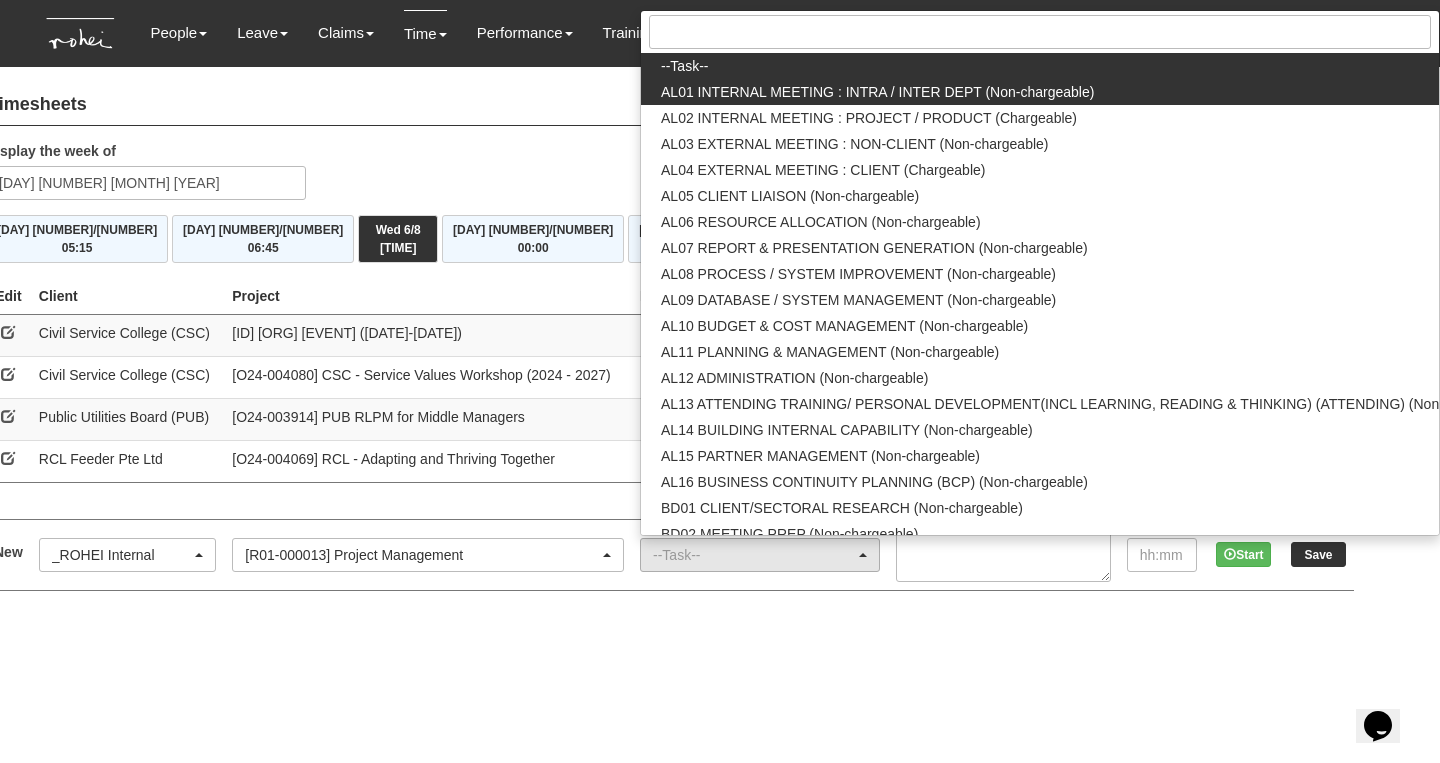select on "40" 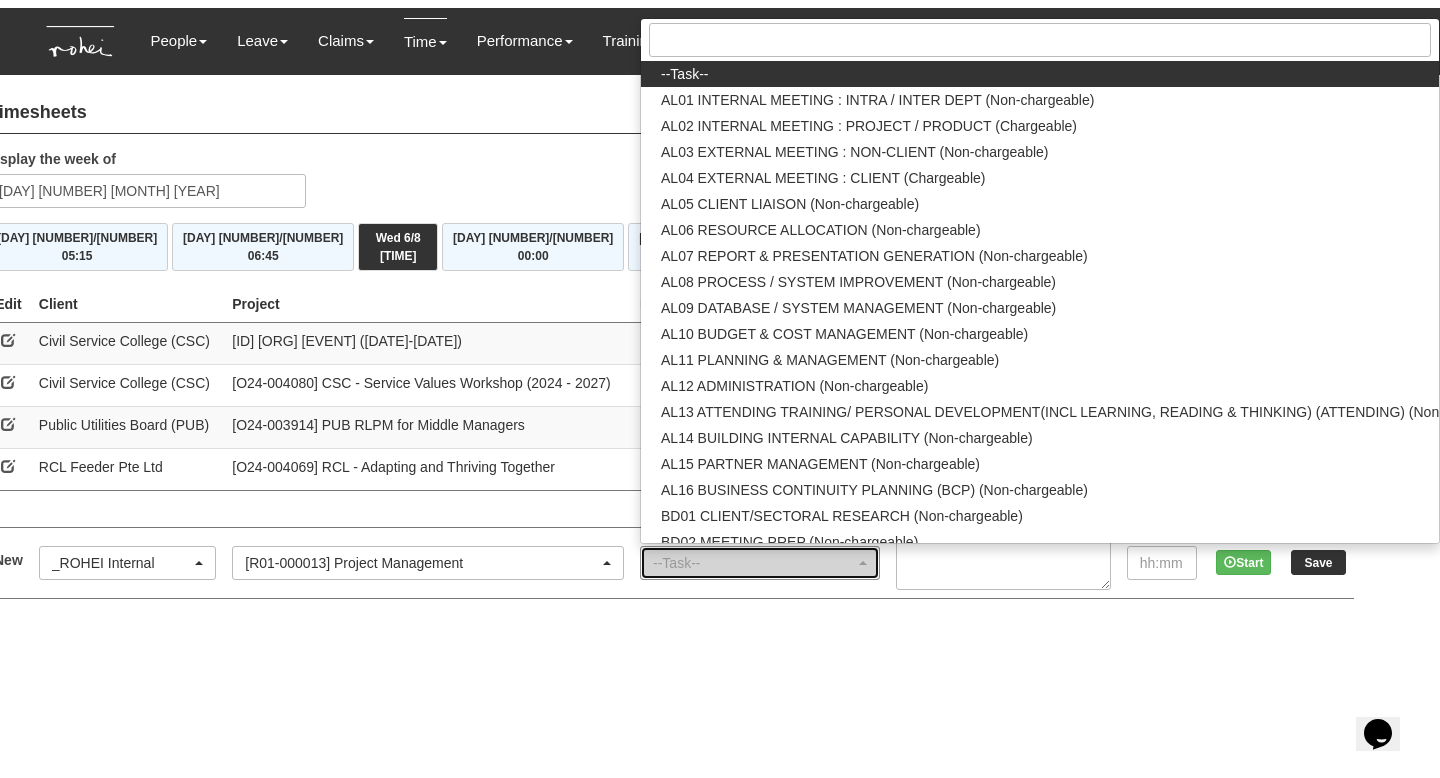 scroll, scrollTop: 0, scrollLeft: 0, axis: both 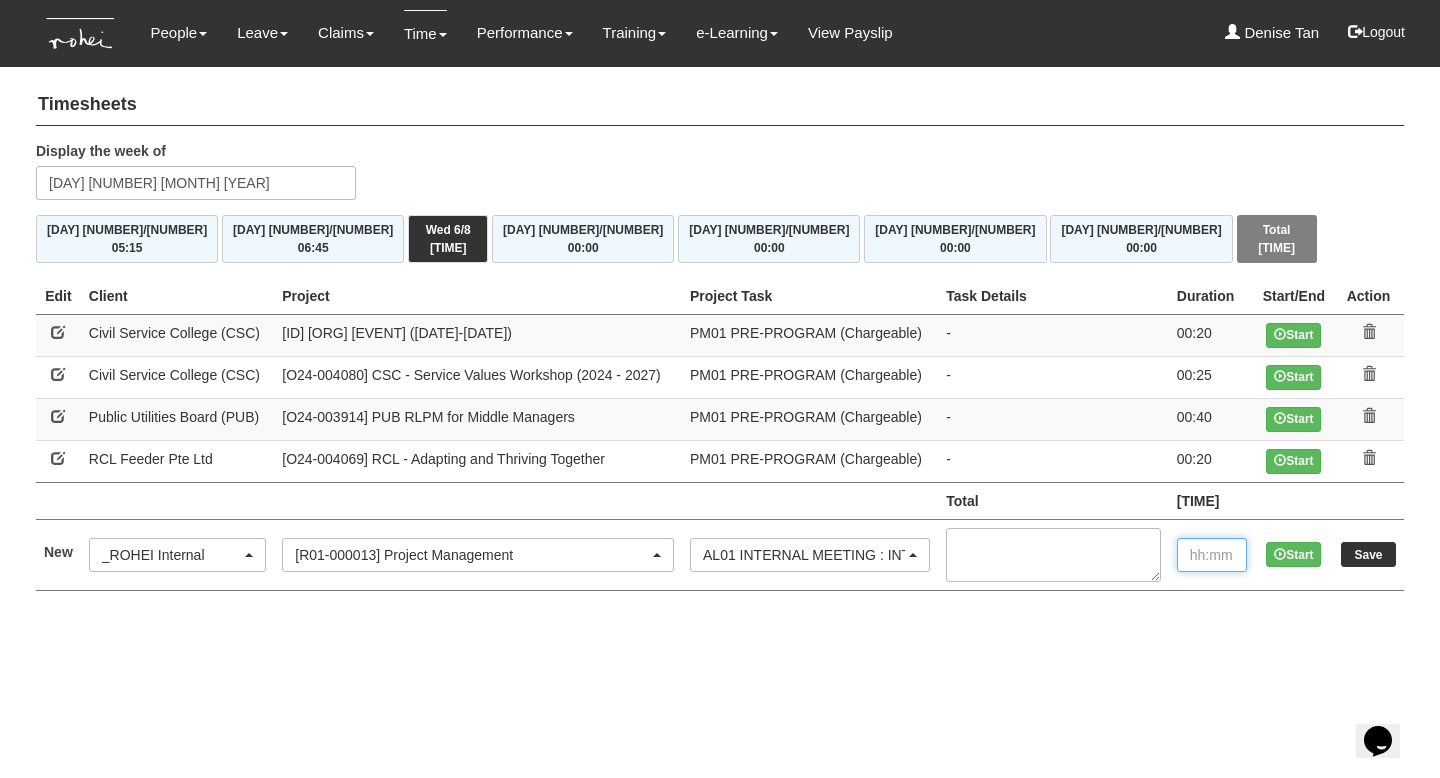 click at bounding box center (1212, 555) 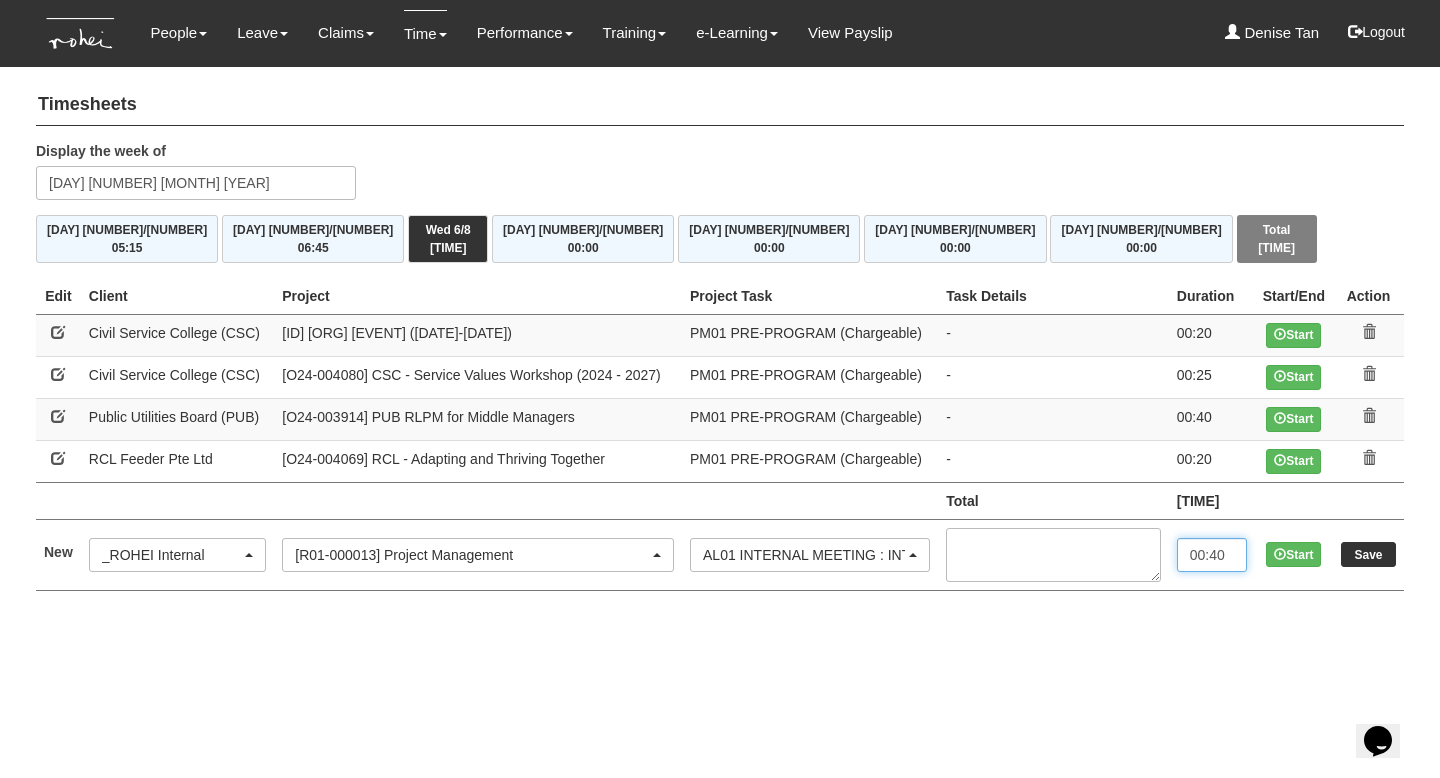 type on "00:40" 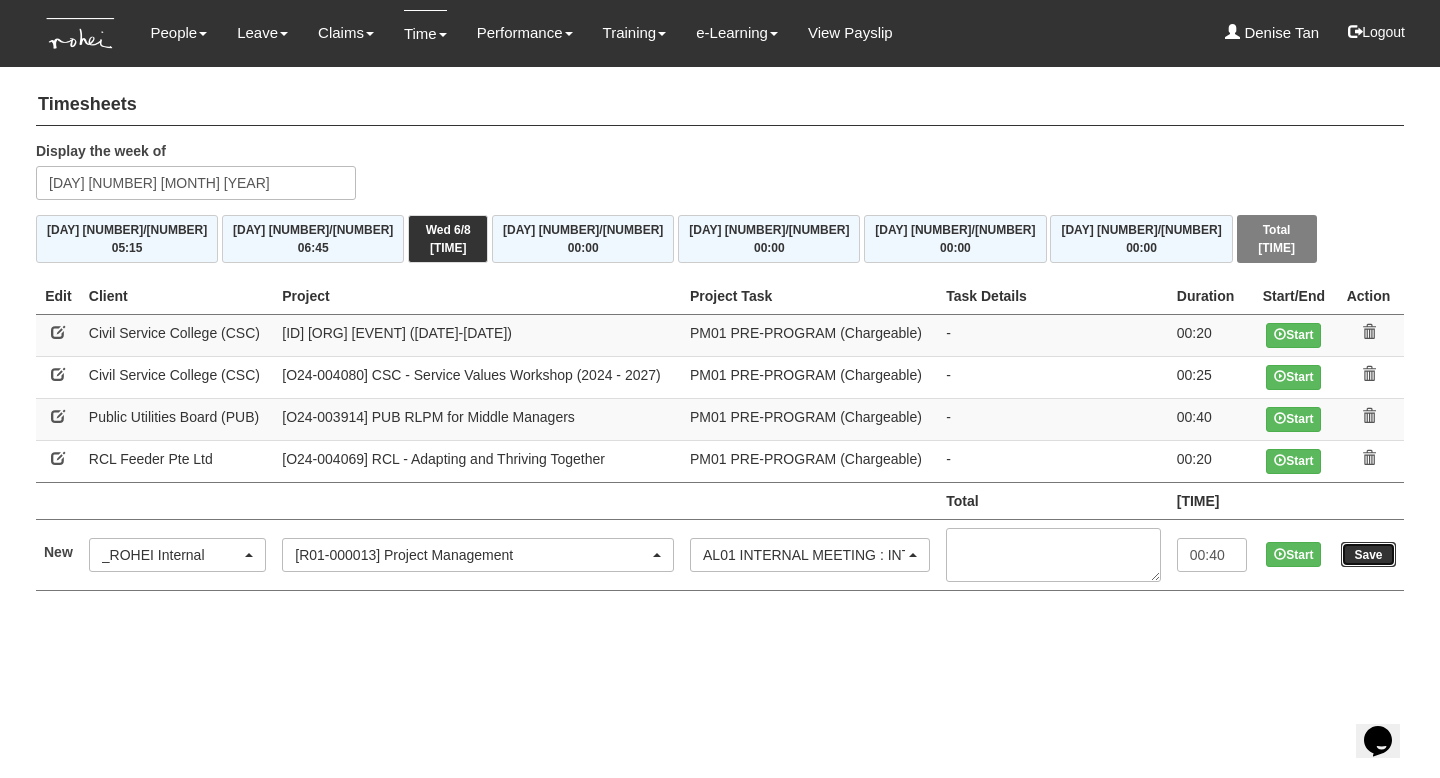 click on "Save" at bounding box center [1368, 554] 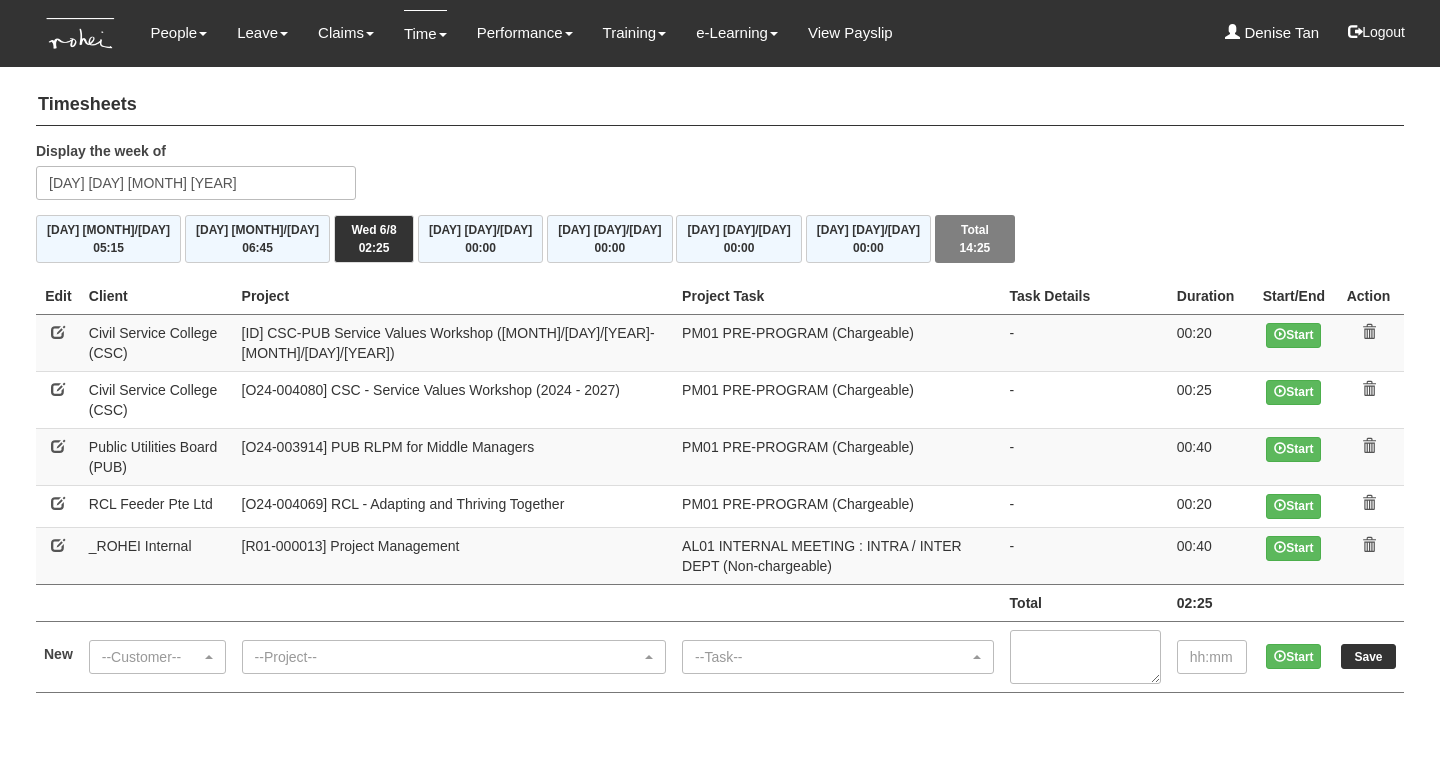 scroll, scrollTop: 0, scrollLeft: 0, axis: both 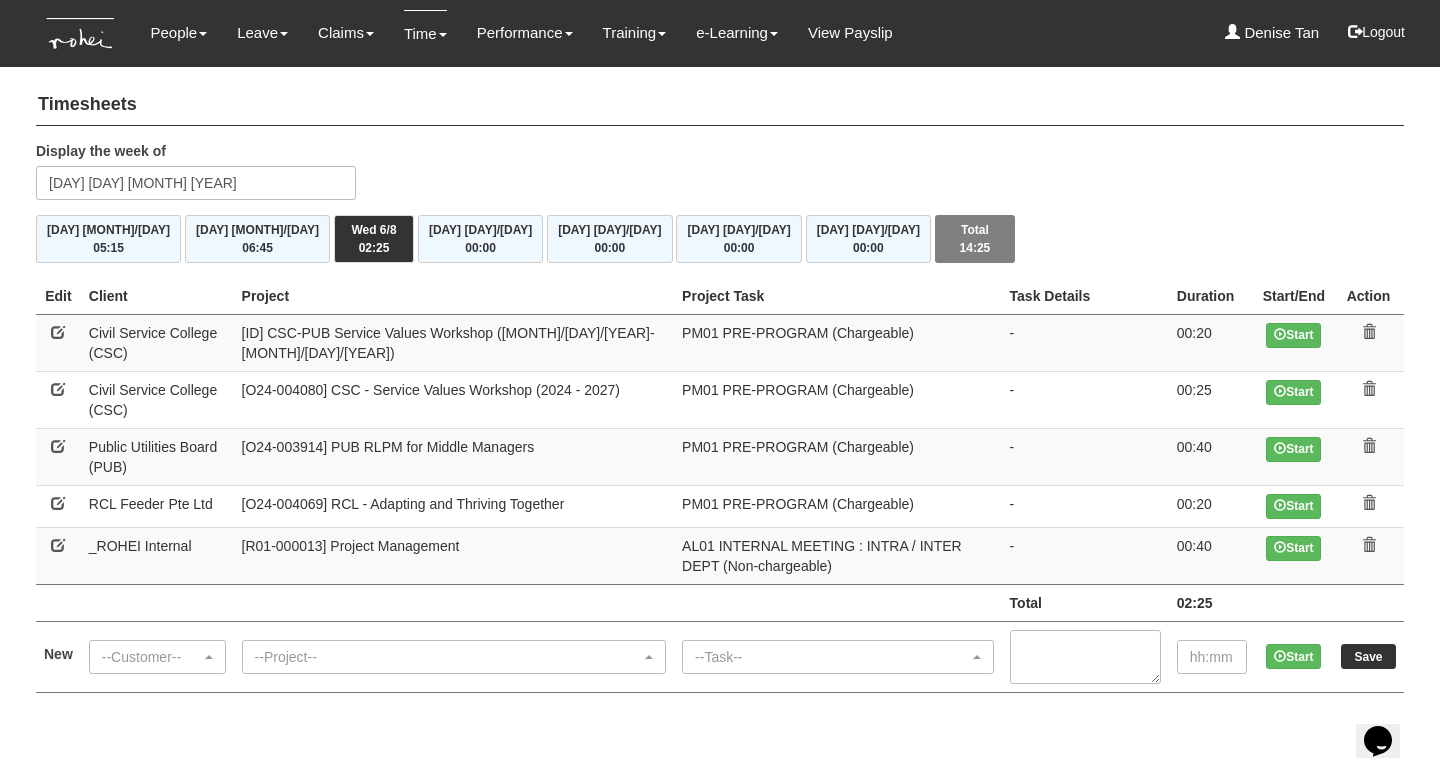 click at bounding box center [58, 332] 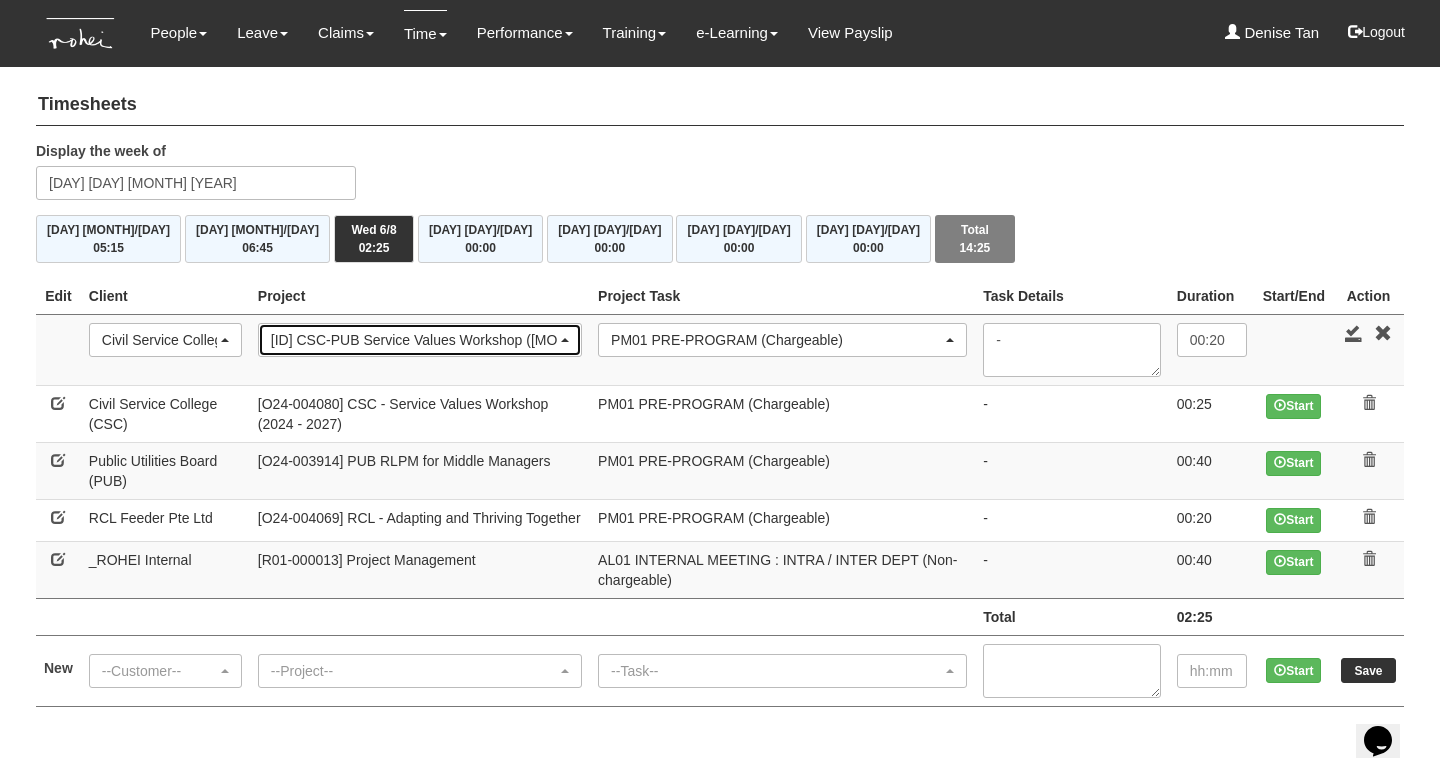 click on "[O21-003130] CSC-PUB Service Values Workshop (5/5/21-4/5/22)" at bounding box center [414, 340] 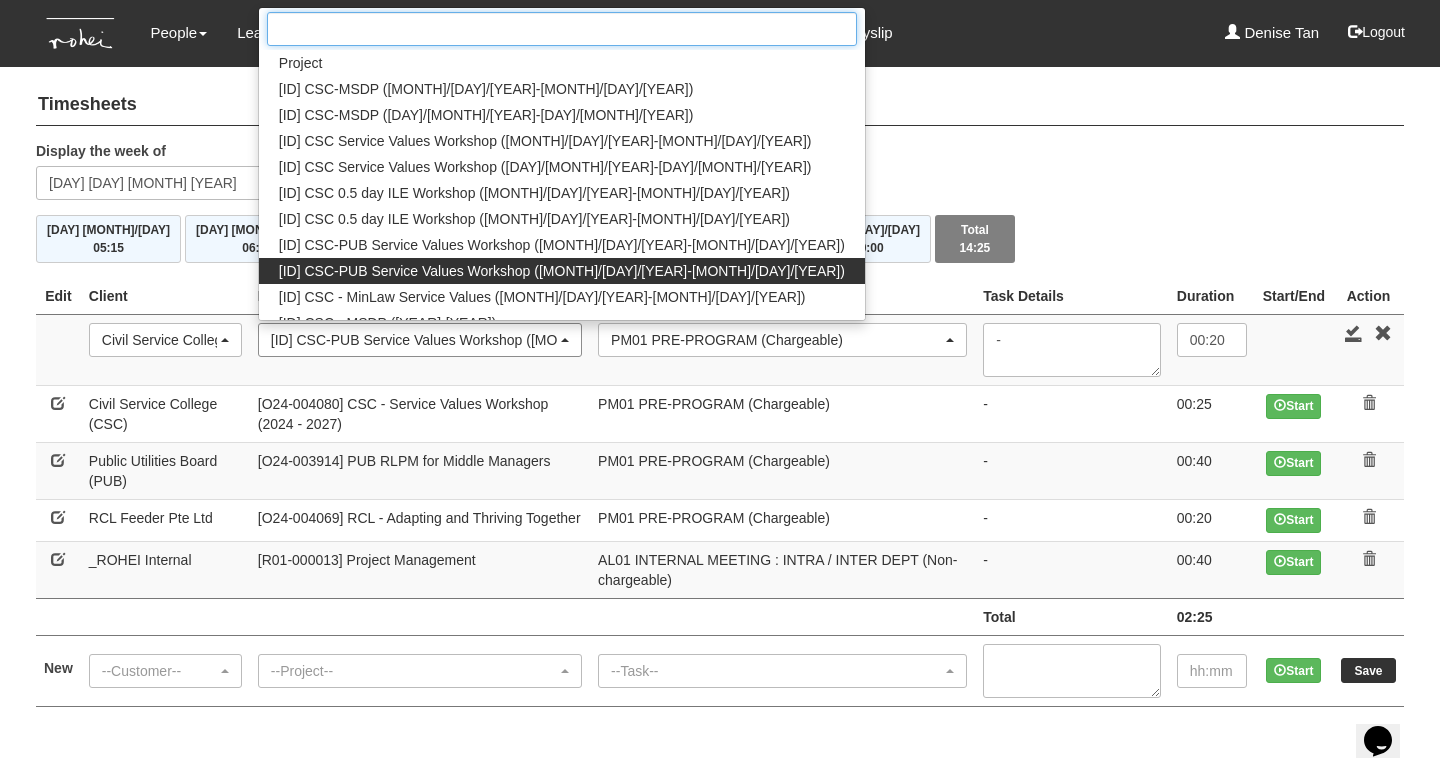 scroll, scrollTop: 68, scrollLeft: 0, axis: vertical 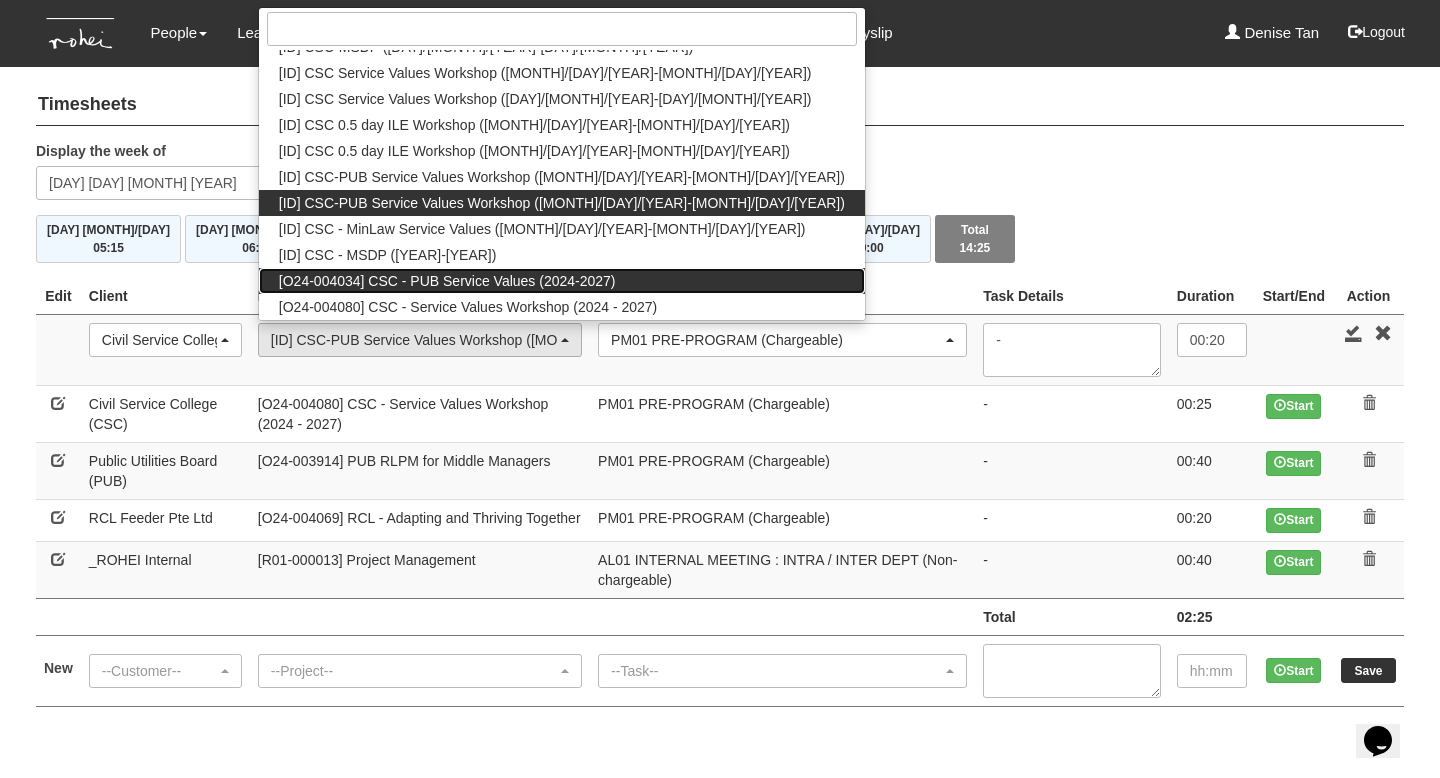 click on "[O24-004034] CSC - PUB Service Values (2024-2027)" at bounding box center (447, 281) 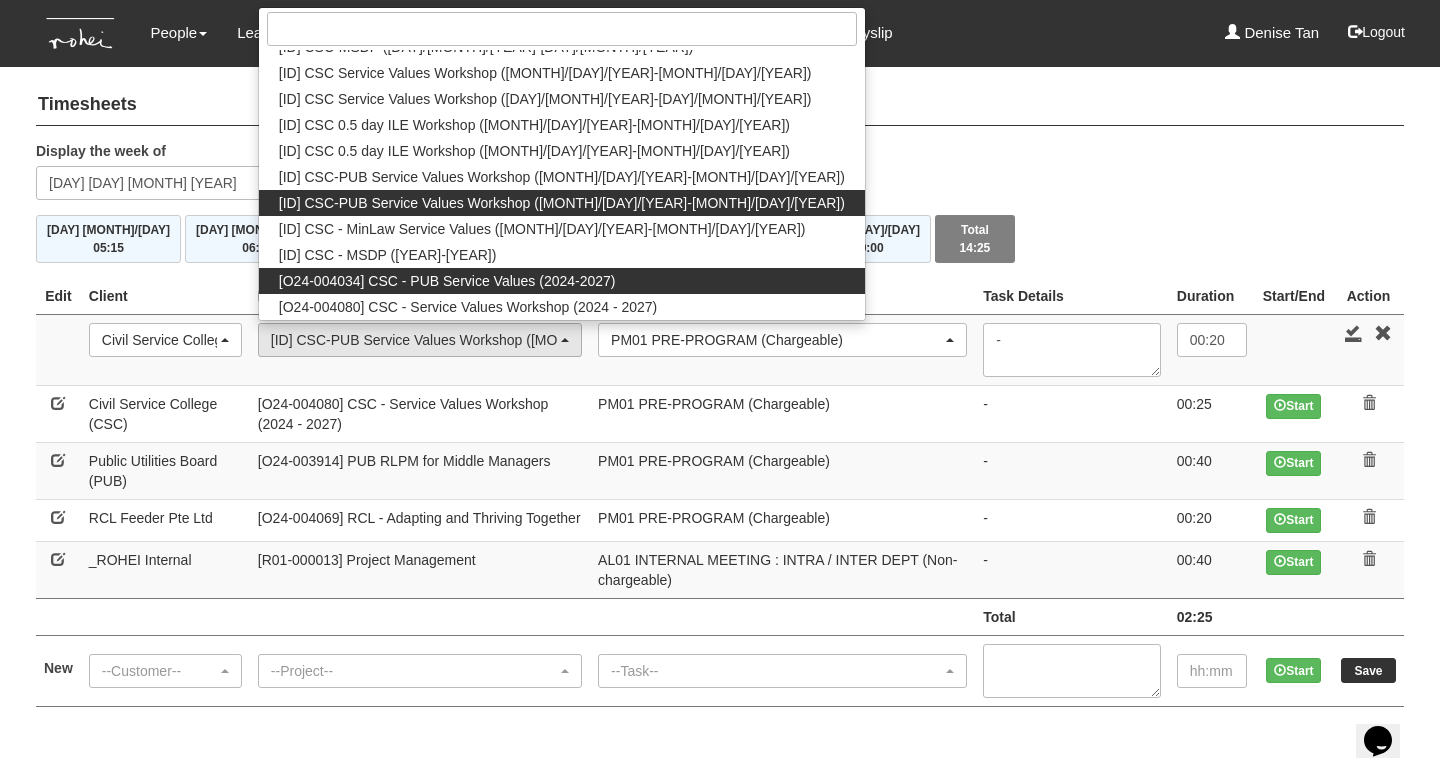 select on "2661" 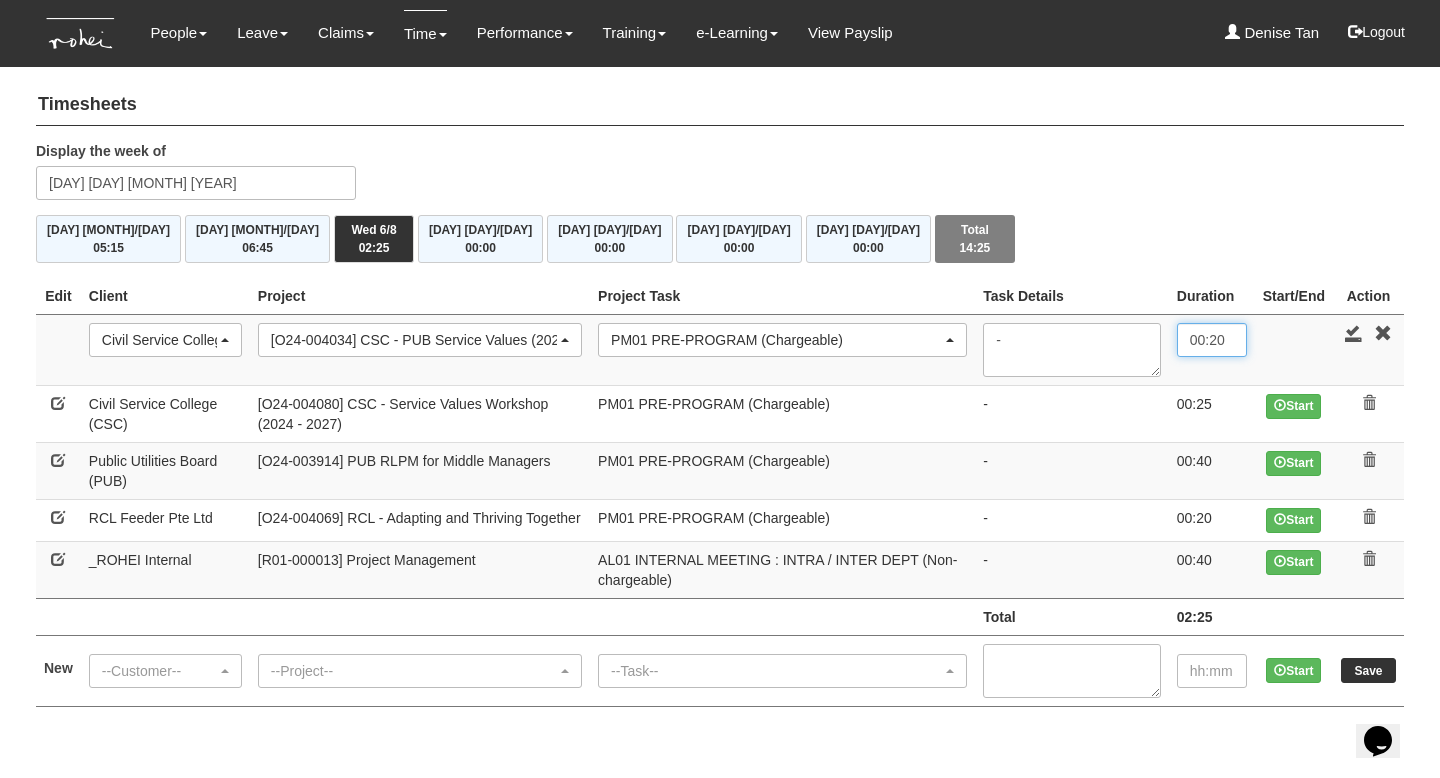 drag, startPoint x: 1229, startPoint y: 342, endPoint x: 1201, endPoint y: 335, distance: 28.86174 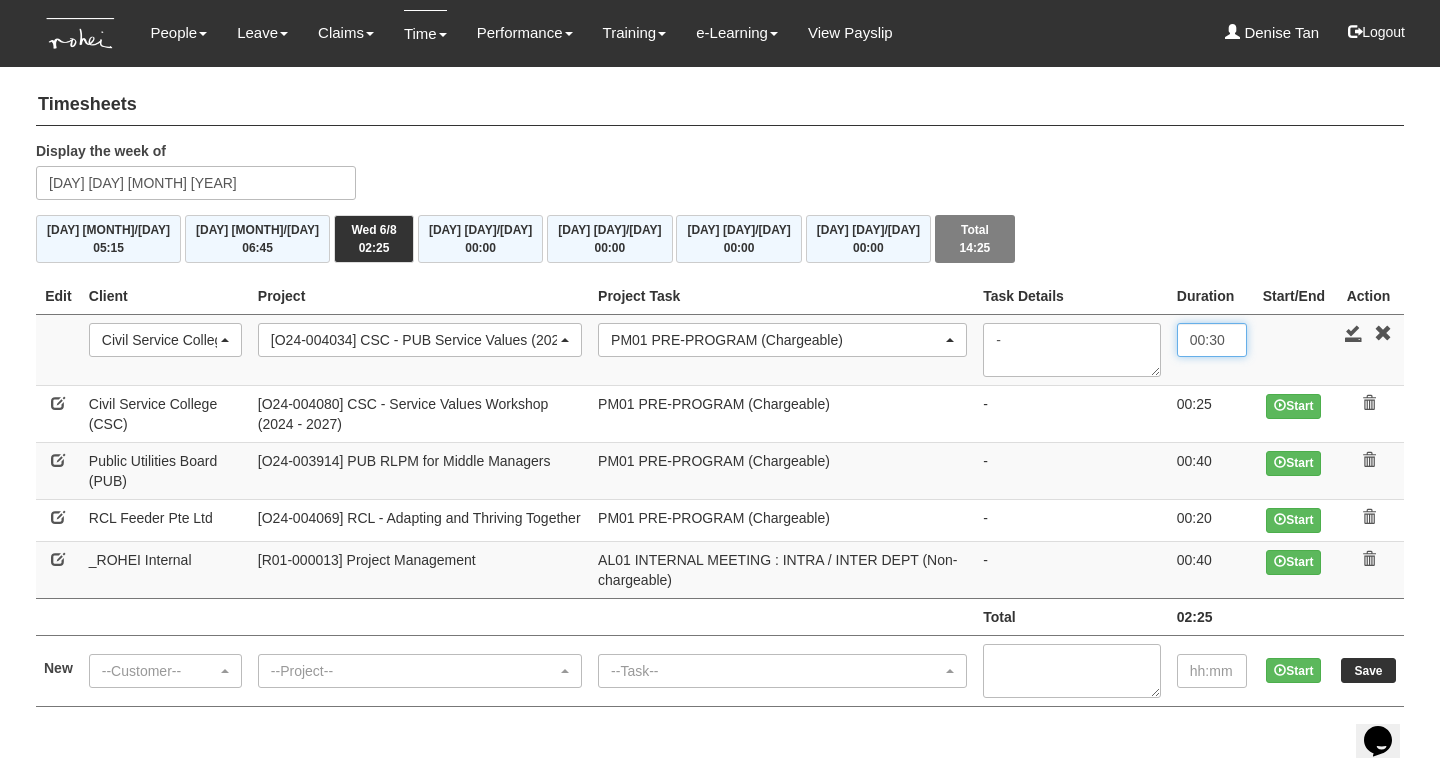 type on "00:30" 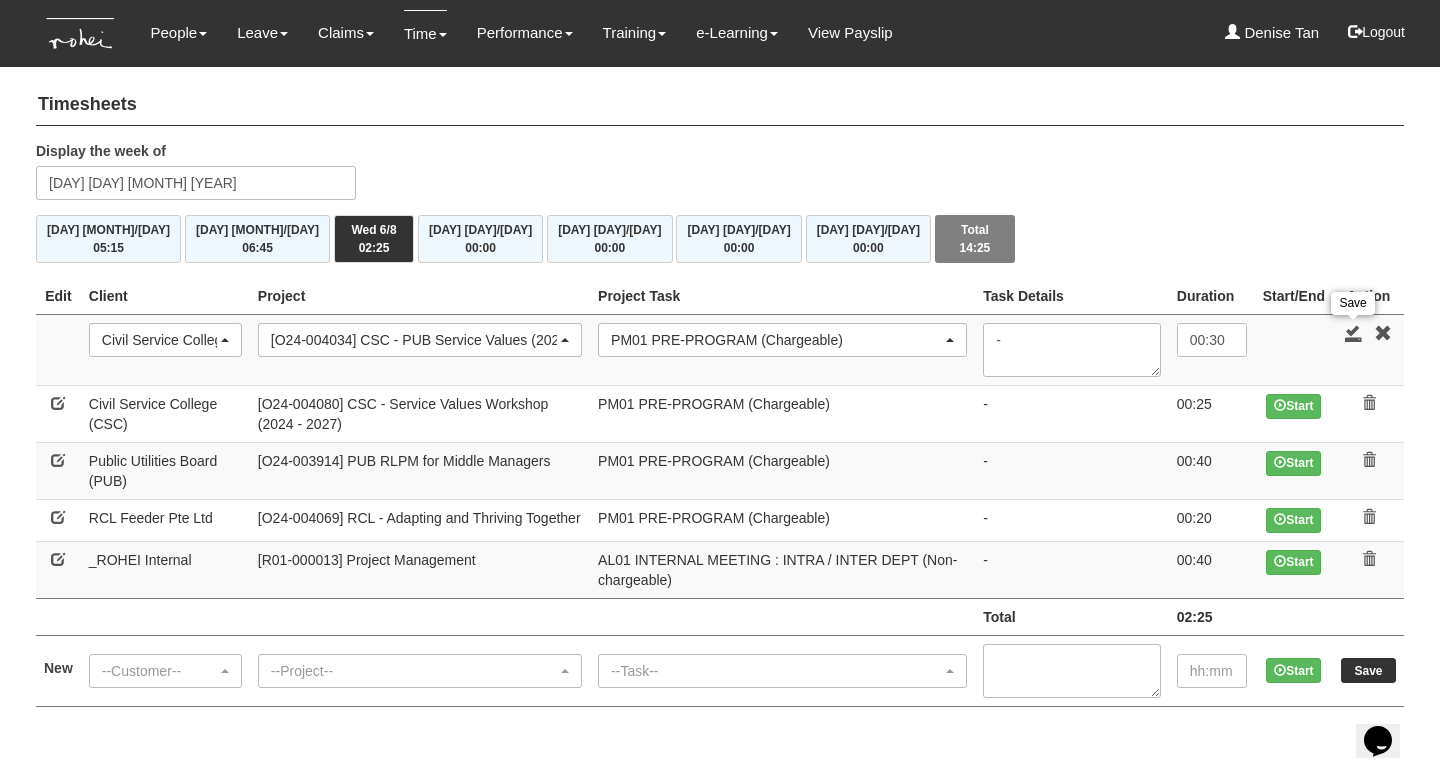 click at bounding box center [1354, 333] 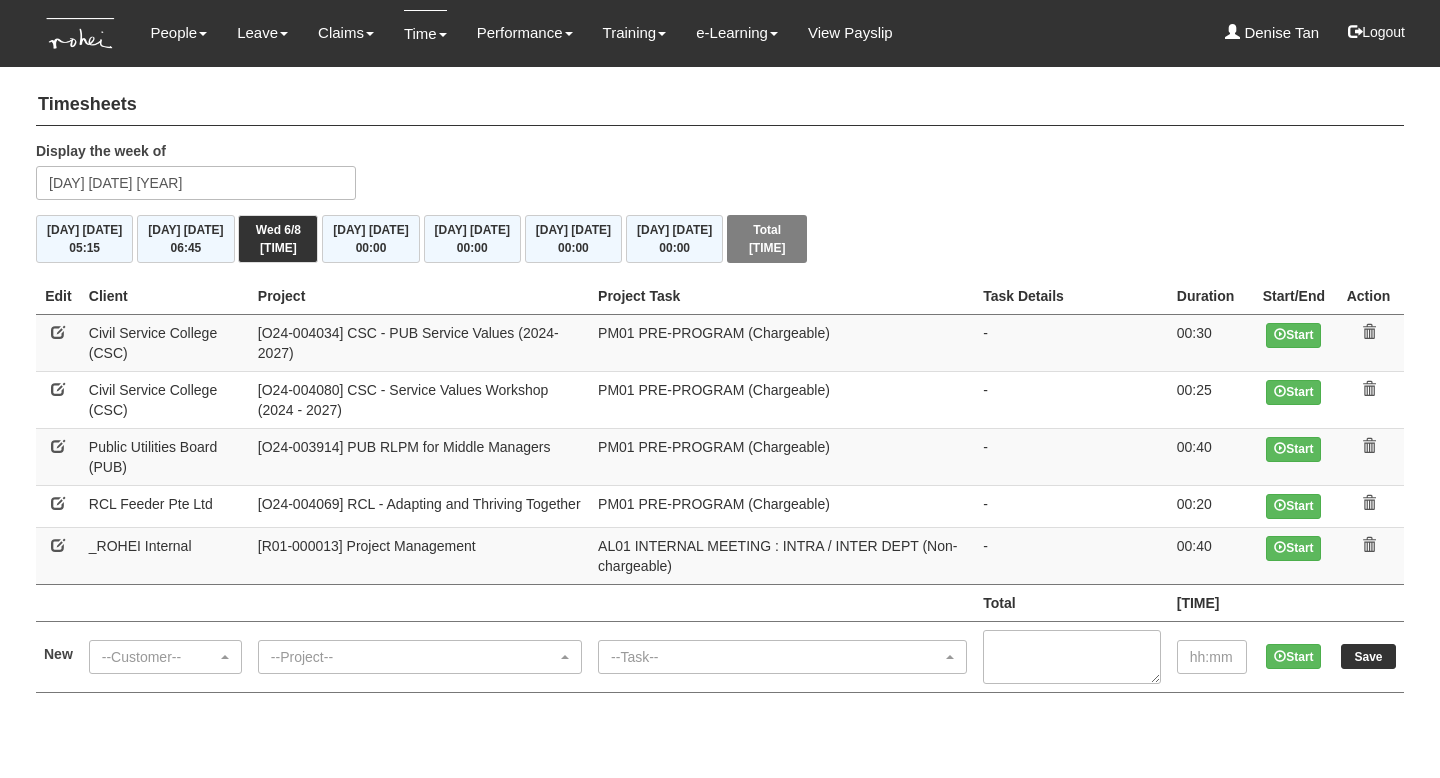 scroll, scrollTop: 0, scrollLeft: 0, axis: both 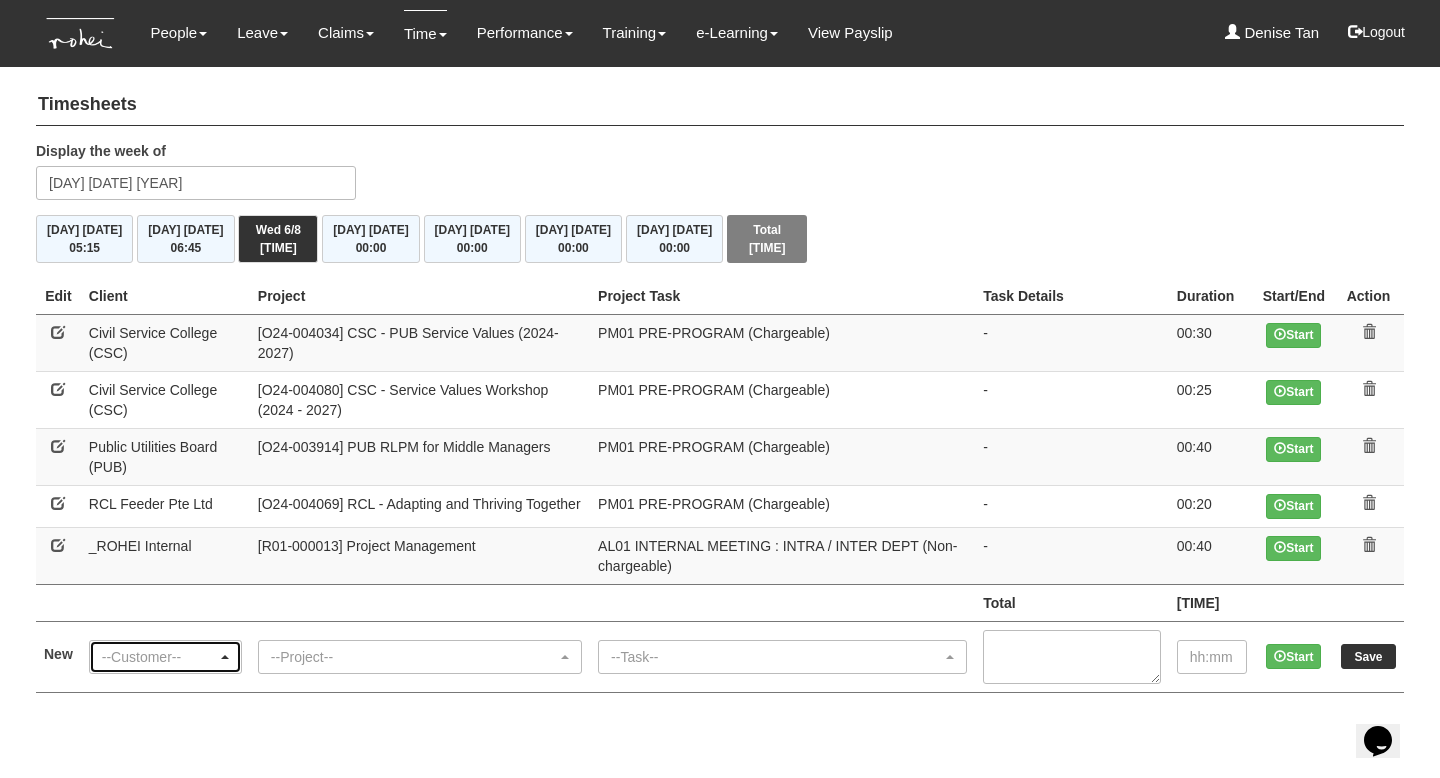 click on "--Customer--" at bounding box center [159, 657] 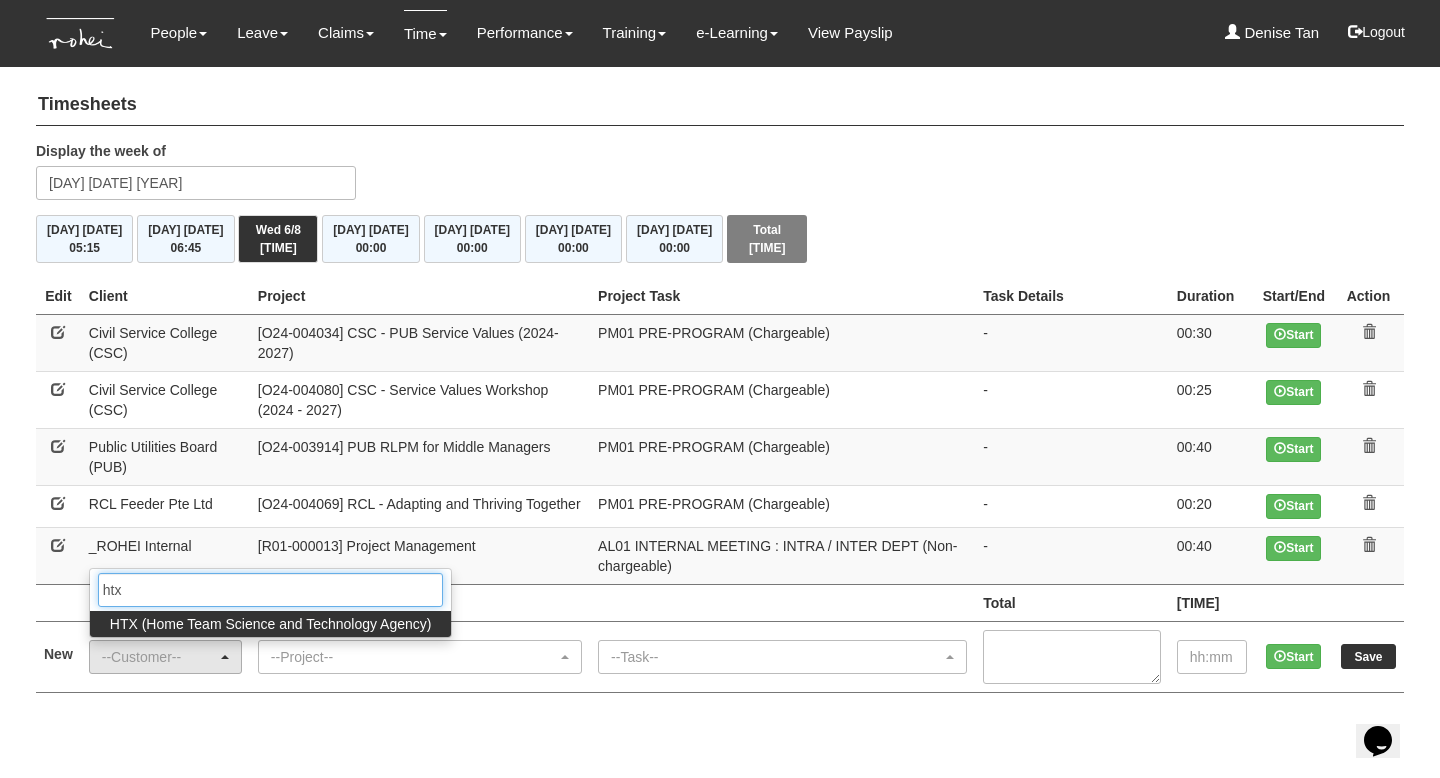type on "htx" 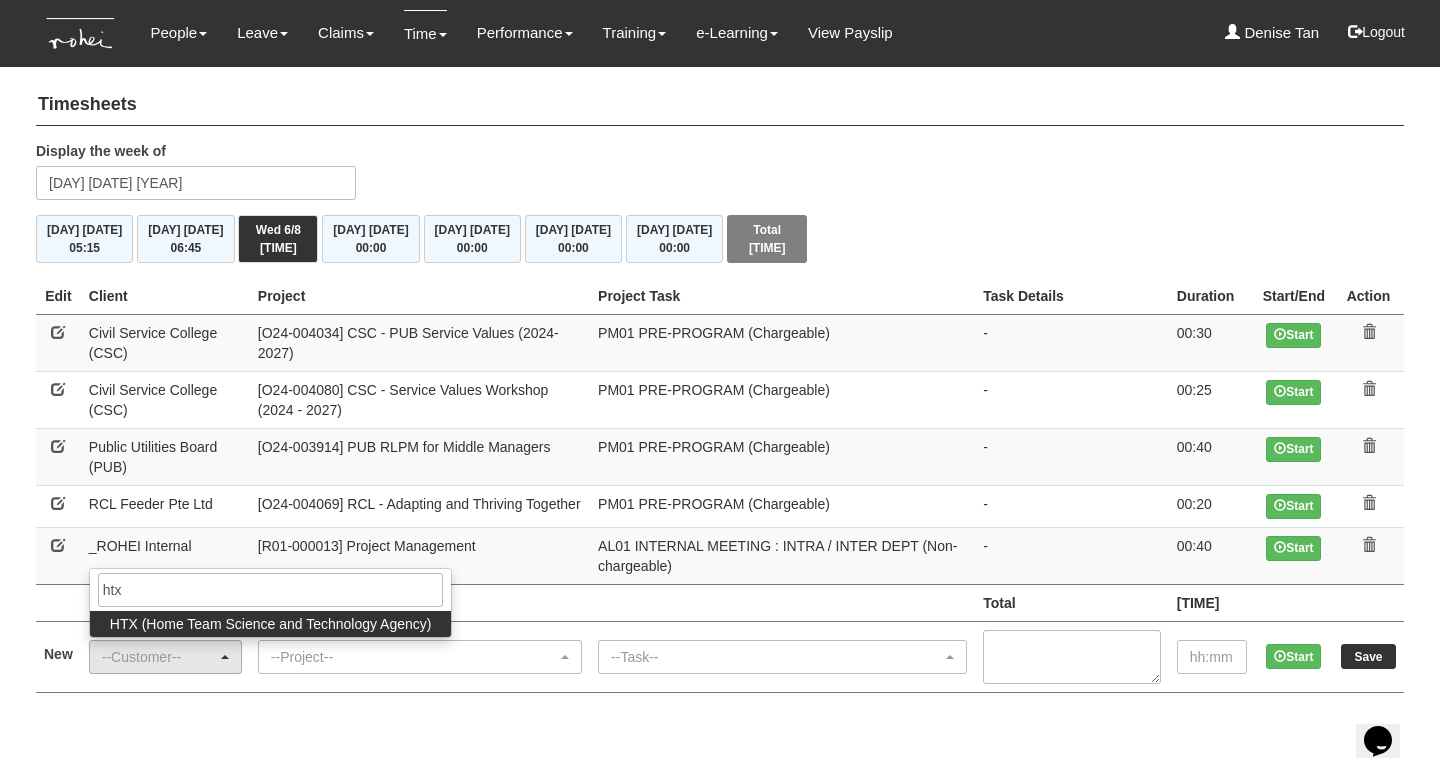 click on "HTX (Home Team Science and Technology Agency)" at bounding box center (271, 624) 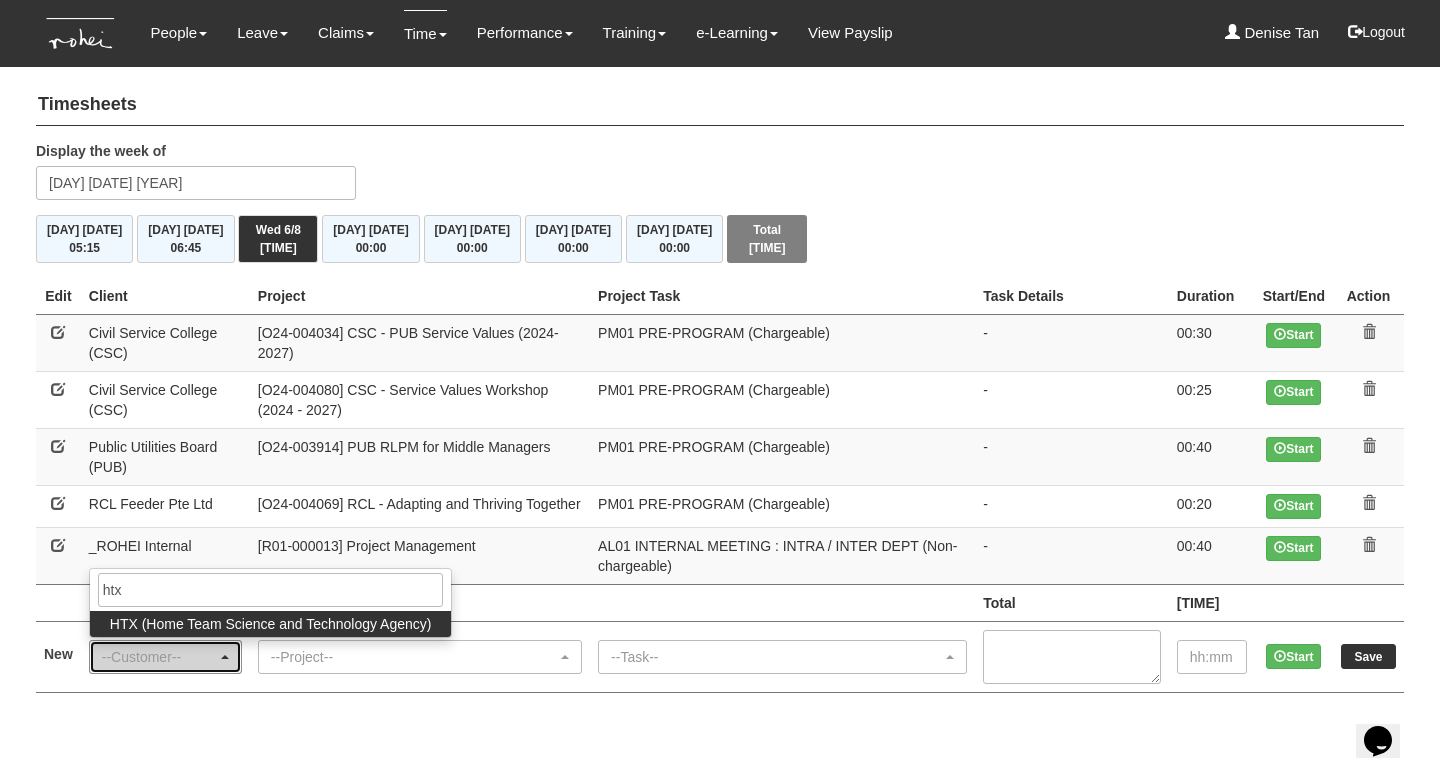 select on "902" 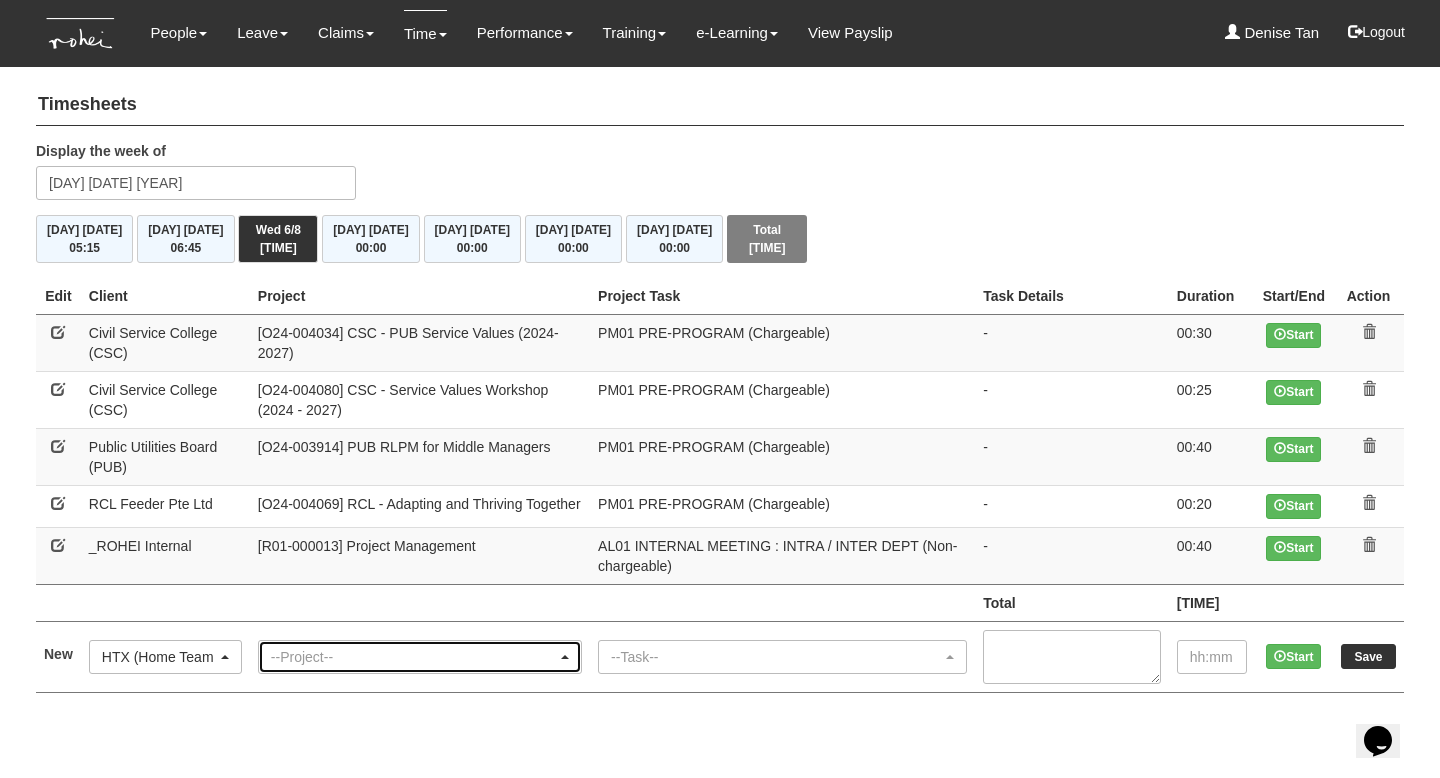 click on "--Project--" at bounding box center (414, 657) 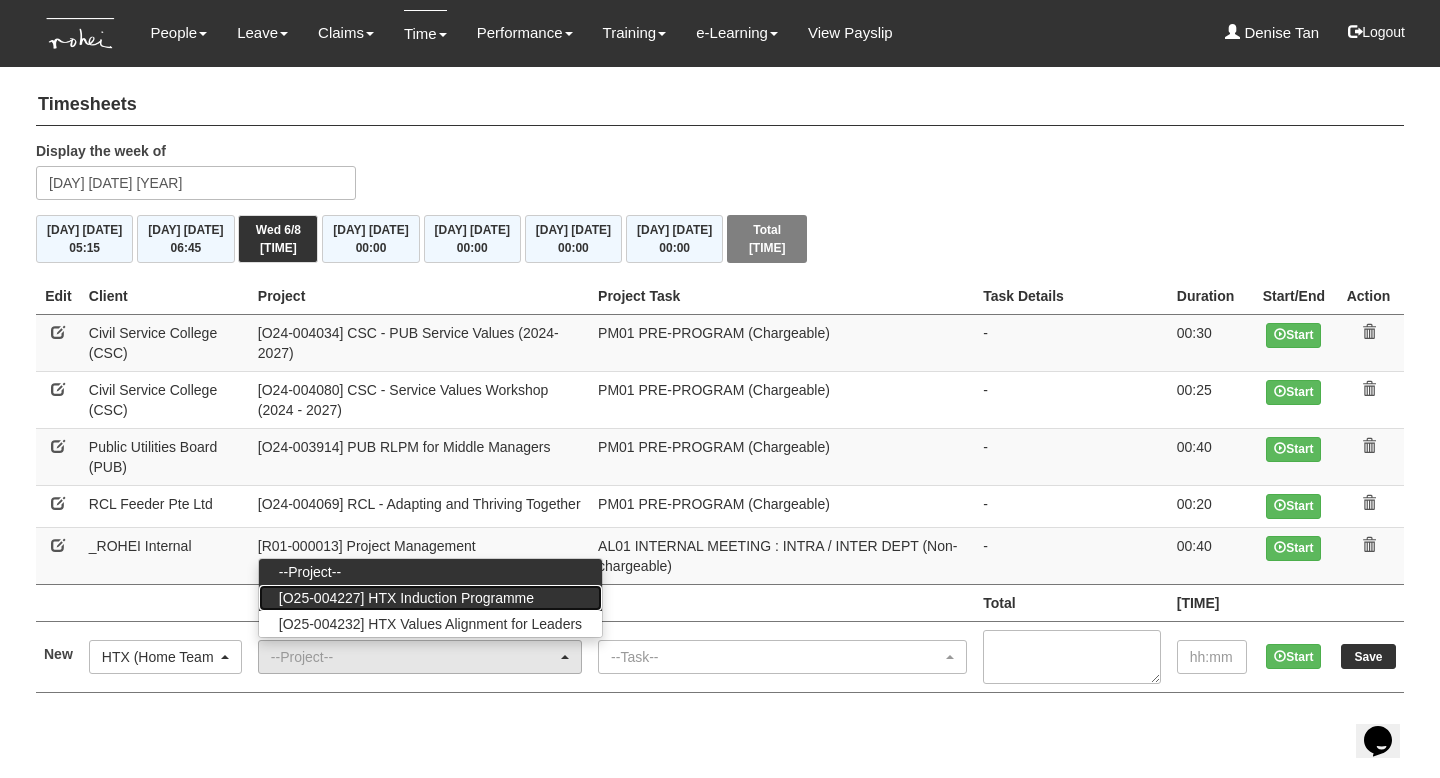 click on "[O25-004227] HTX Induction Programme" at bounding box center (406, 598) 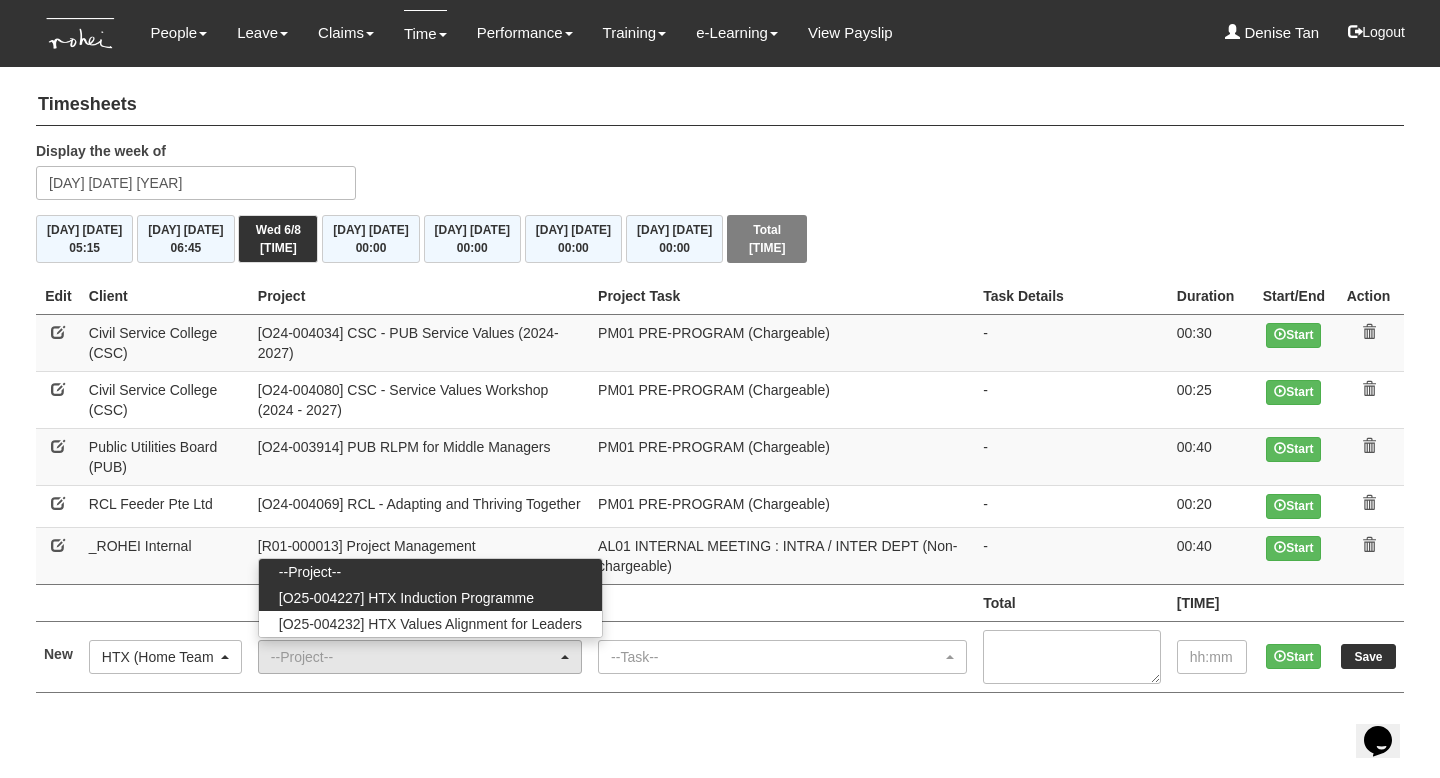 select on "2848" 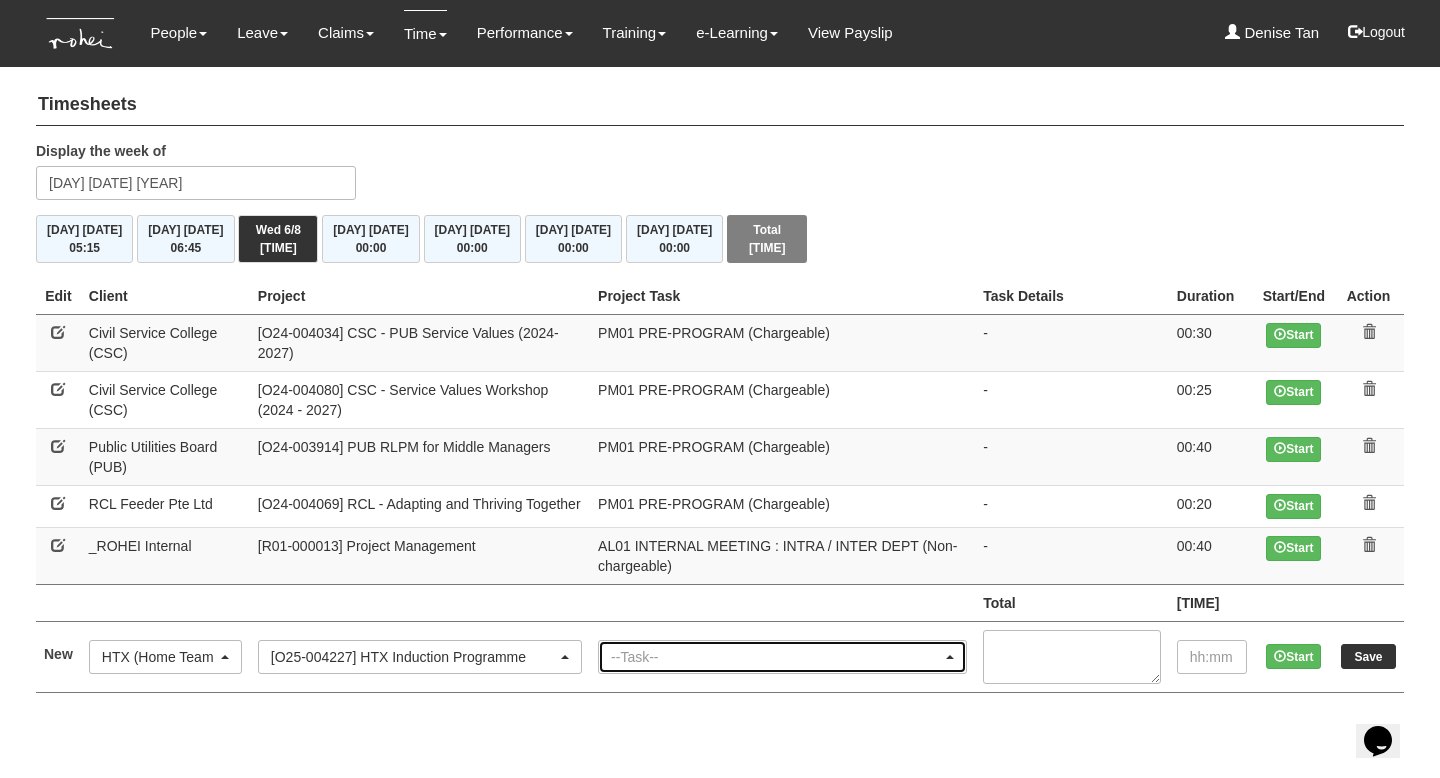 click on "--Task--" at bounding box center (776, 657) 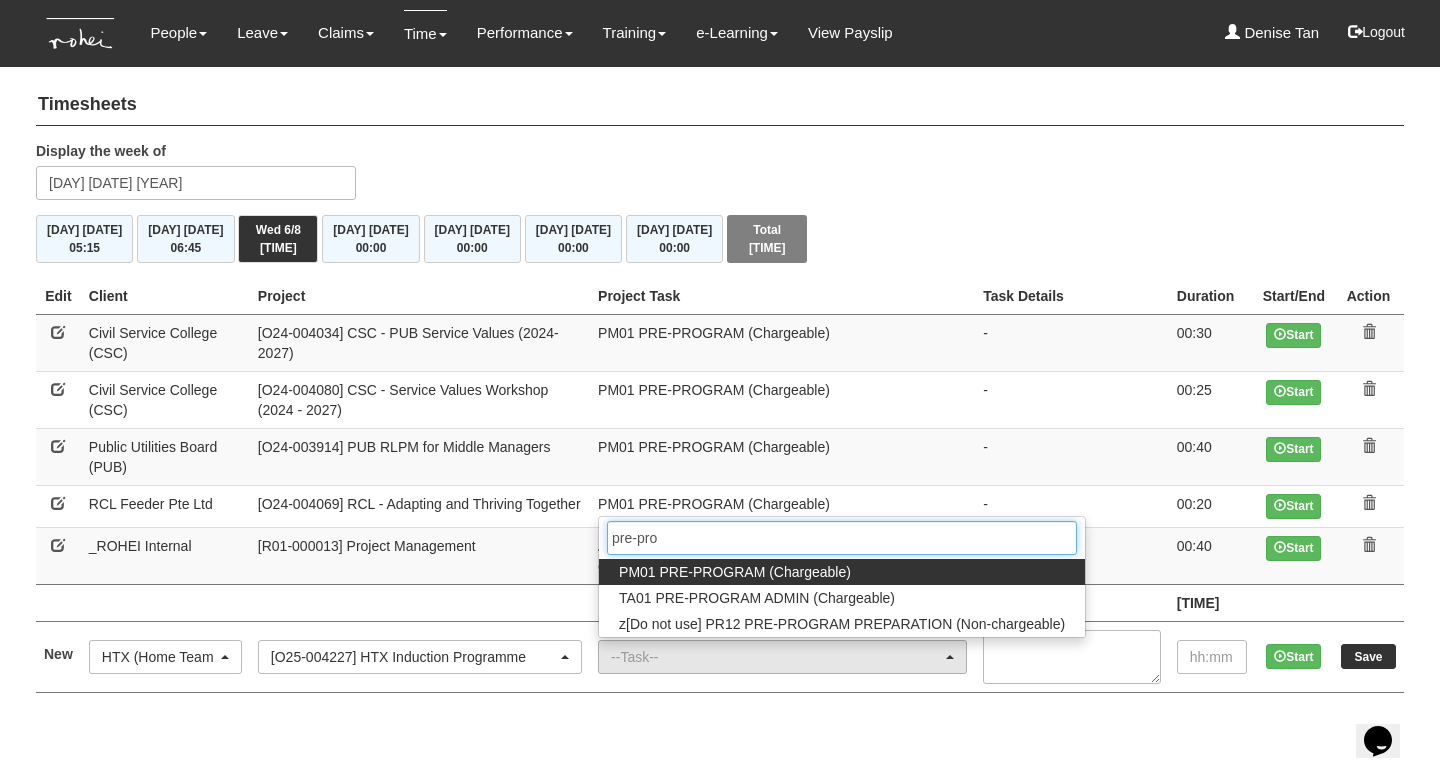 type on "pre-pro" 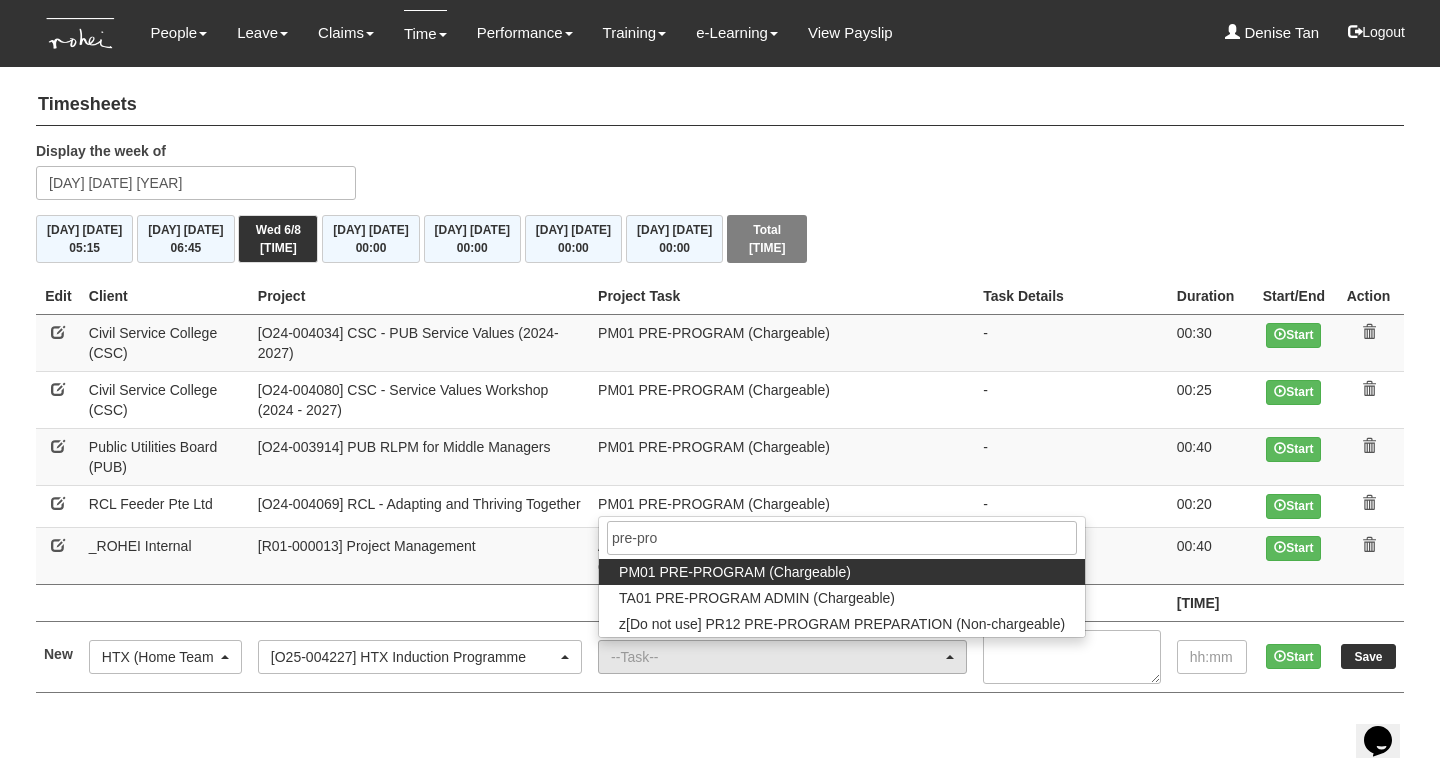 click on "PM01 PRE-PROGRAM (Chargeable)" at bounding box center (735, 572) 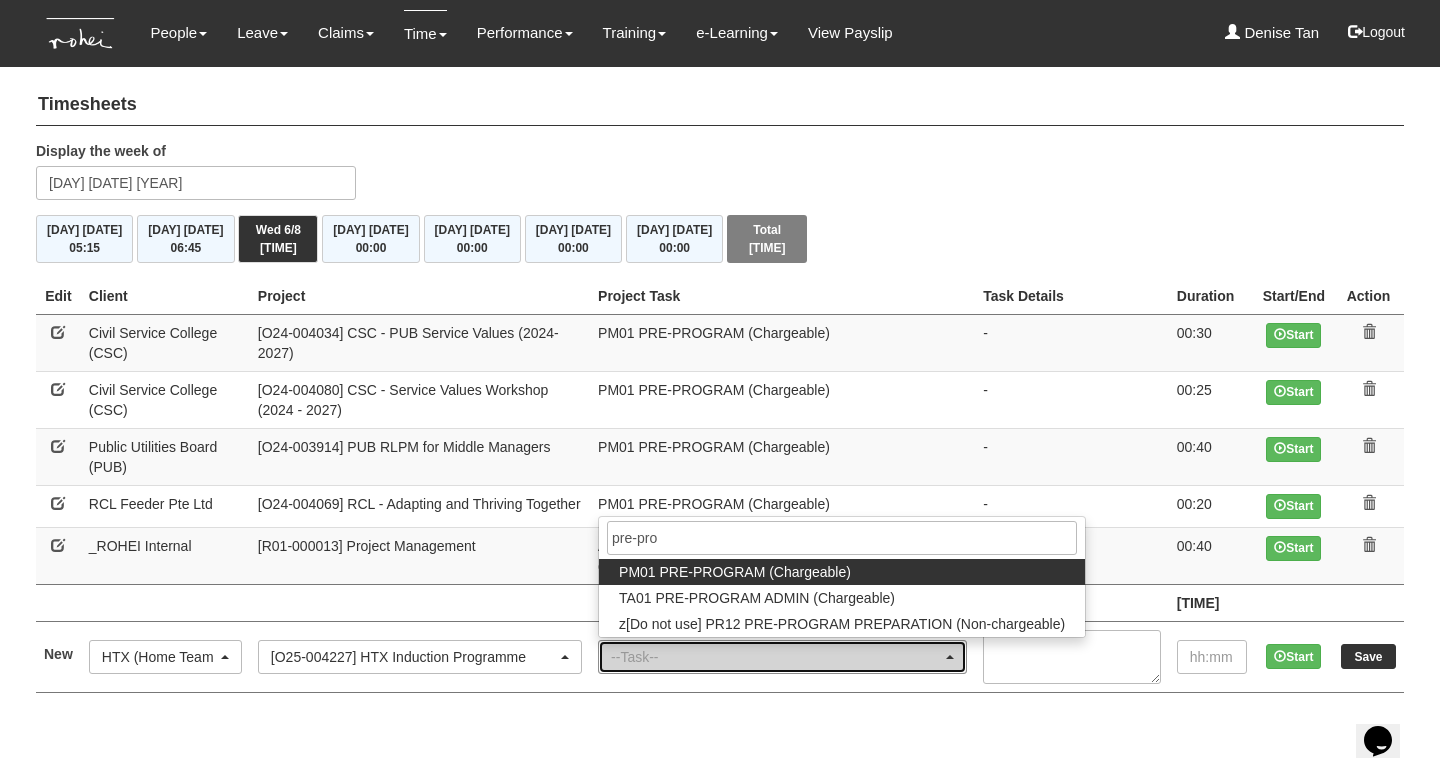select on "162" 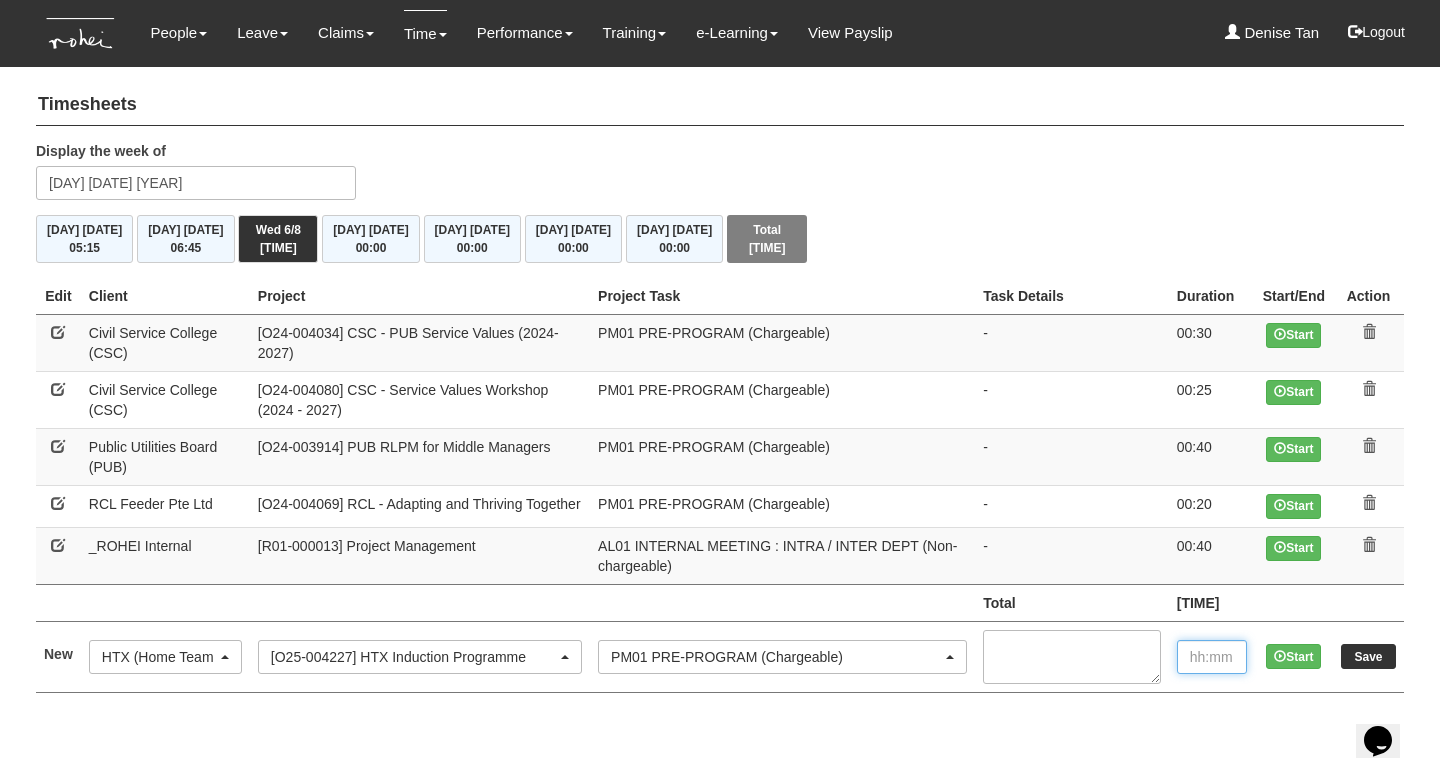 click at bounding box center (1212, 657) 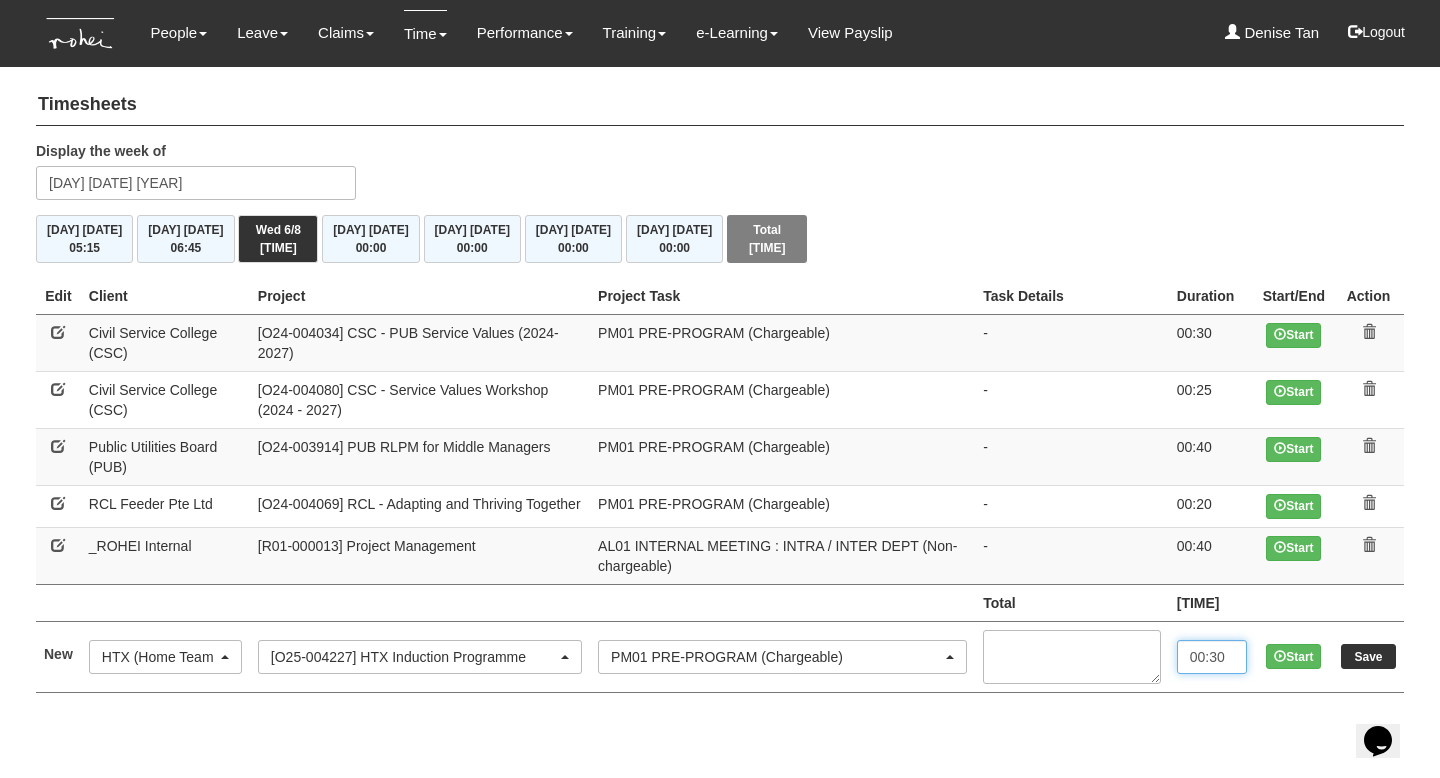 type on "00:30" 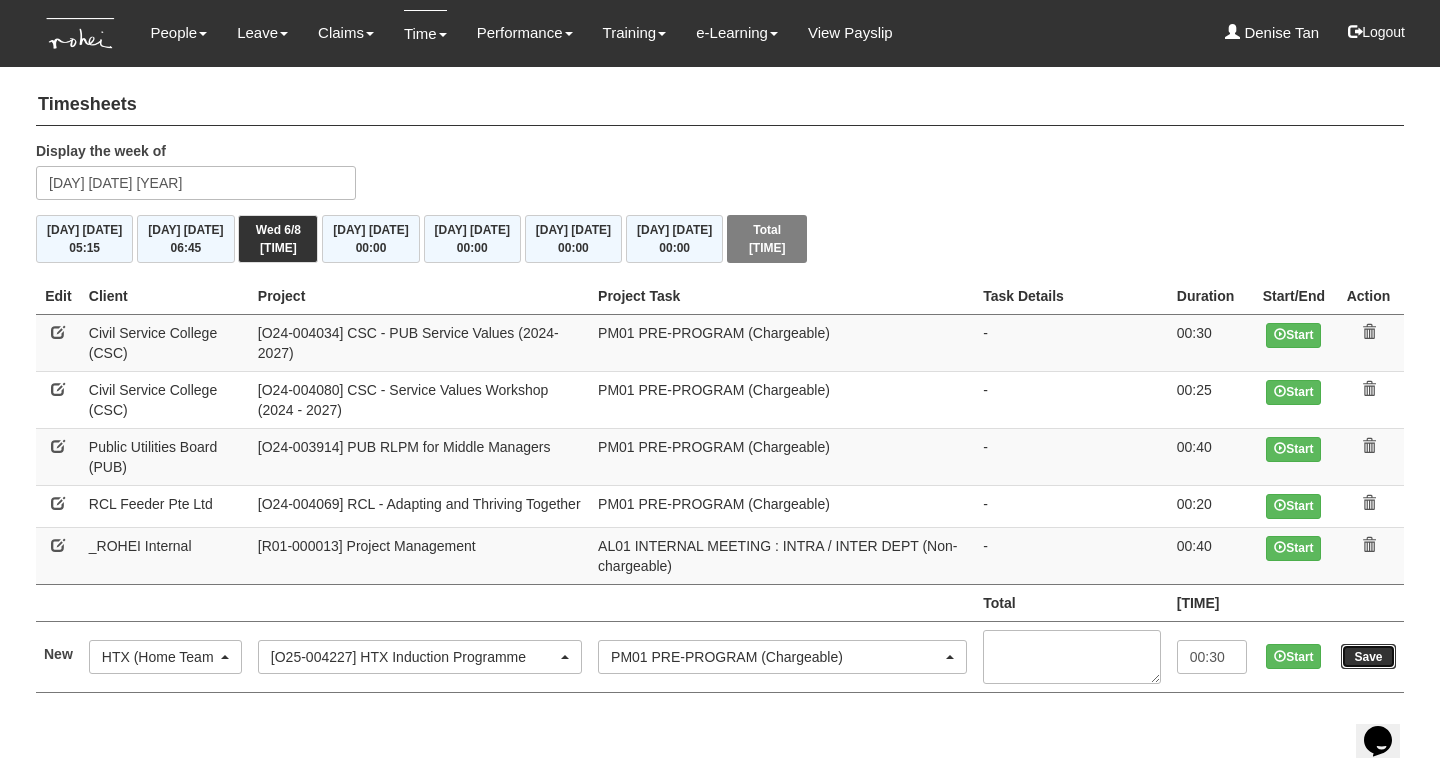 click on "Save" at bounding box center (1368, 656) 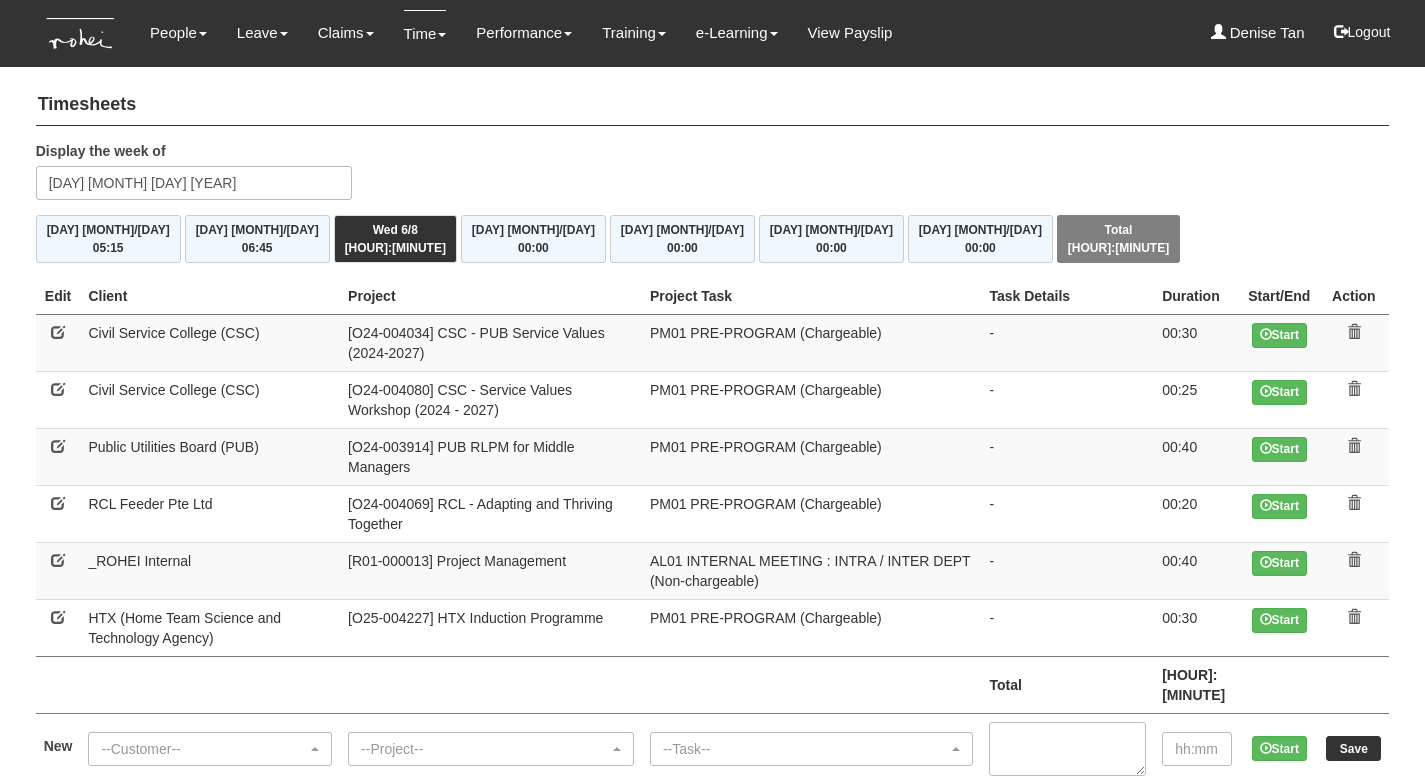 scroll, scrollTop: 0, scrollLeft: 0, axis: both 